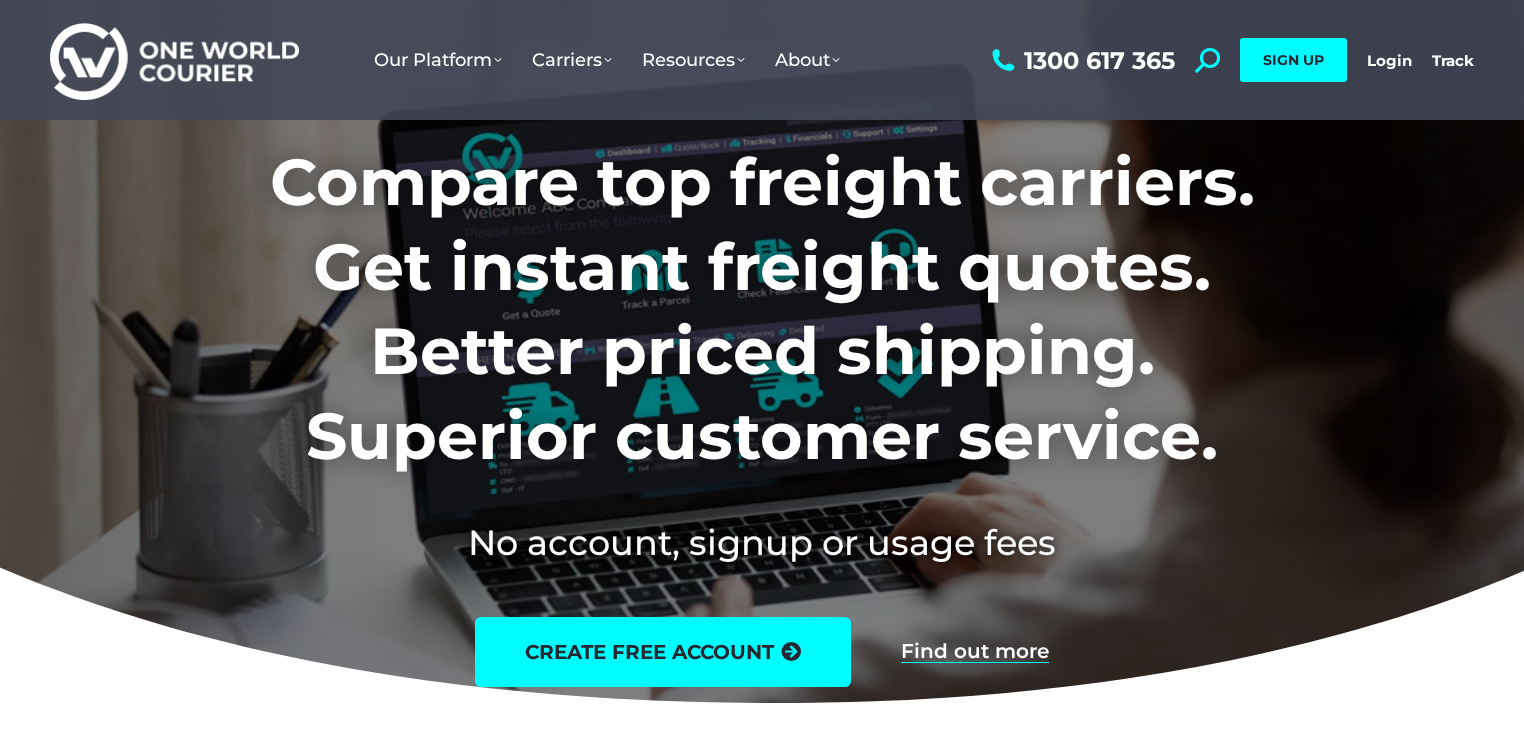 scroll, scrollTop: 0, scrollLeft: 0, axis: both 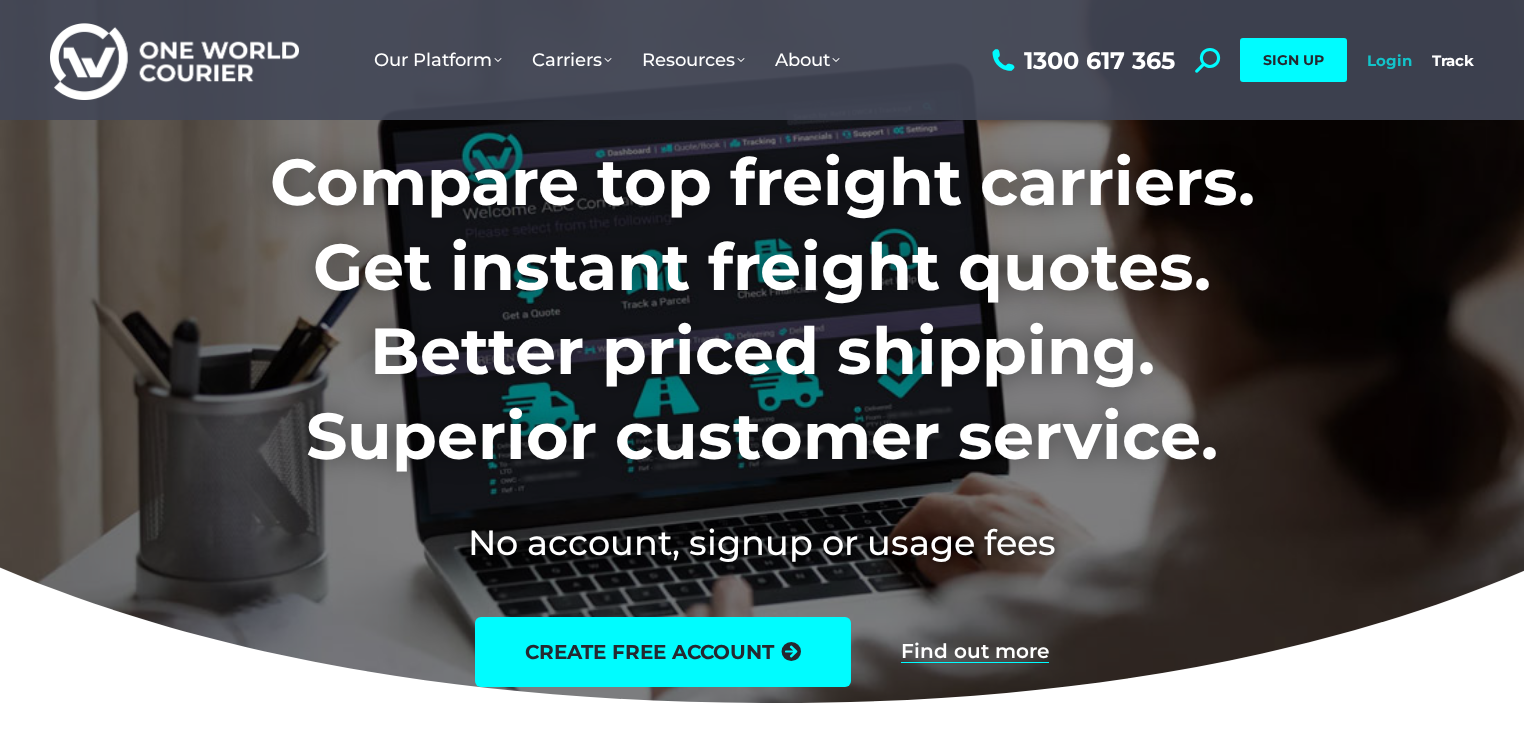 click on "Login" at bounding box center [1389, 60] 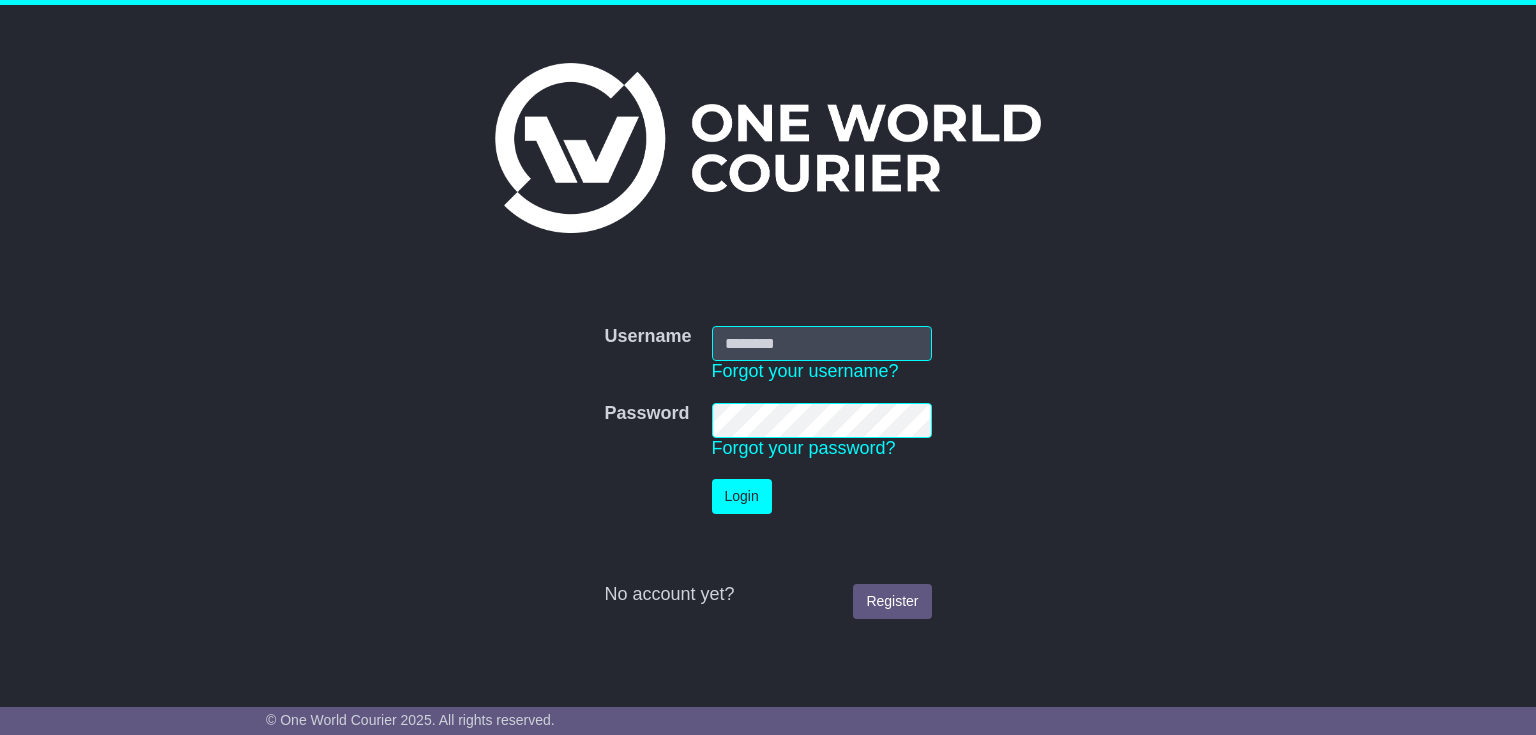 scroll, scrollTop: 0, scrollLeft: 0, axis: both 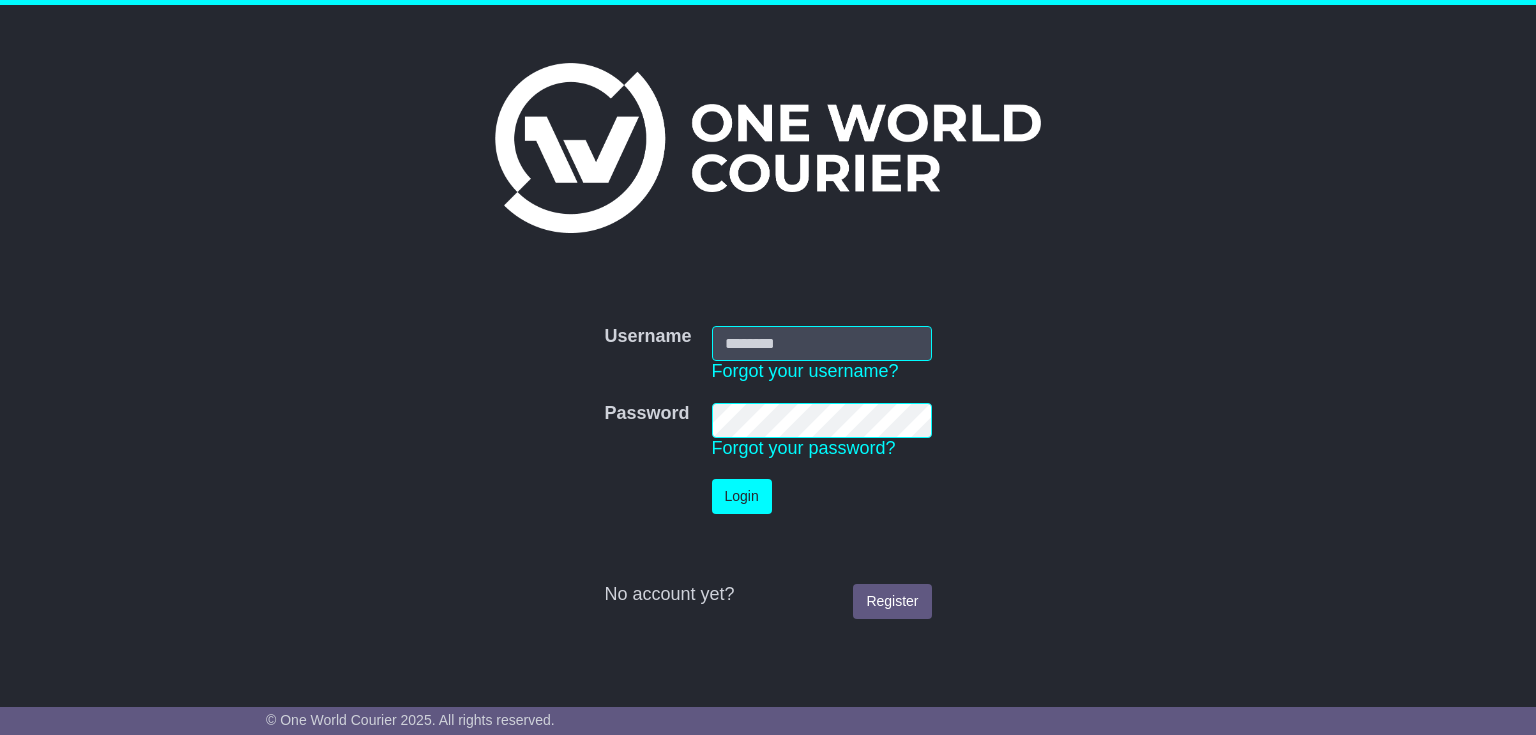 type on "**********" 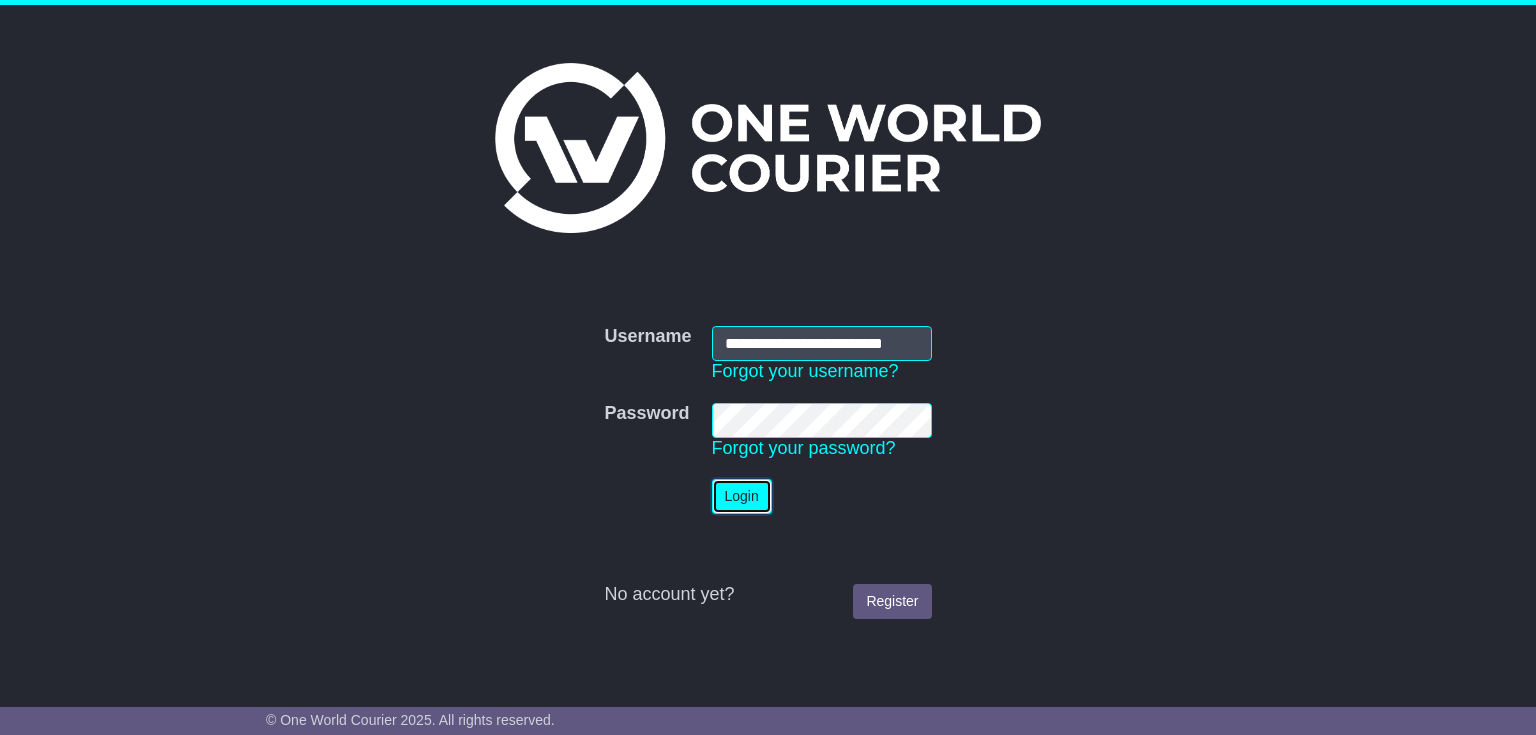click on "Login" at bounding box center (742, 496) 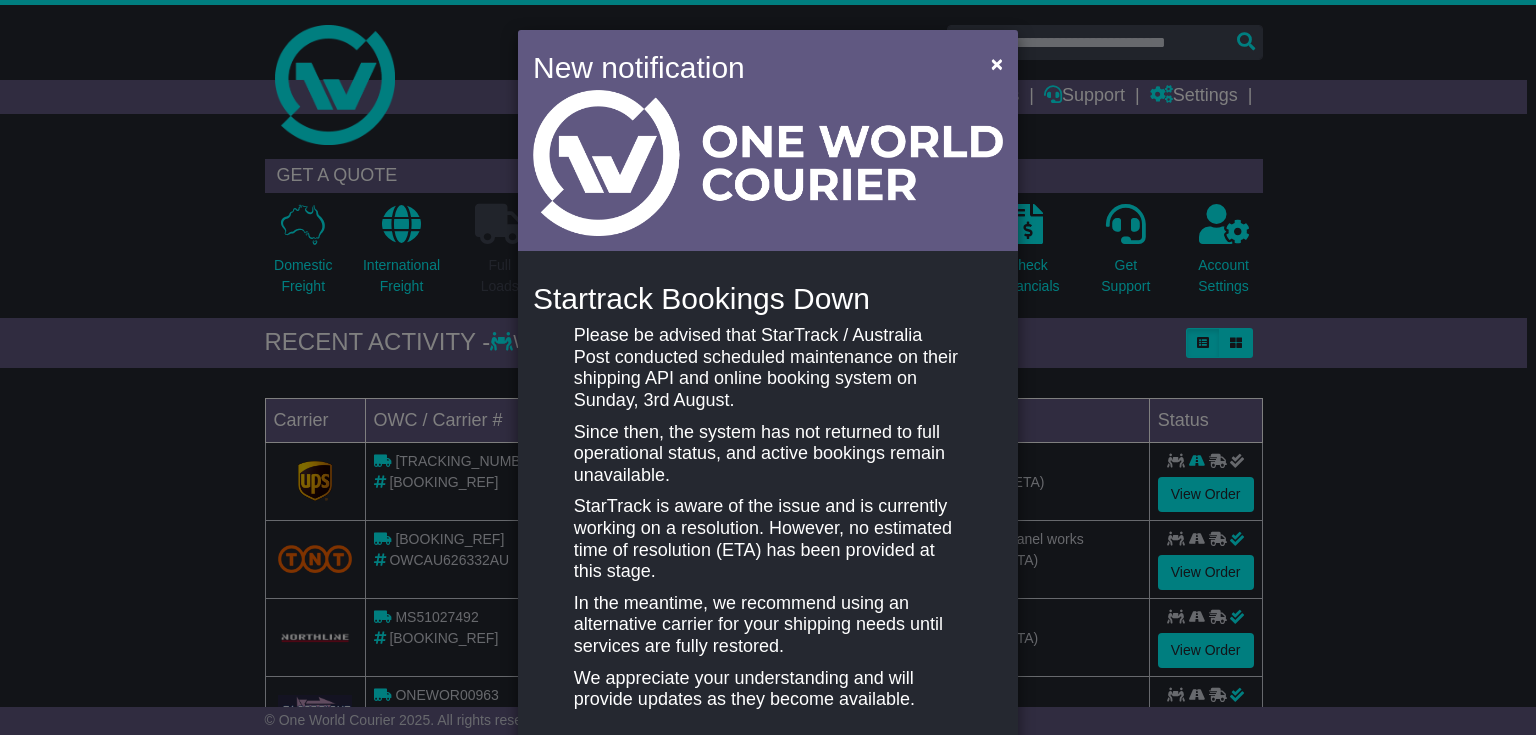 scroll, scrollTop: 0, scrollLeft: 0, axis: both 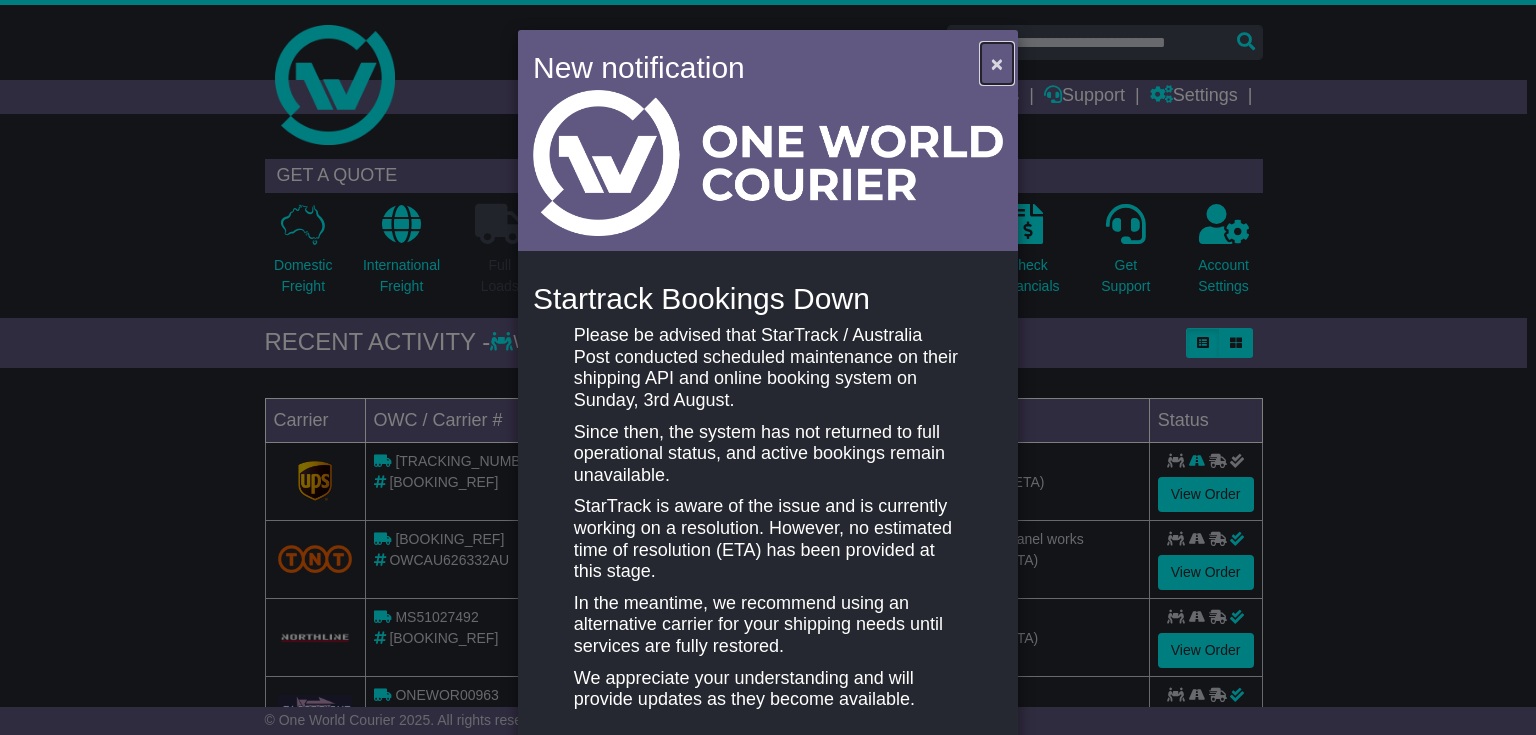 click on "×" at bounding box center (997, 63) 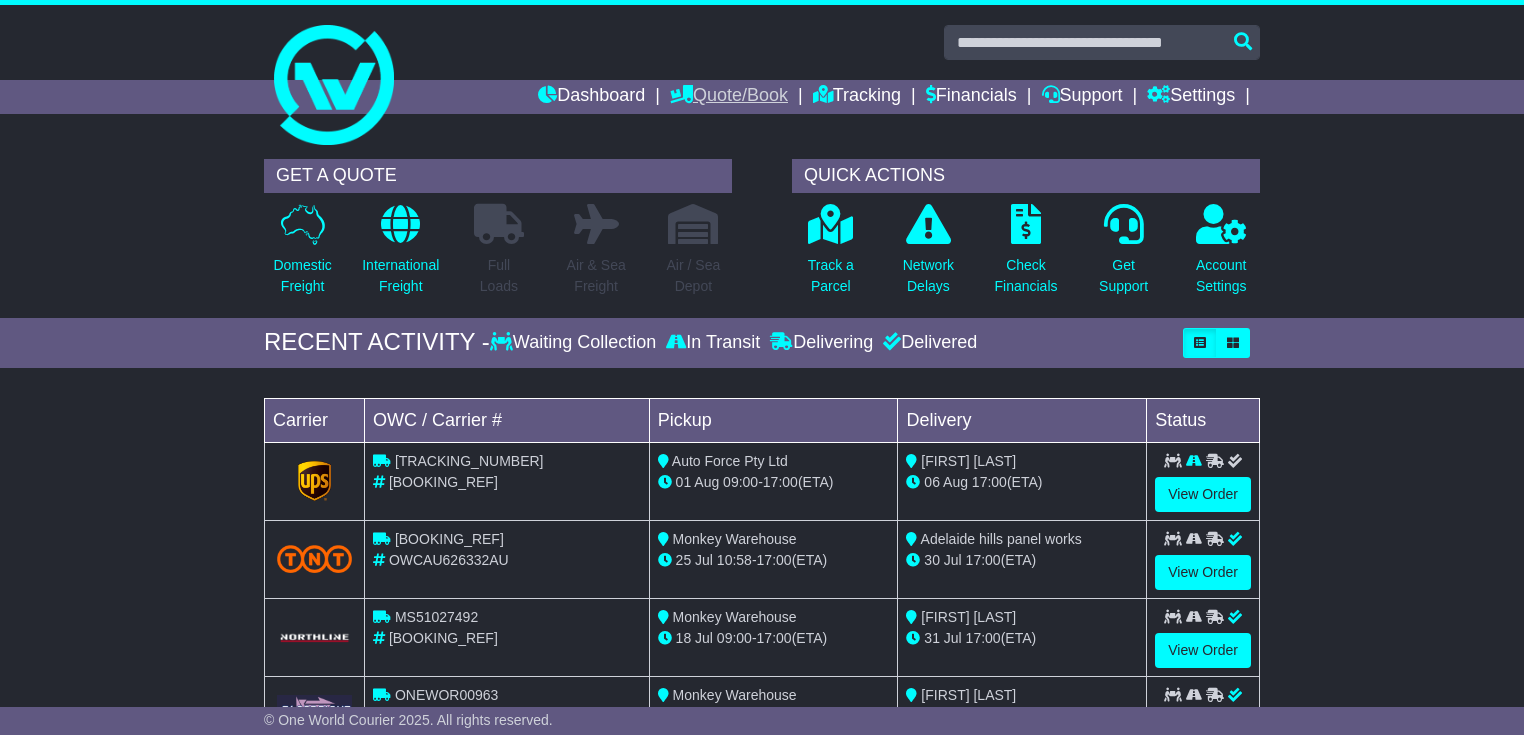 click on "Quote/Book" at bounding box center (729, 97) 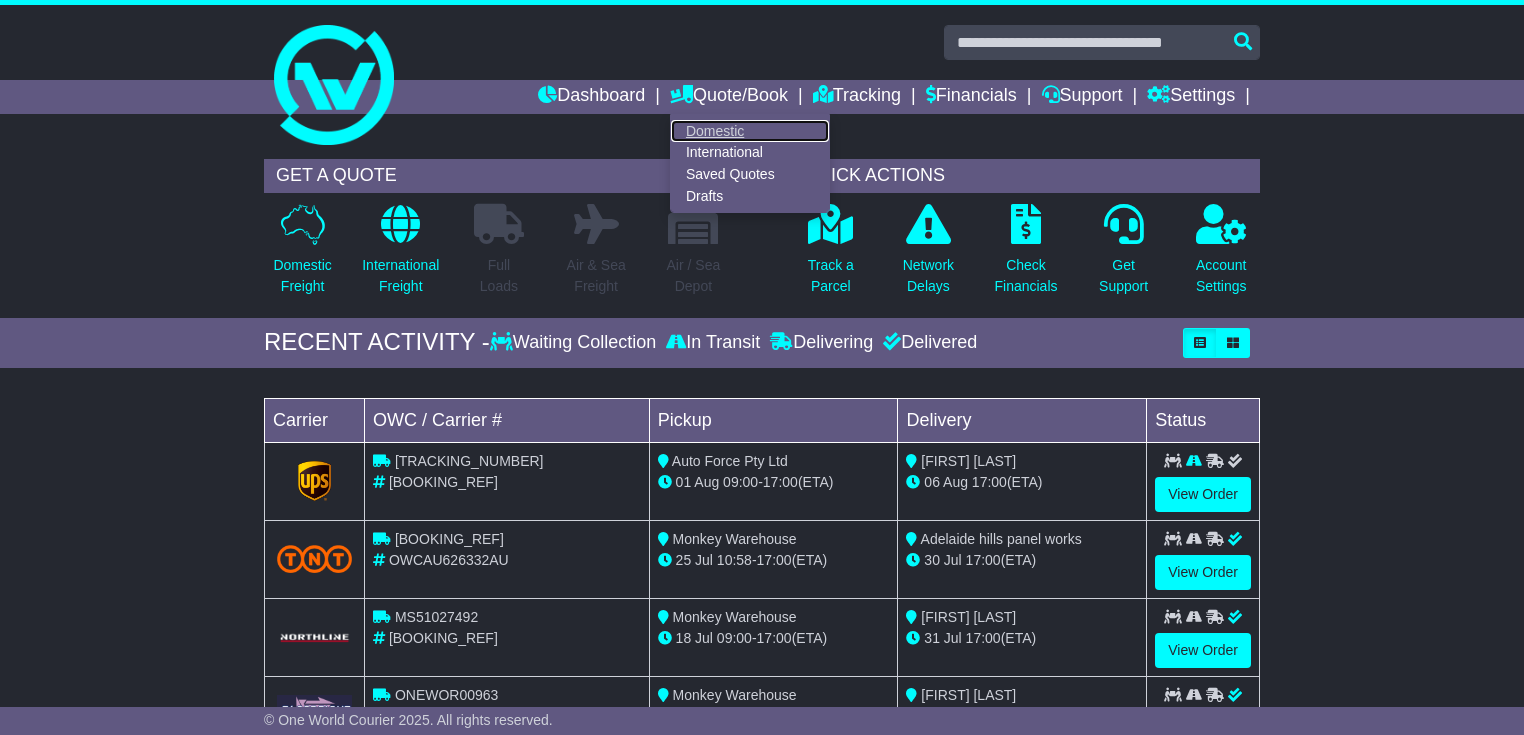 click on "Domestic" at bounding box center (750, 131) 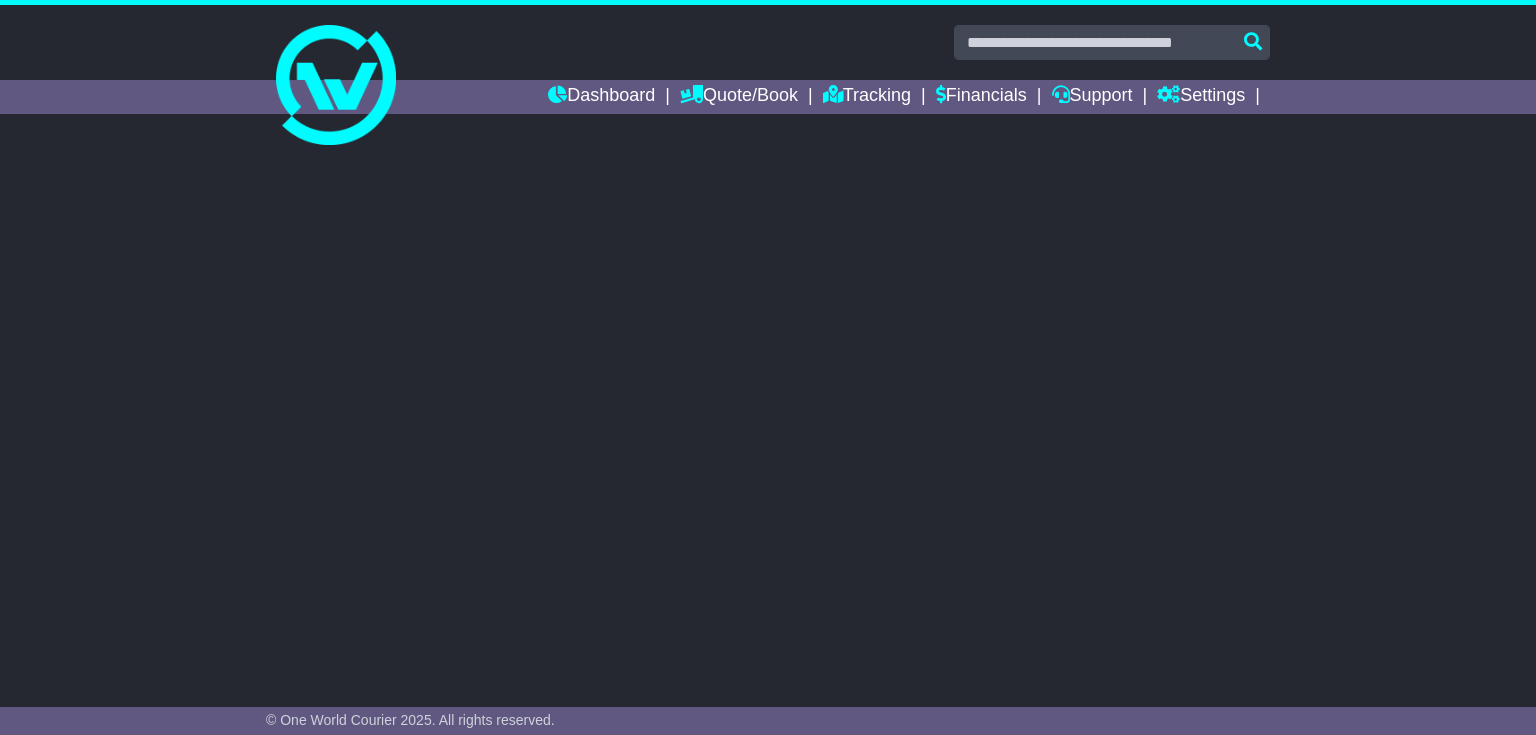 scroll, scrollTop: 0, scrollLeft: 0, axis: both 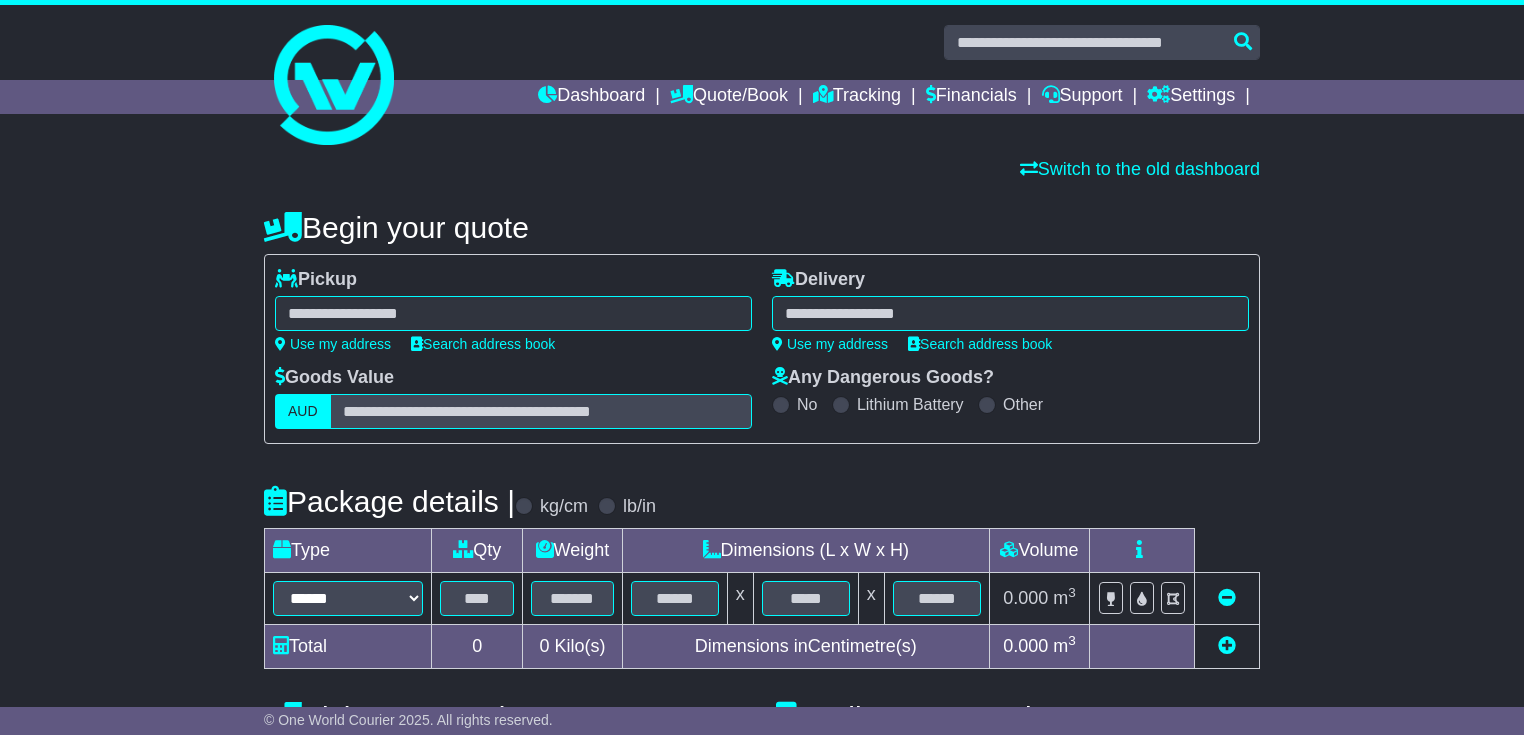 click at bounding box center [513, 313] 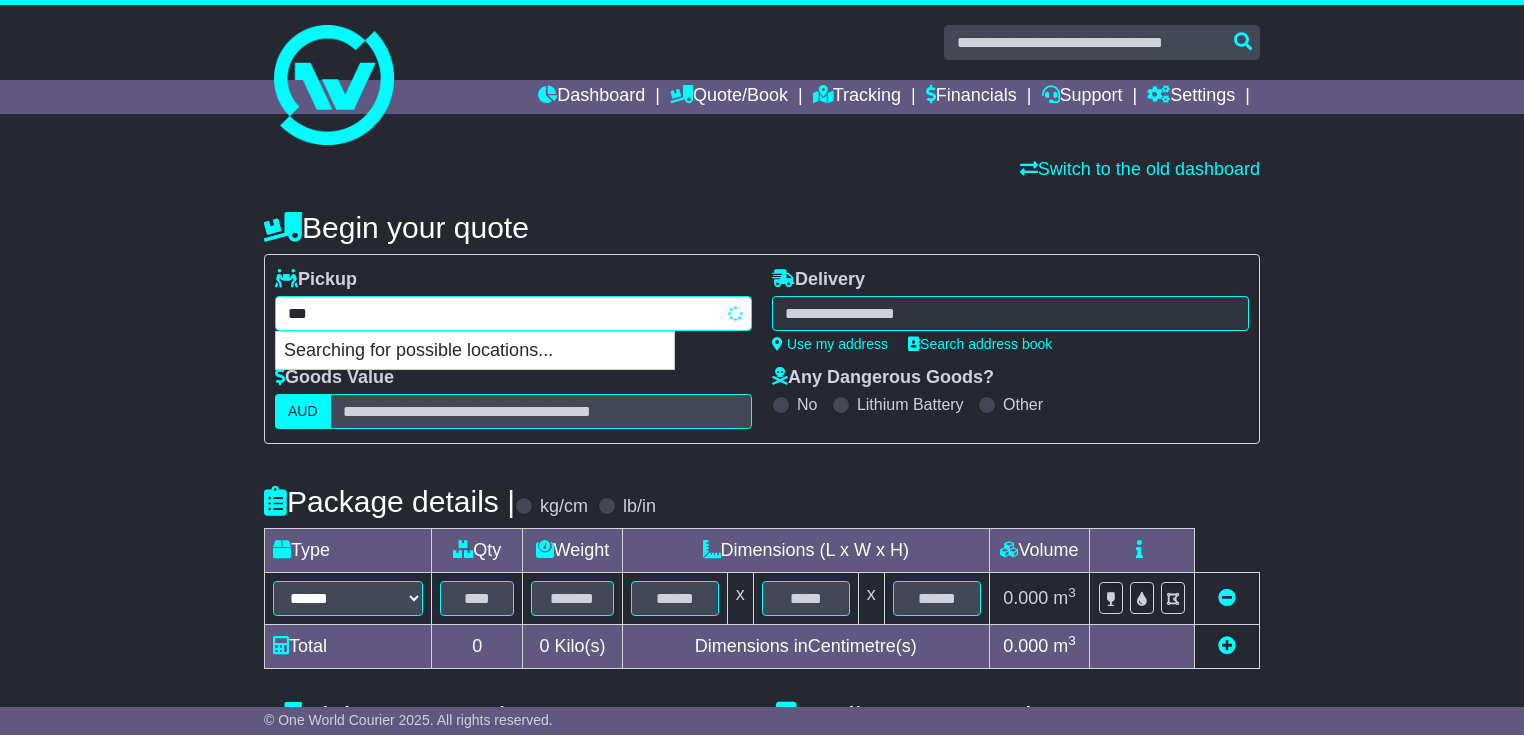 type on "****" 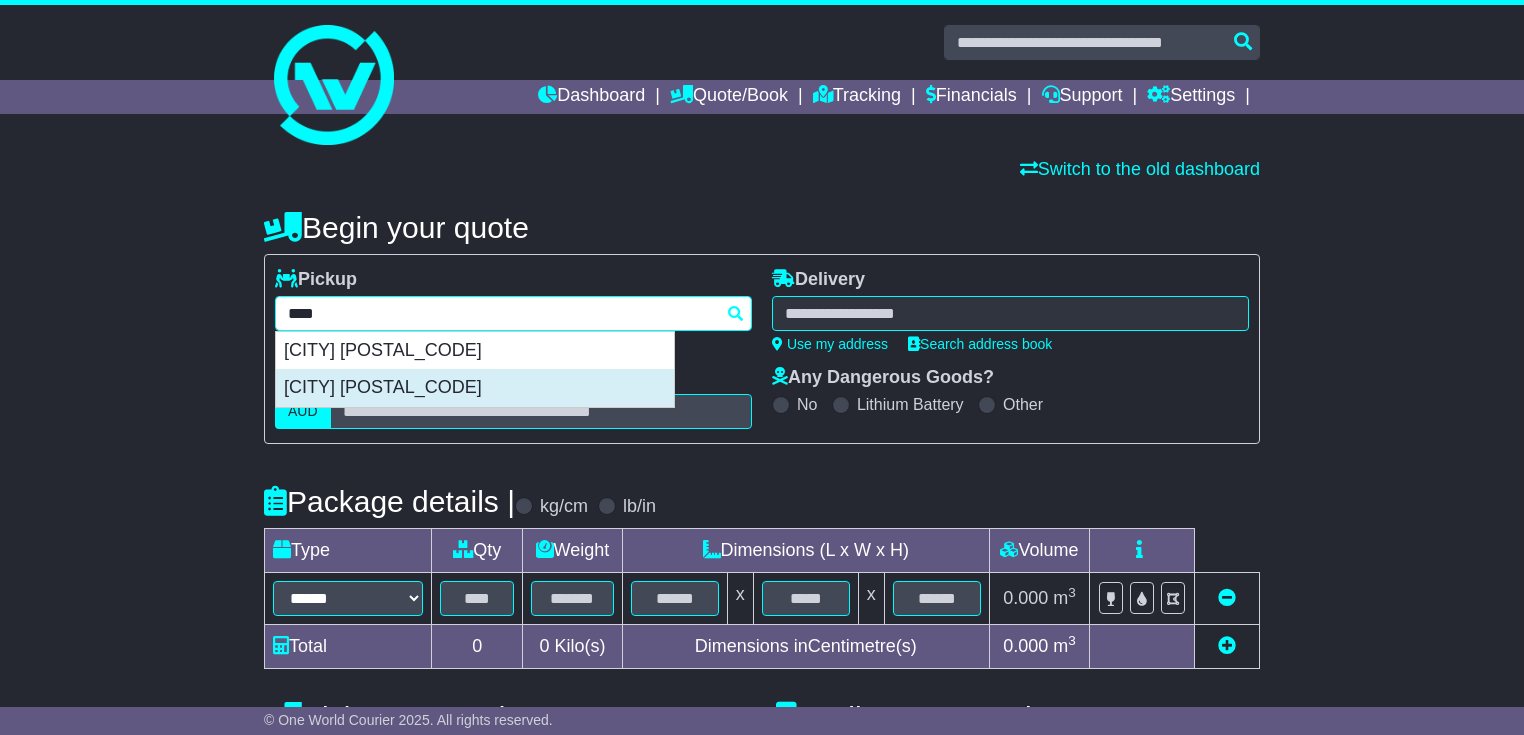 click on "COOPERS PLAINS 4108" at bounding box center (475, 388) 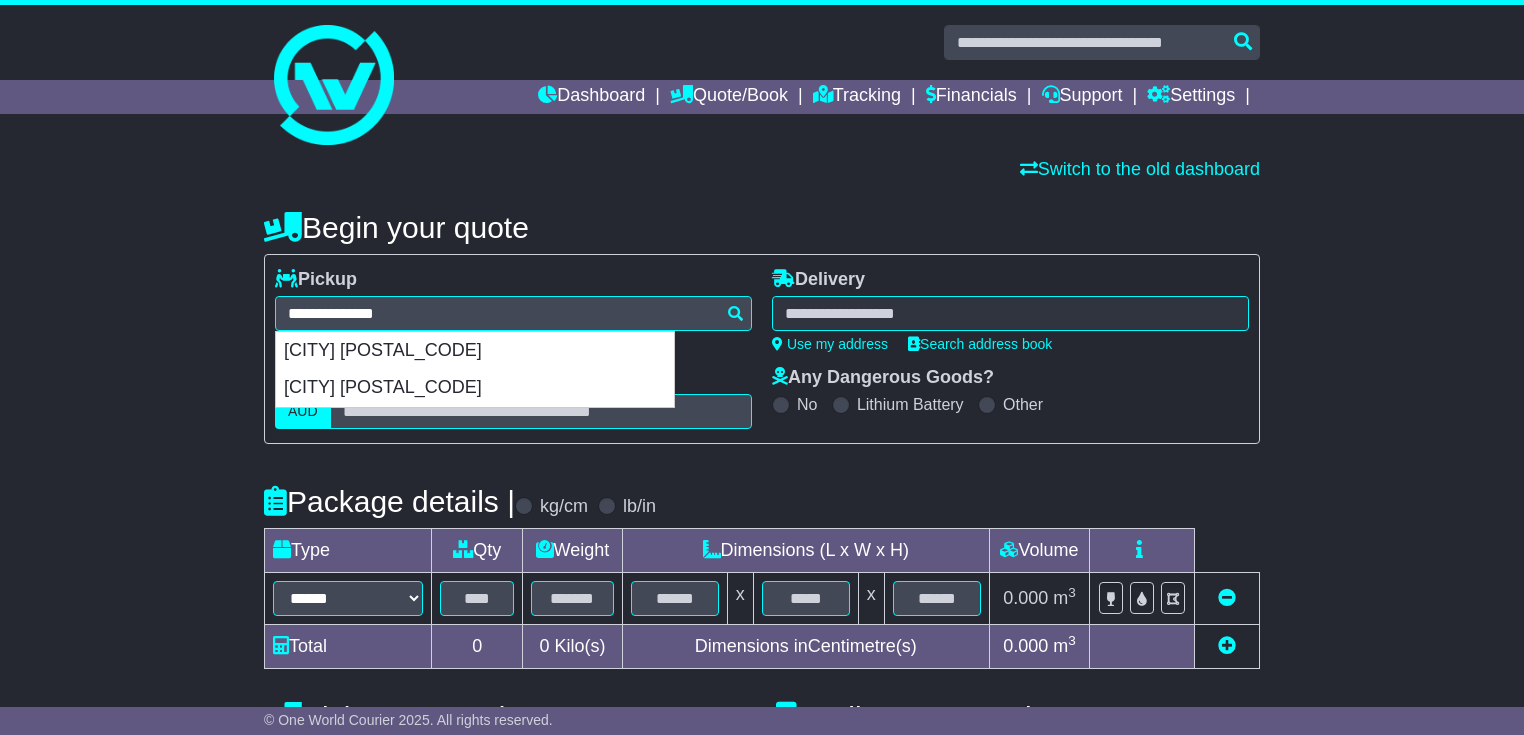 type on "**********" 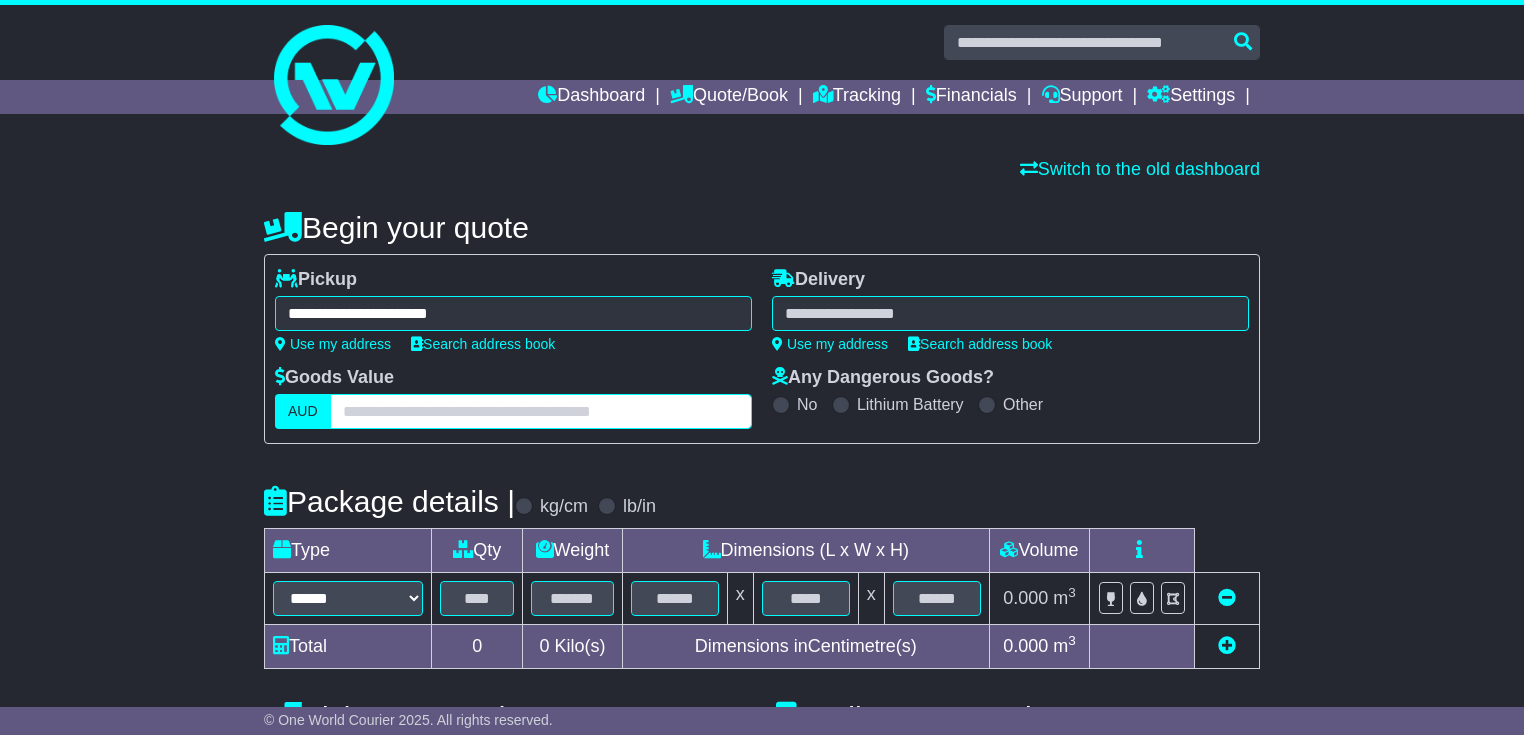 click at bounding box center (541, 411) 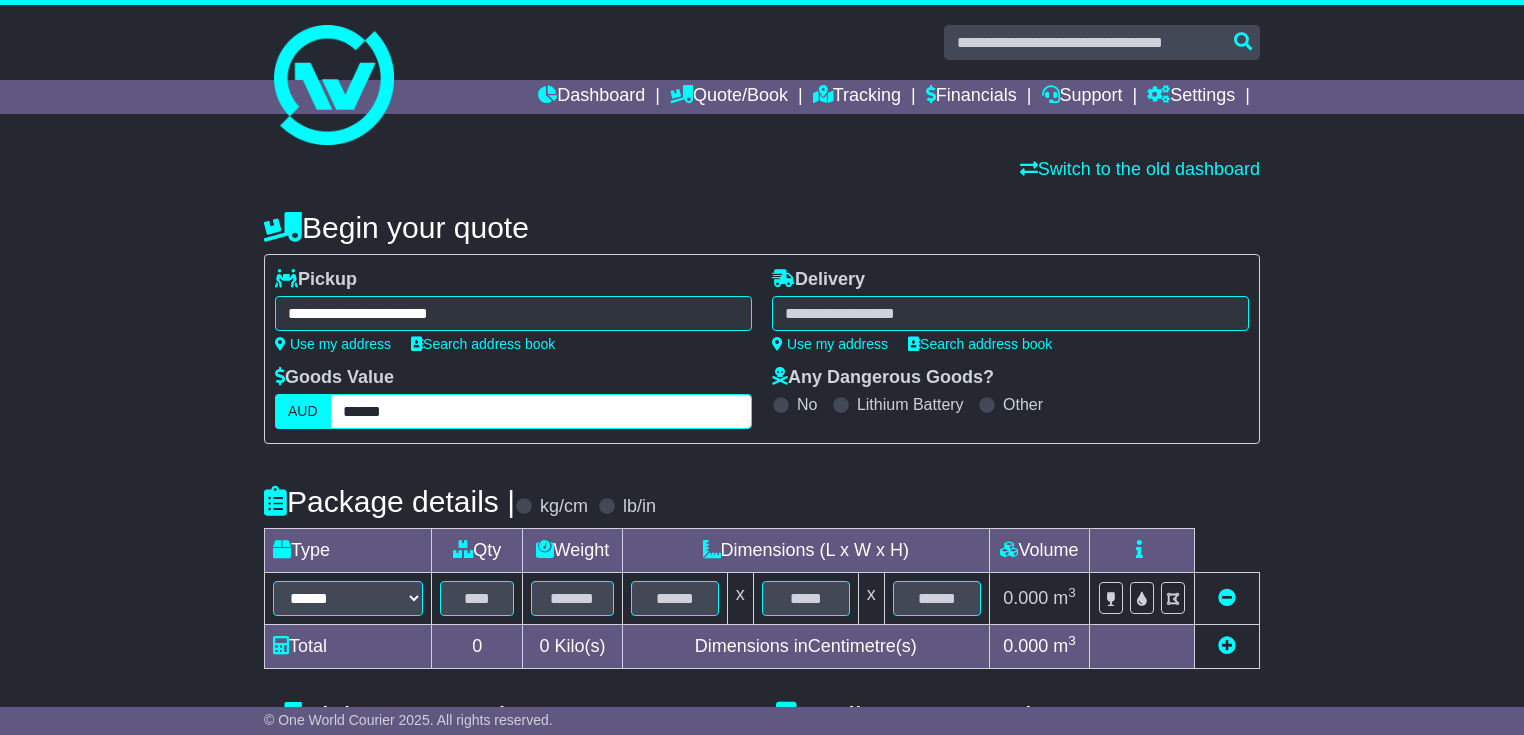 type on "******" 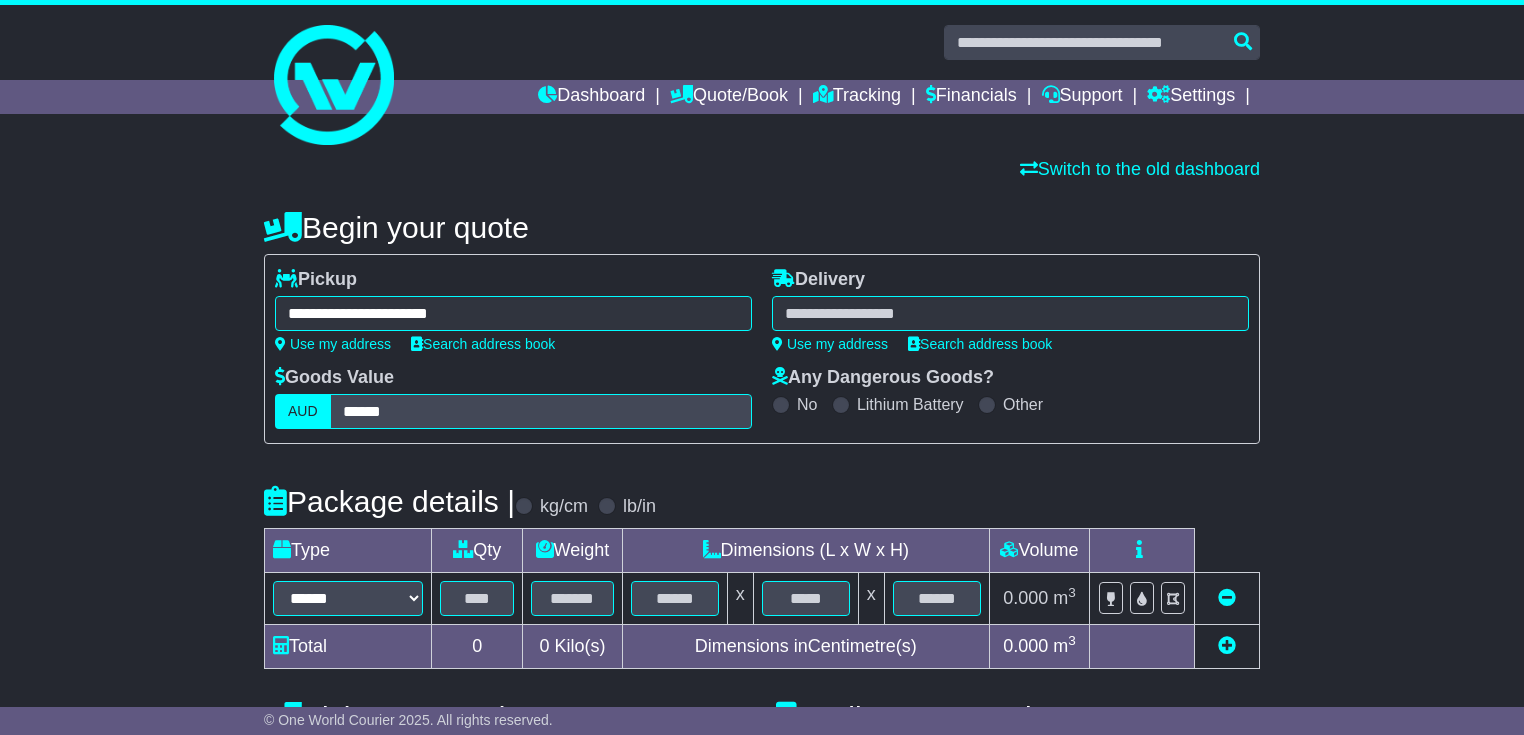 click at bounding box center (1010, 313) 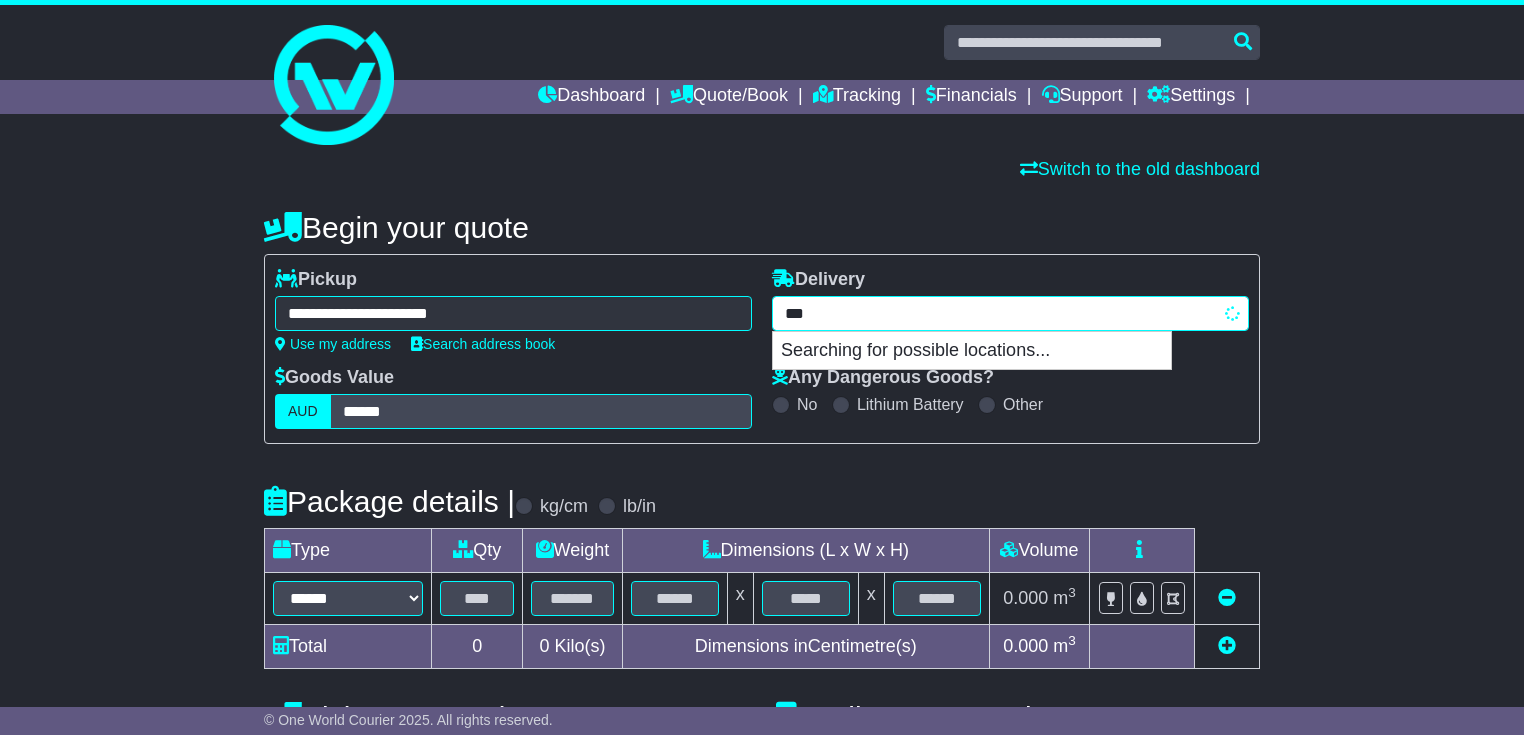 type on "****" 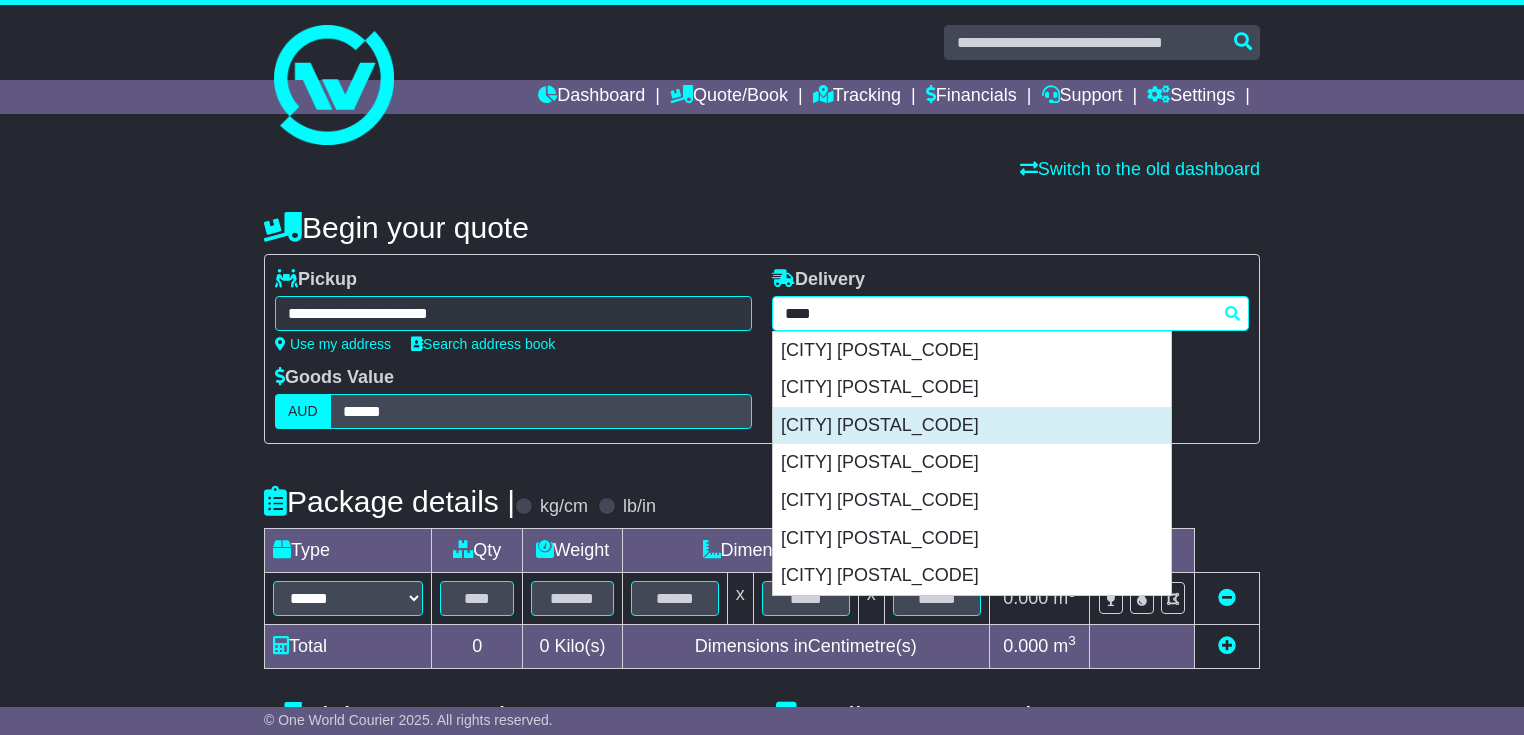 click on "CREMORNE 3121" at bounding box center [972, 426] 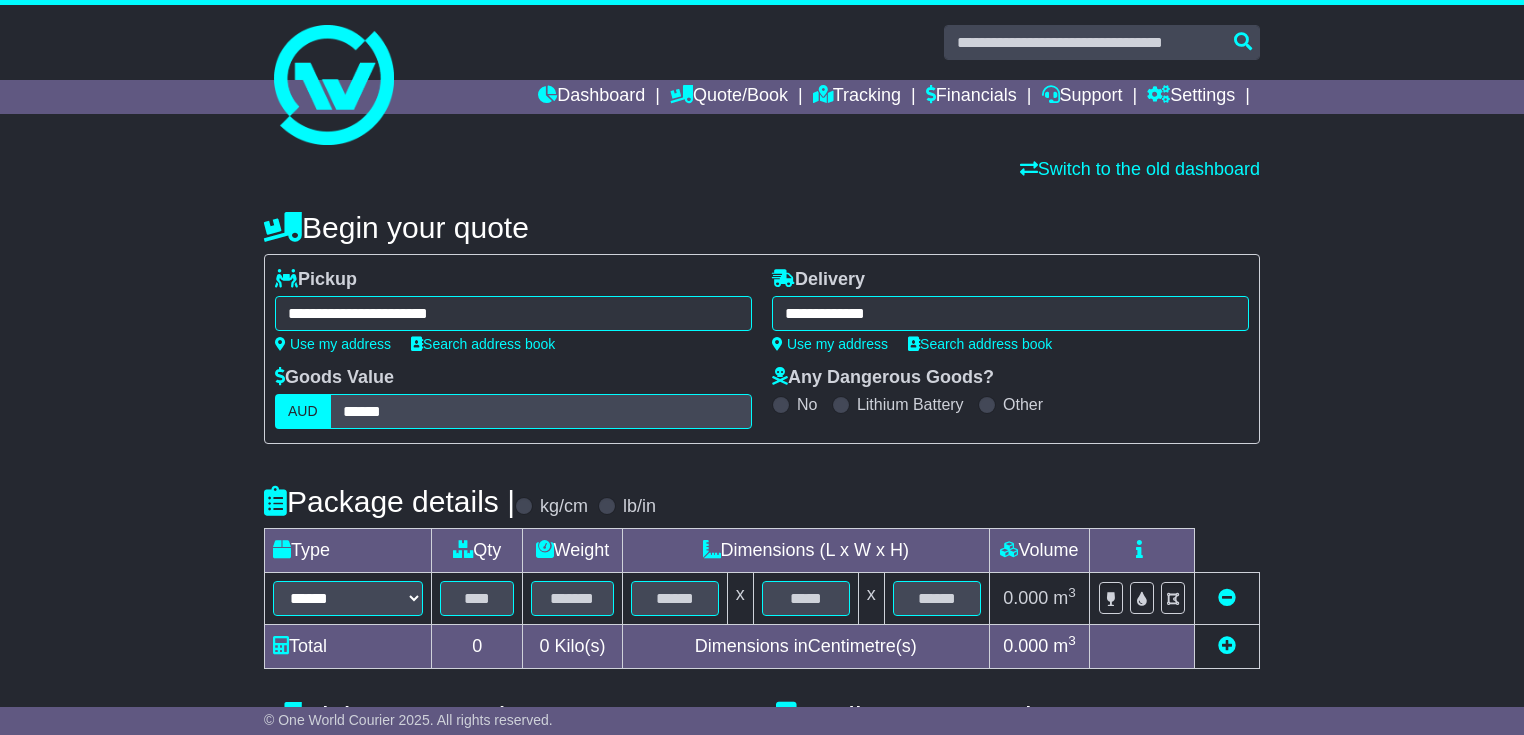 type on "**********" 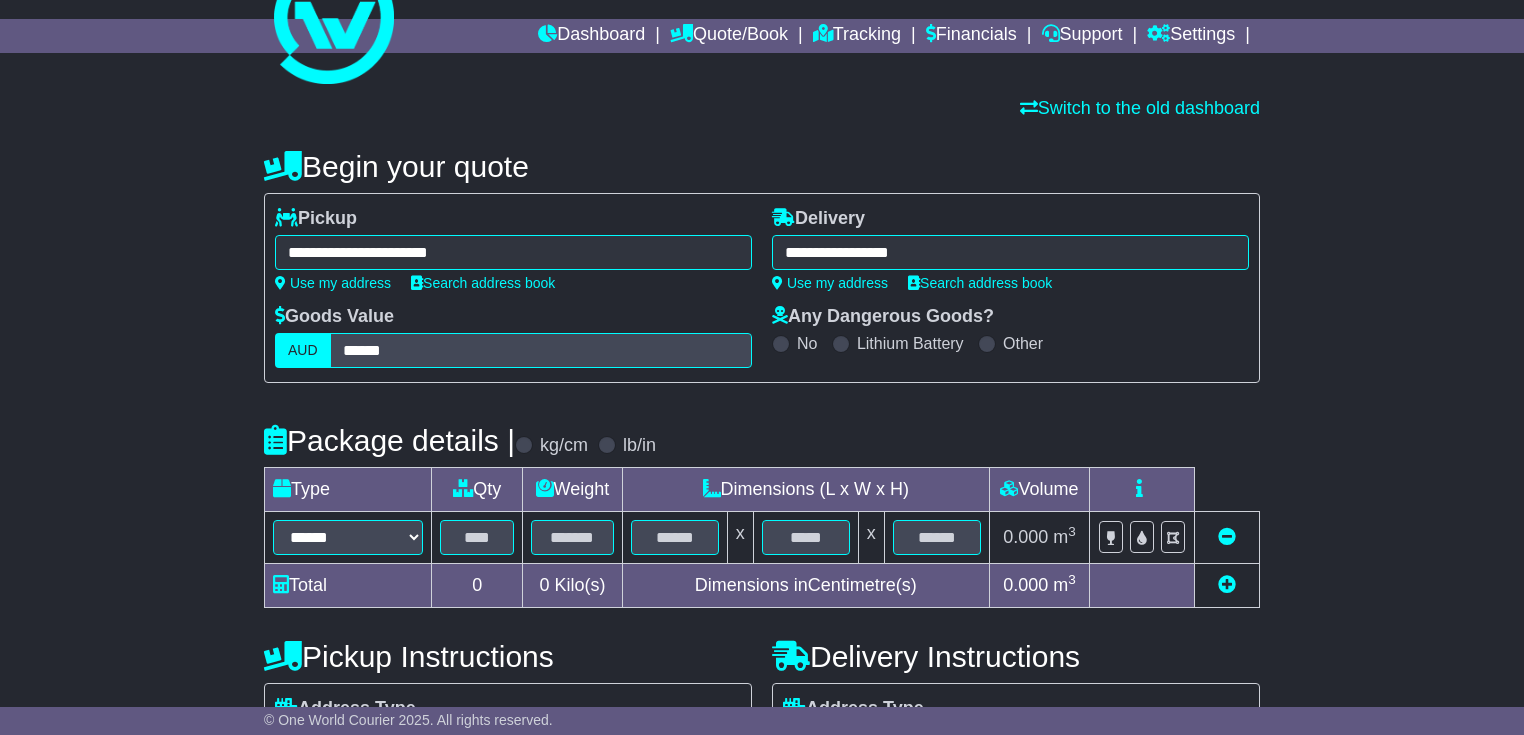 scroll, scrollTop: 160, scrollLeft: 0, axis: vertical 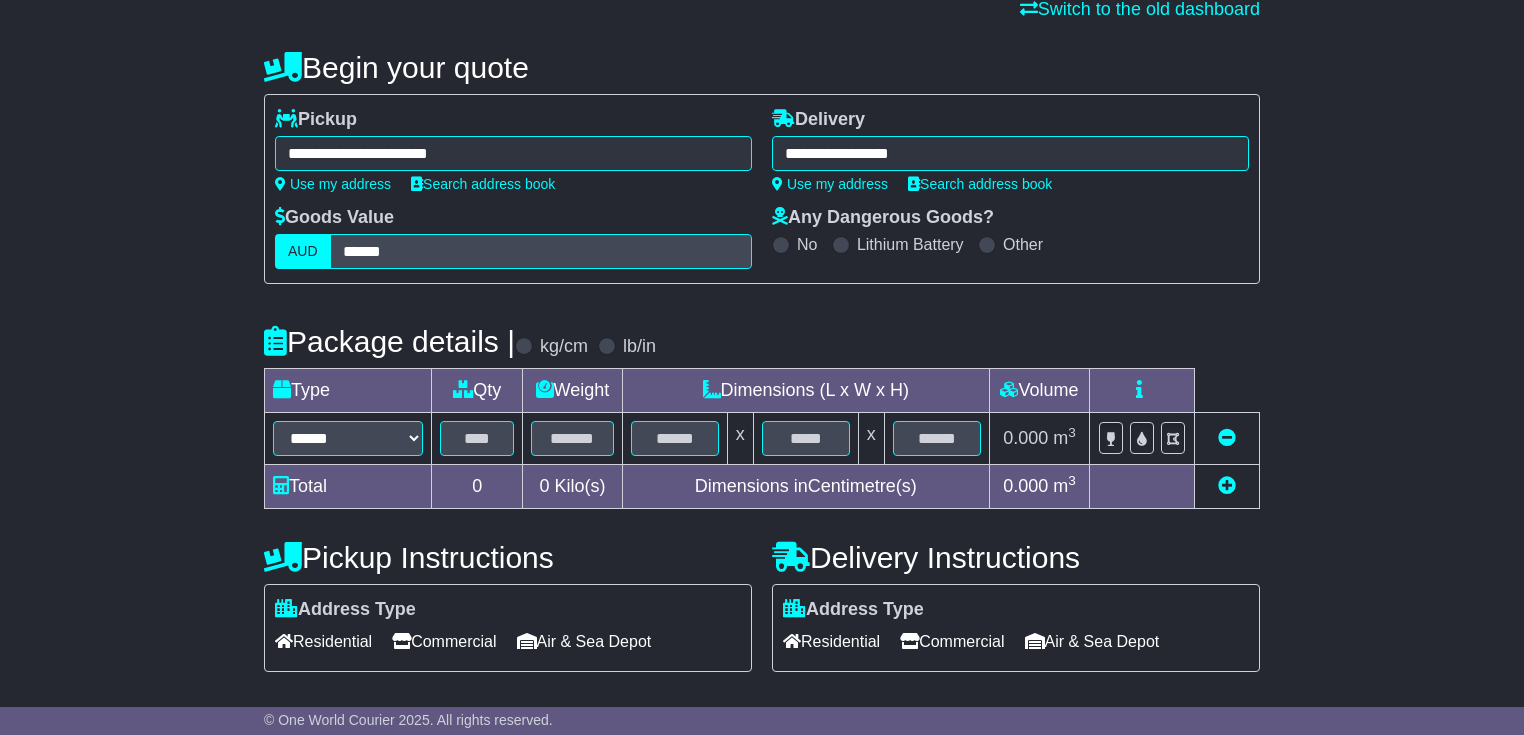 click on "****** ****** *** ******** ***** **** **** ****** *** *******" at bounding box center [348, 439] 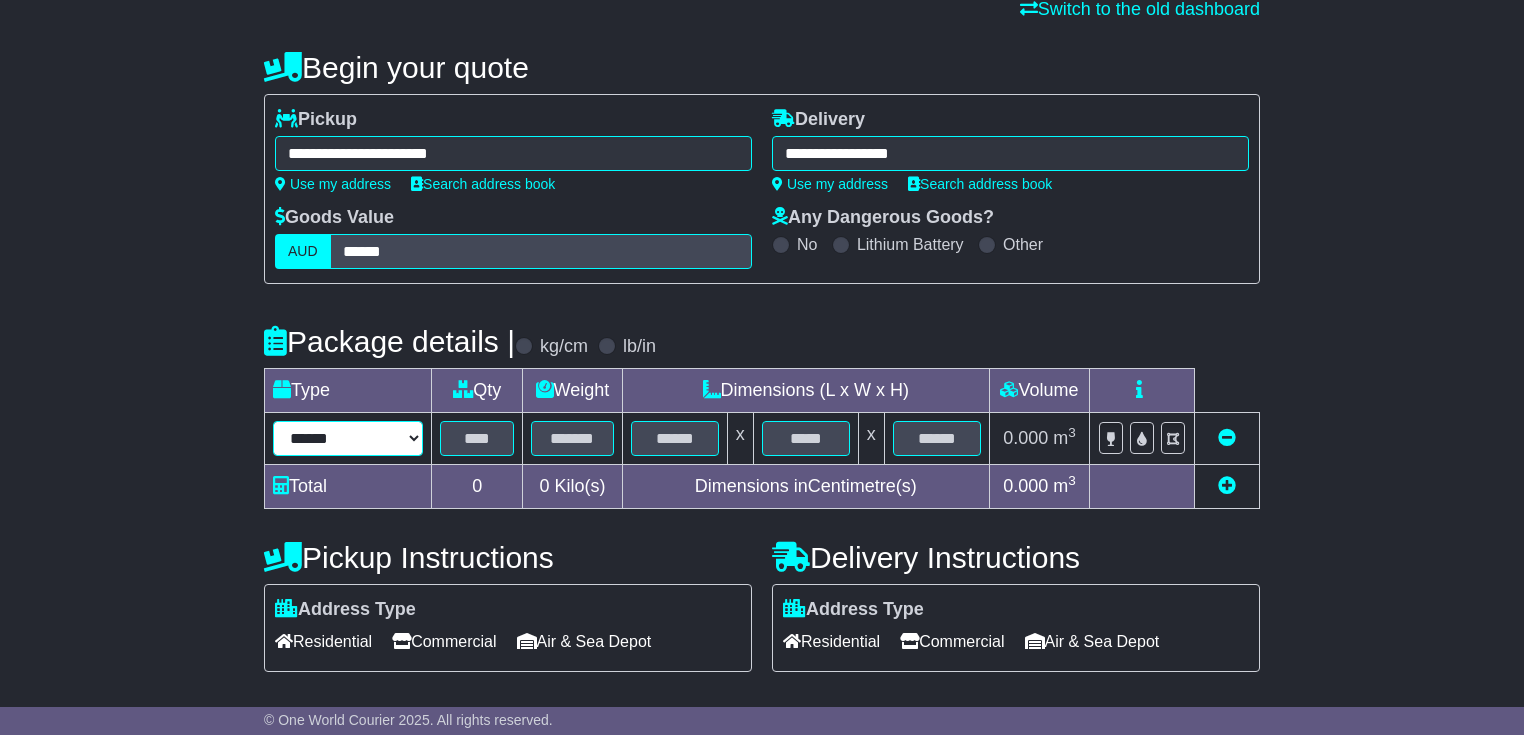 click on "****** ****** *** ******** ***** **** **** ****** *** *******" at bounding box center [348, 438] 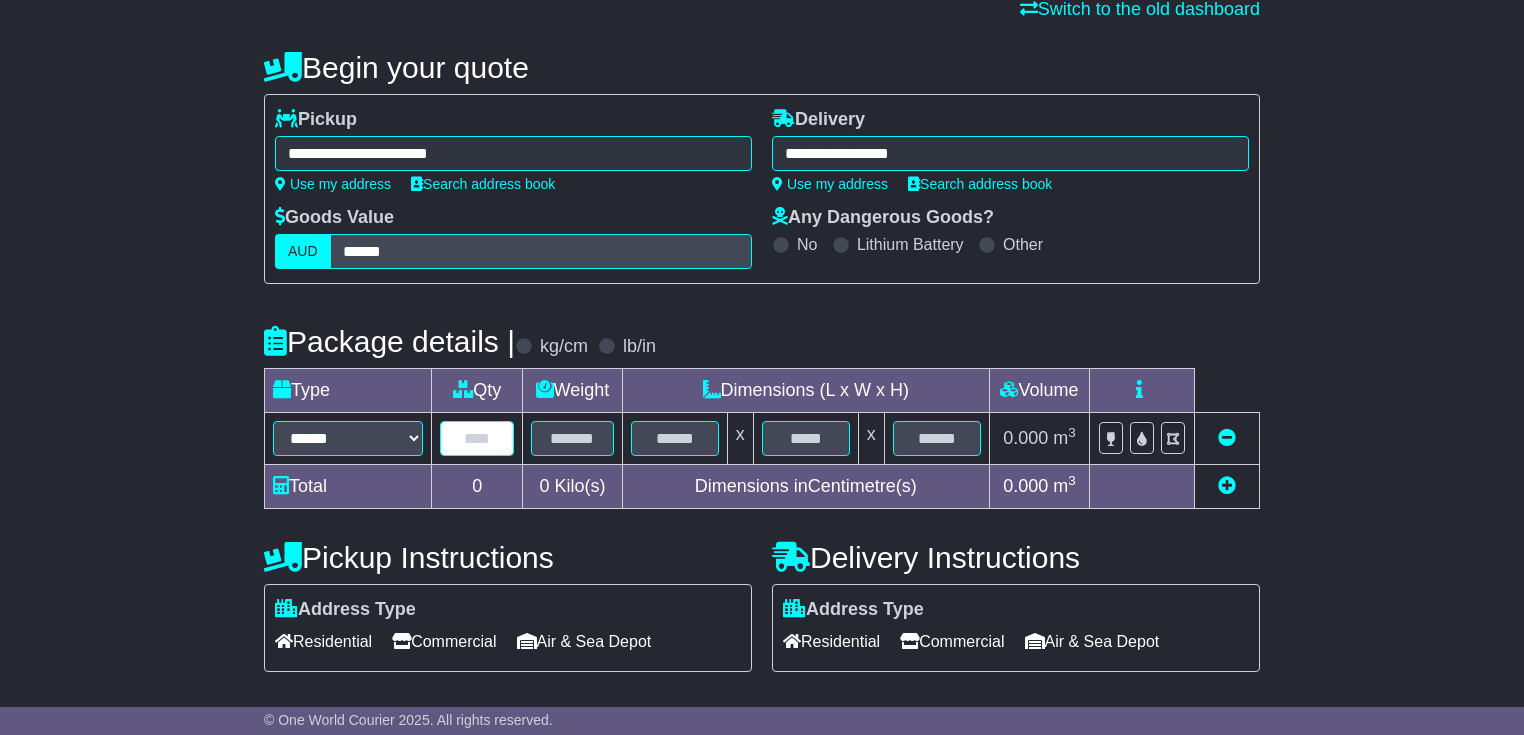click at bounding box center [477, 438] 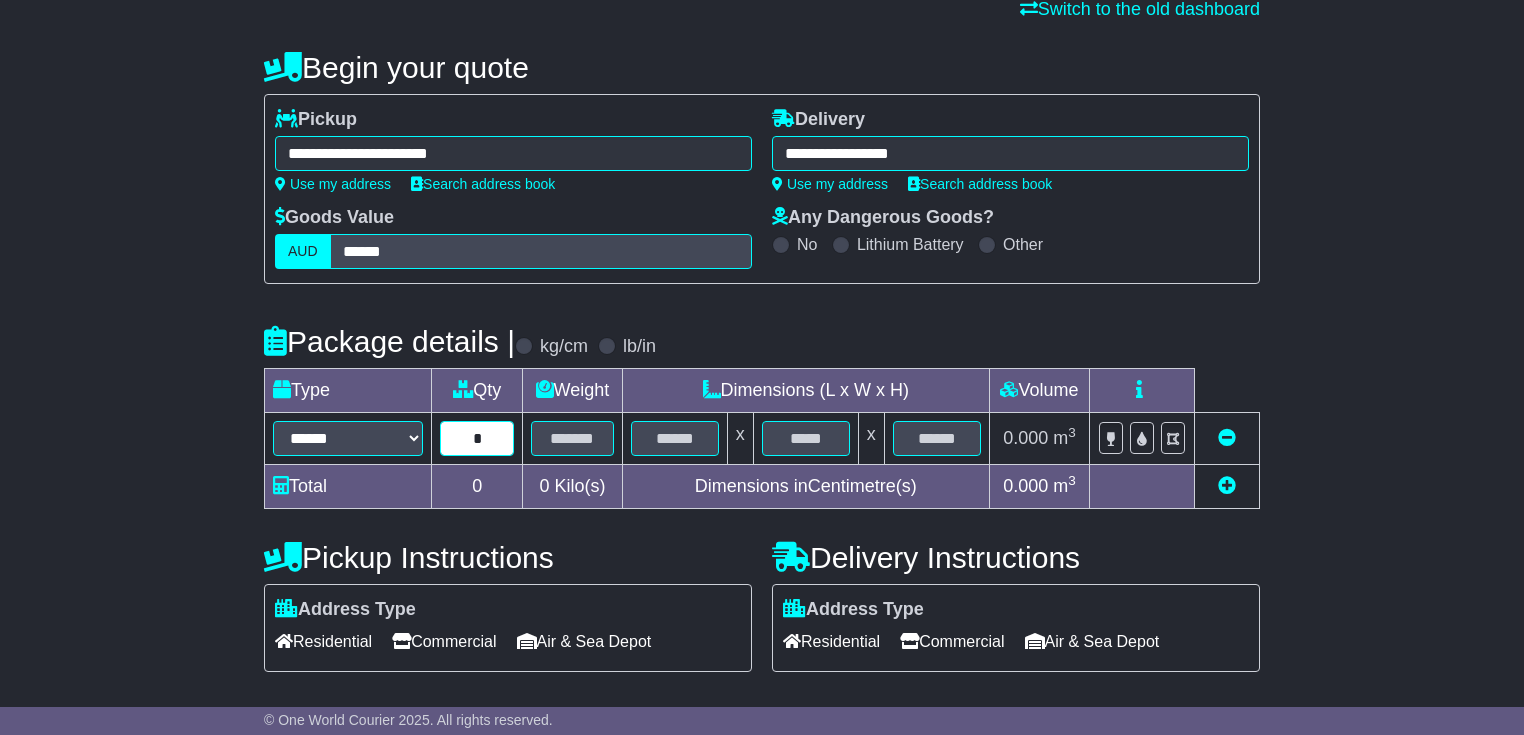 type on "*" 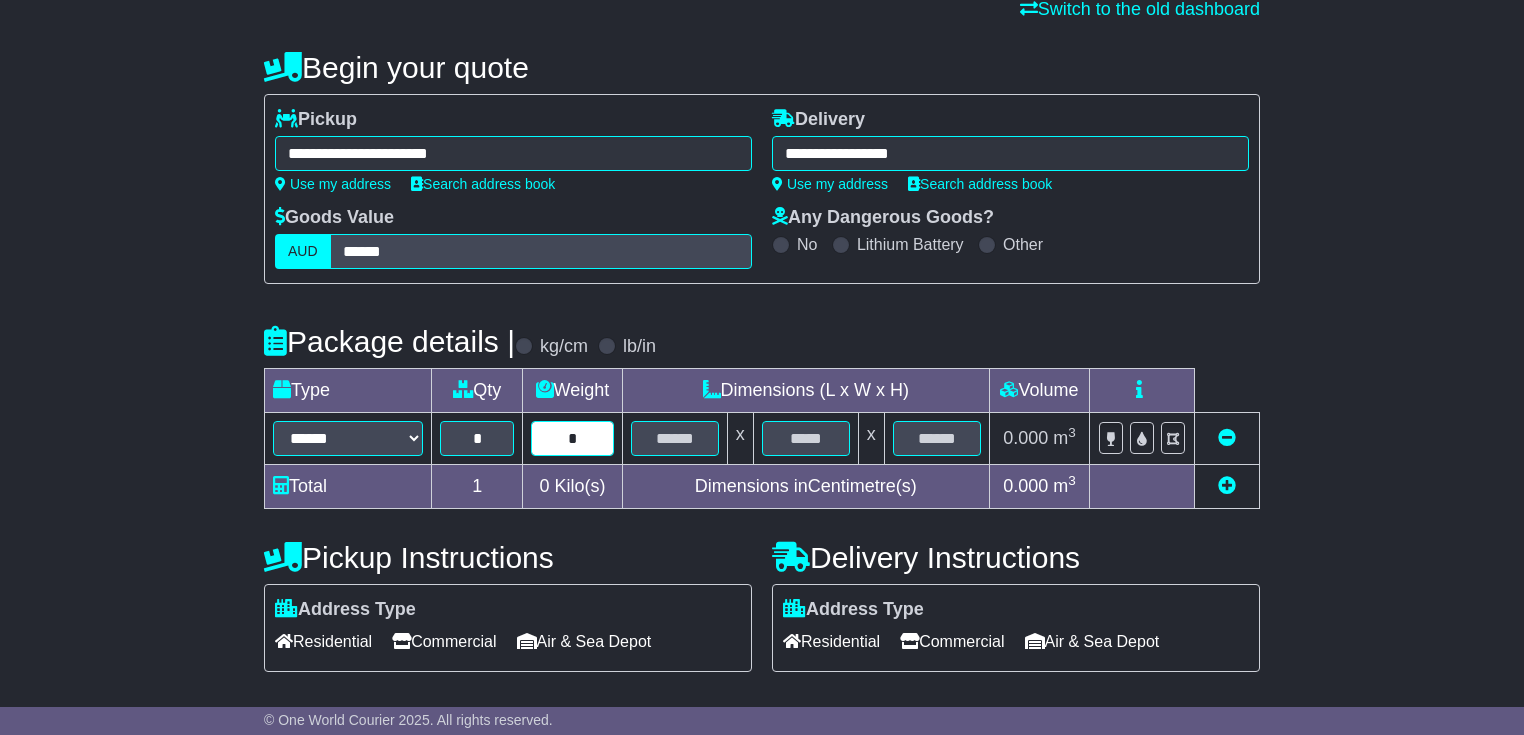 type on "*" 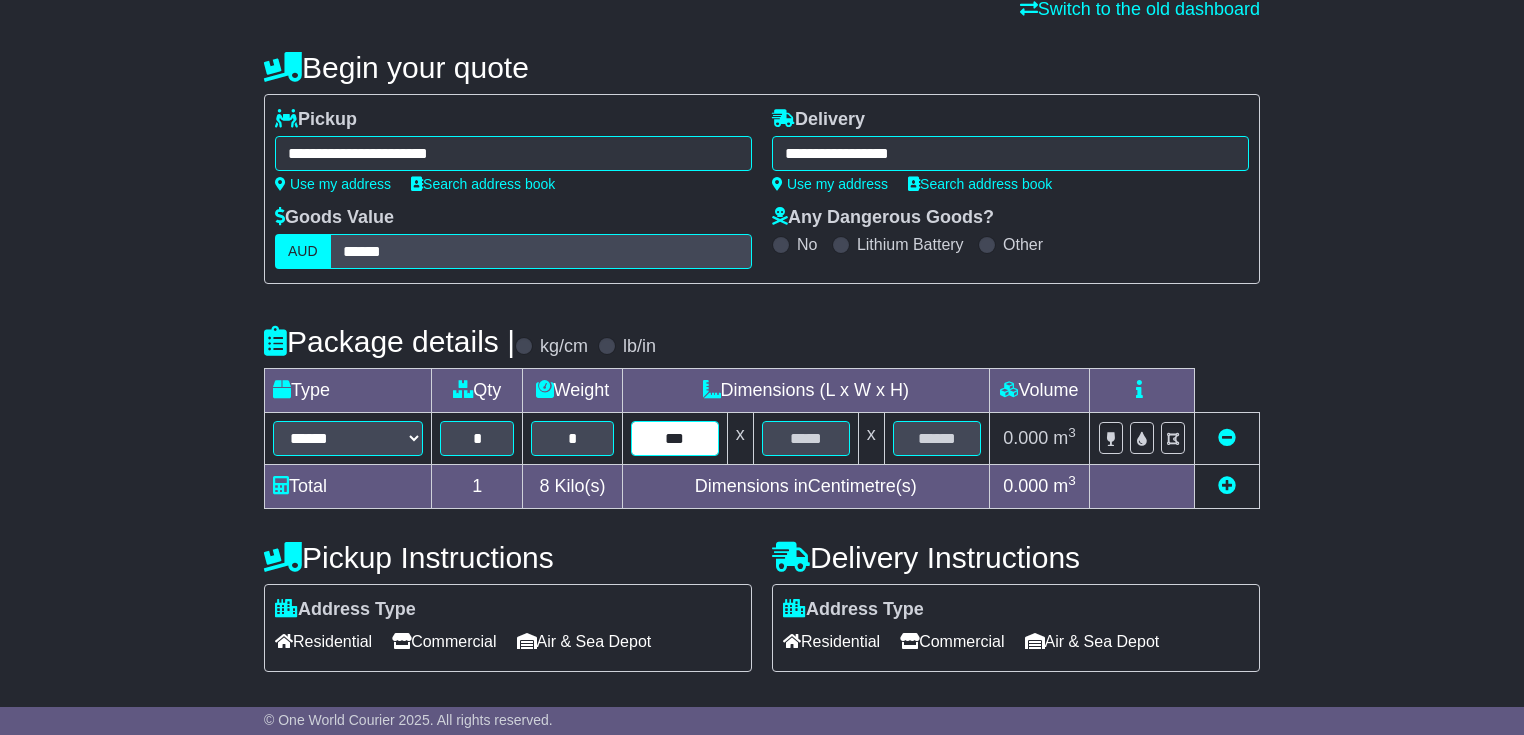 type on "***" 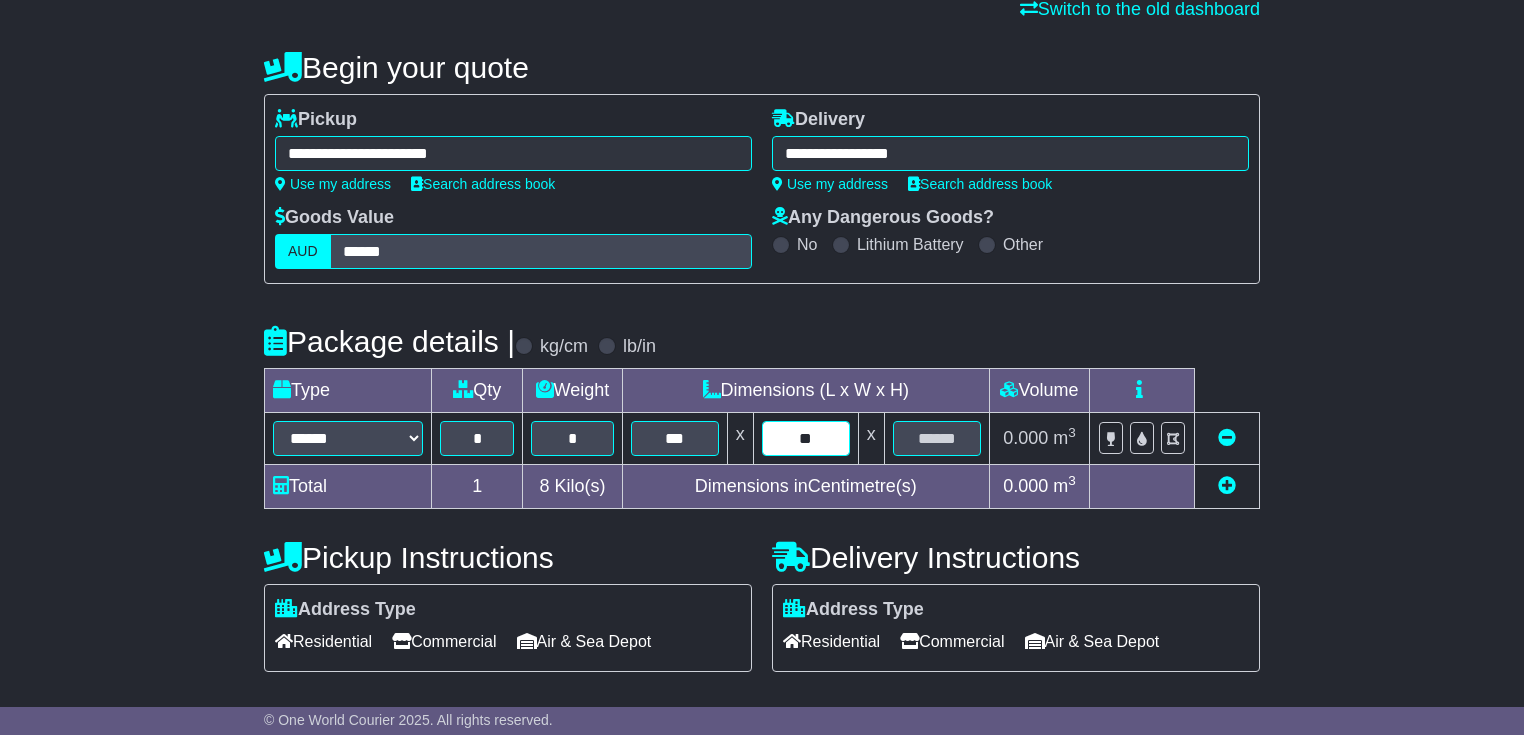 type on "**" 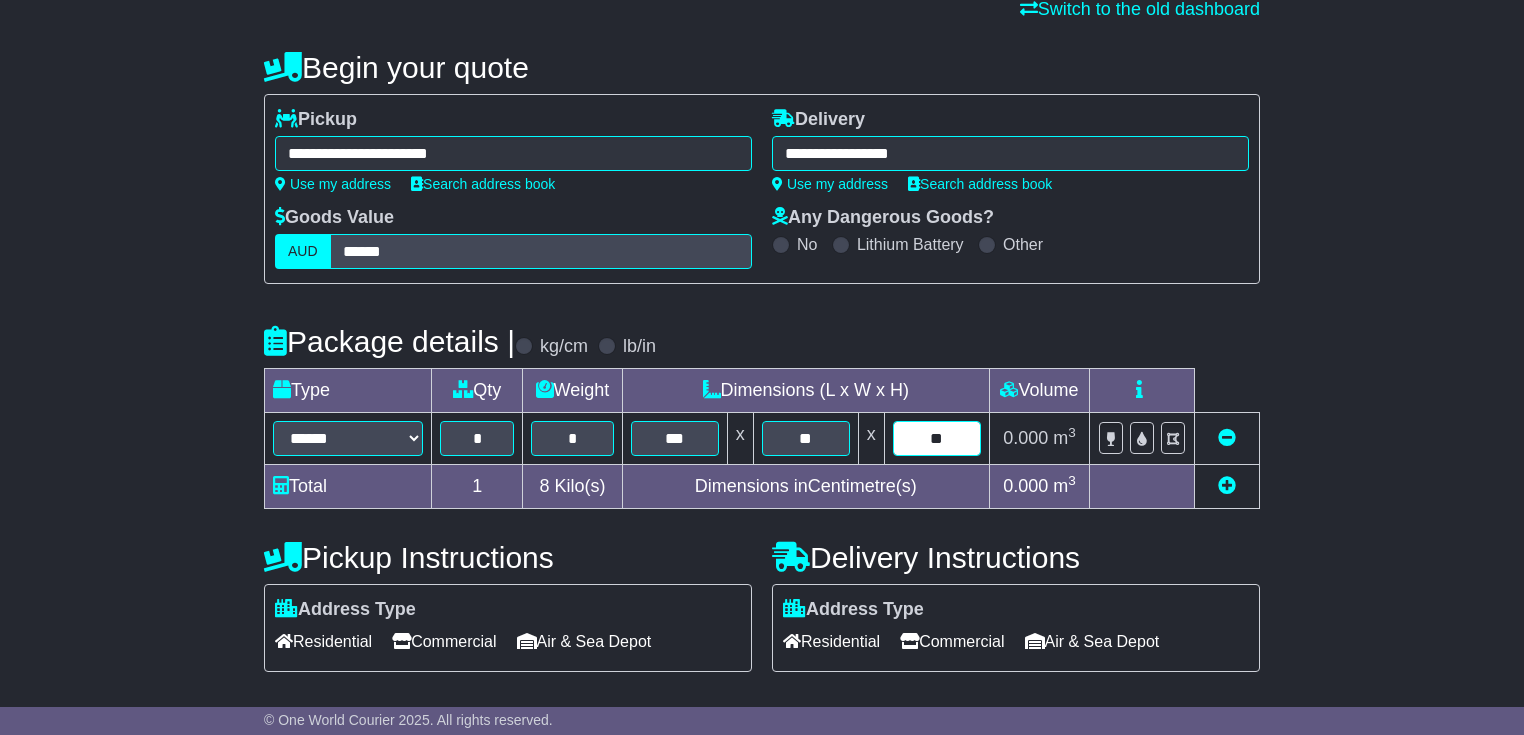 scroll, scrollTop: 400, scrollLeft: 0, axis: vertical 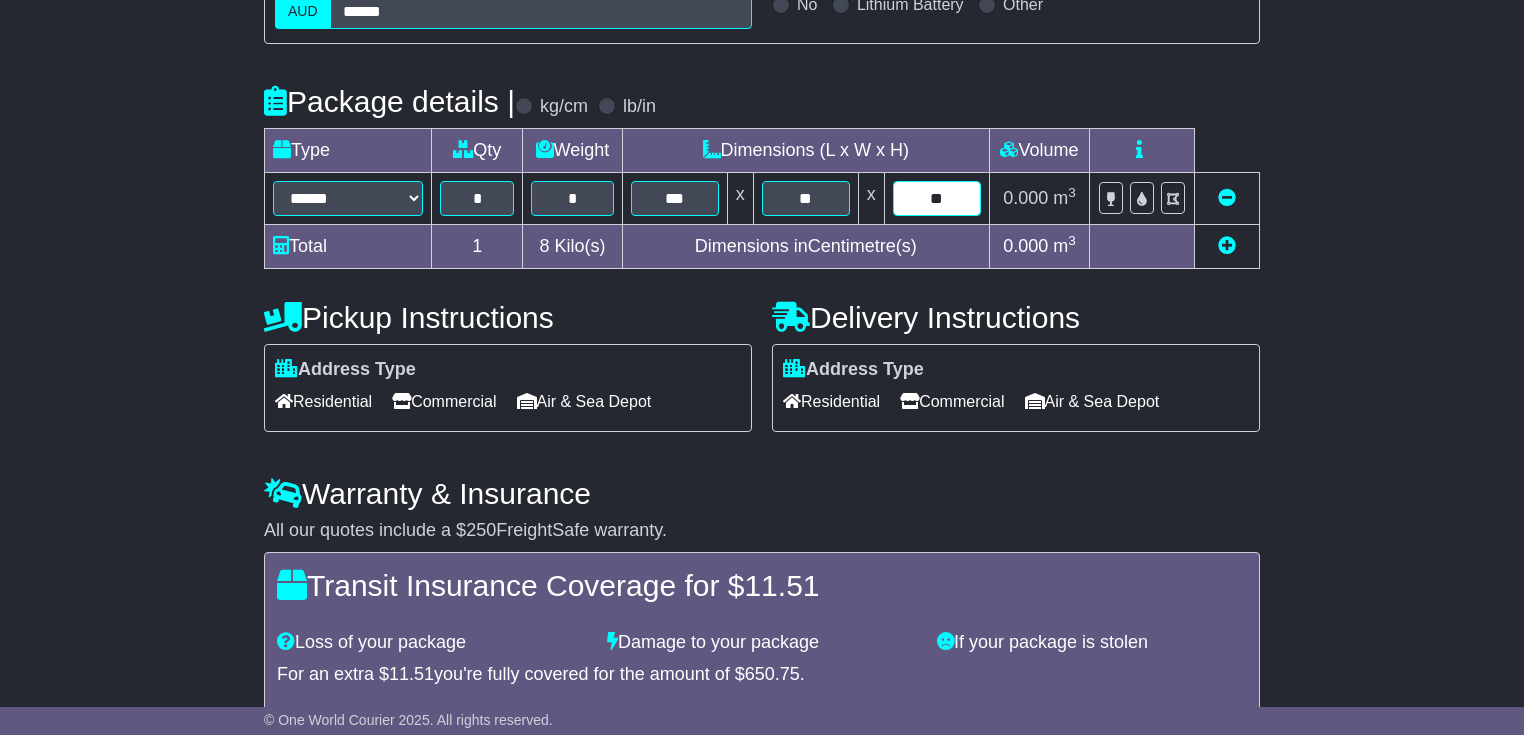 type on "**" 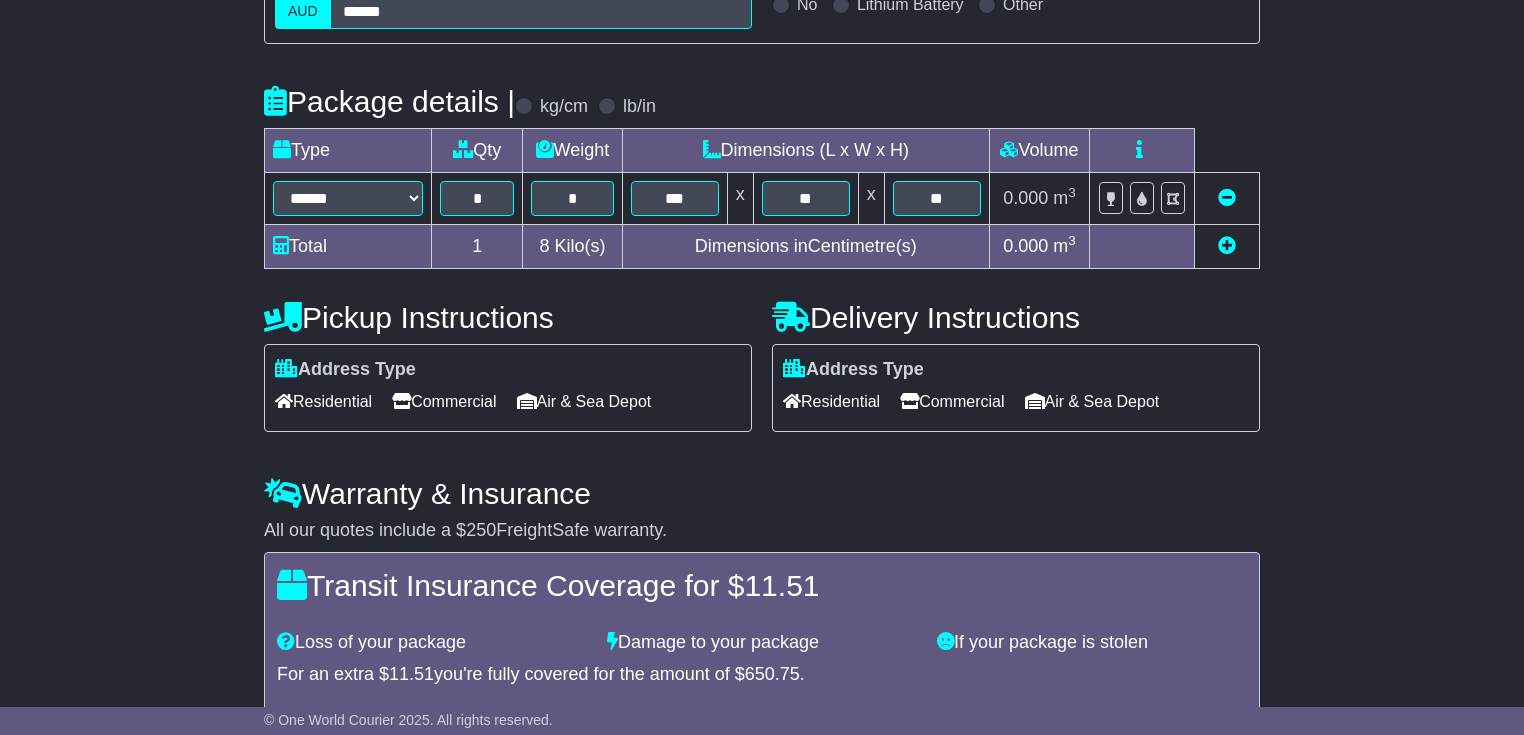 drag, startPoint x: 417, startPoint y: 394, endPoint x: 444, endPoint y: 389, distance: 27.45906 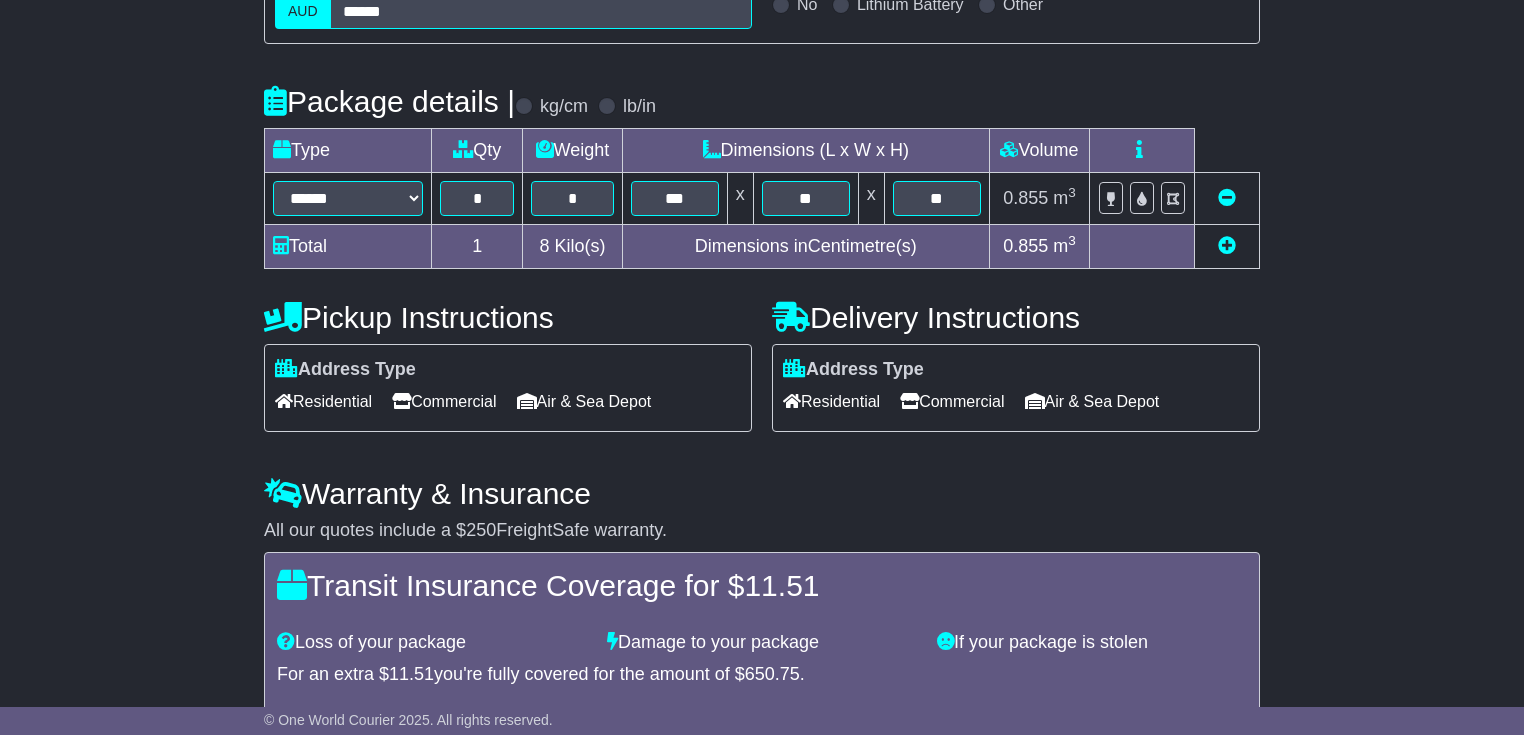 click on "Residential" at bounding box center (831, 401) 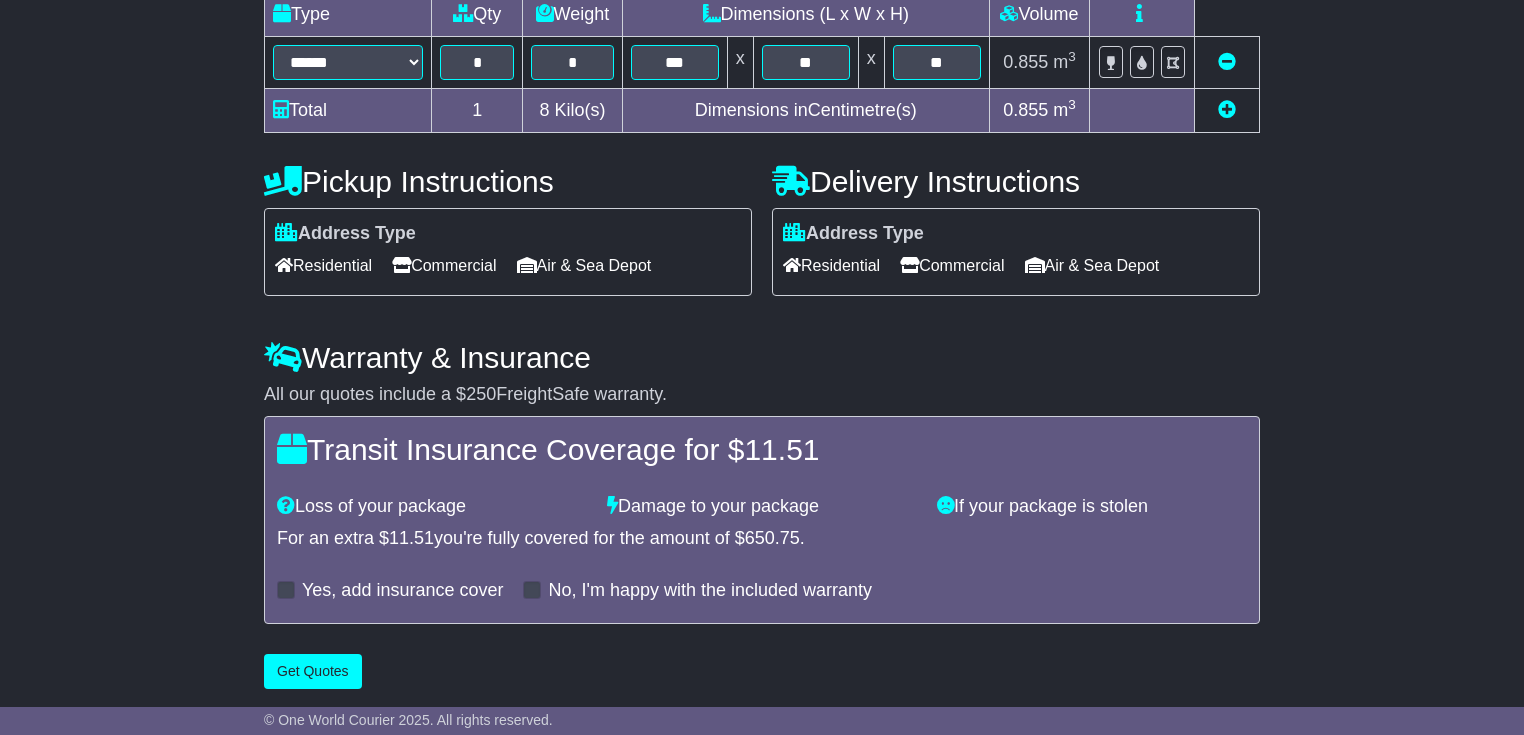scroll, scrollTop: 539, scrollLeft: 0, axis: vertical 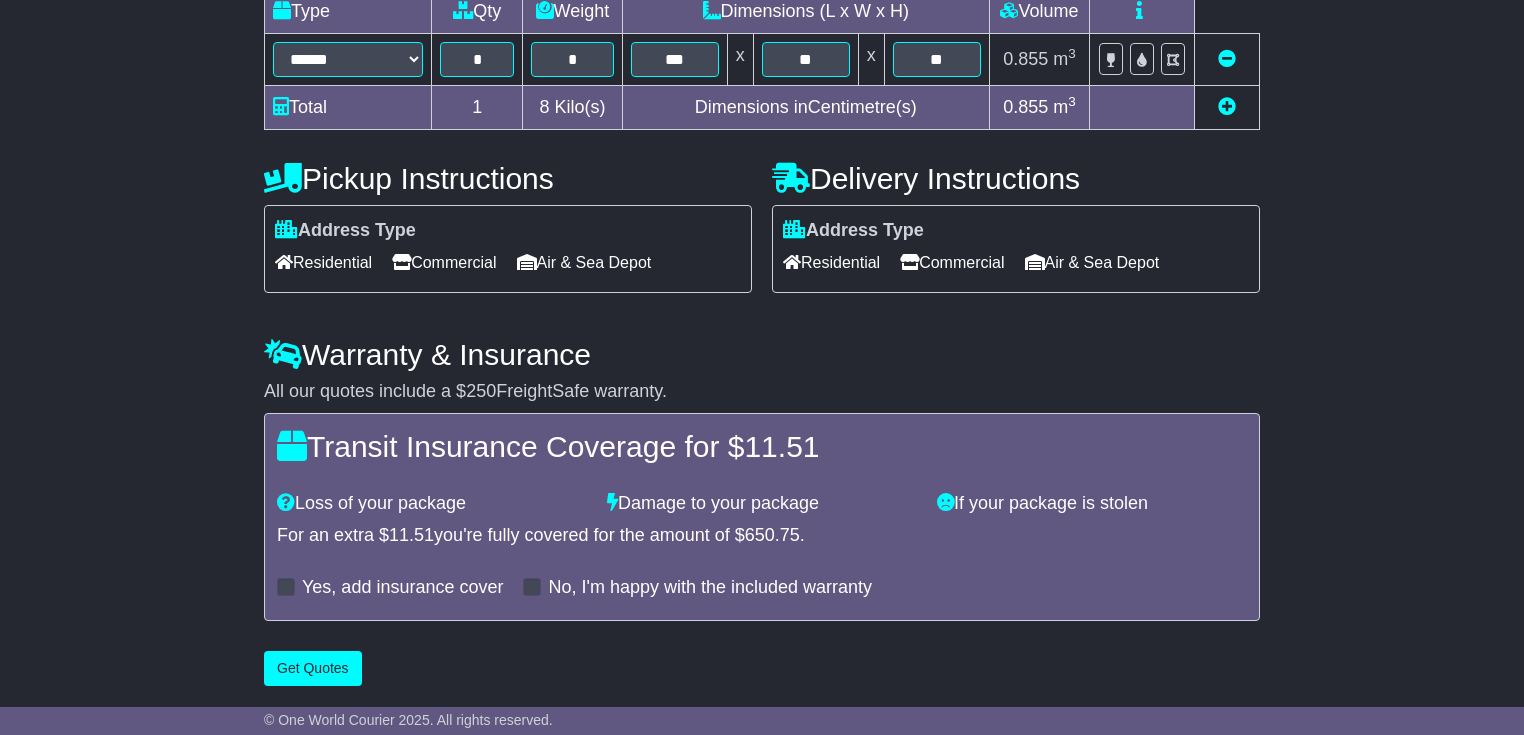 click on "Yes, add insurance cover" at bounding box center [390, 588] 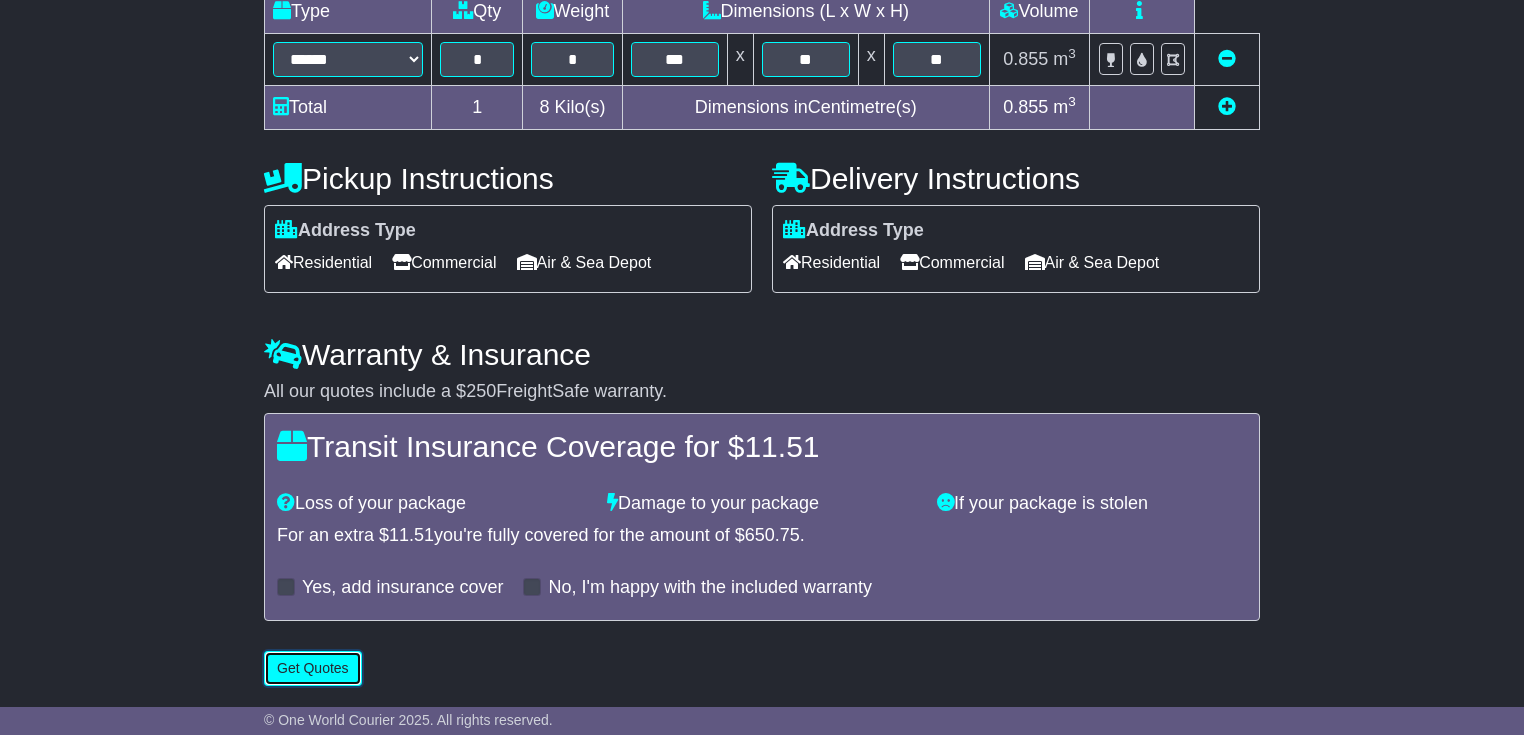 click on "Get Quotes" at bounding box center [313, 668] 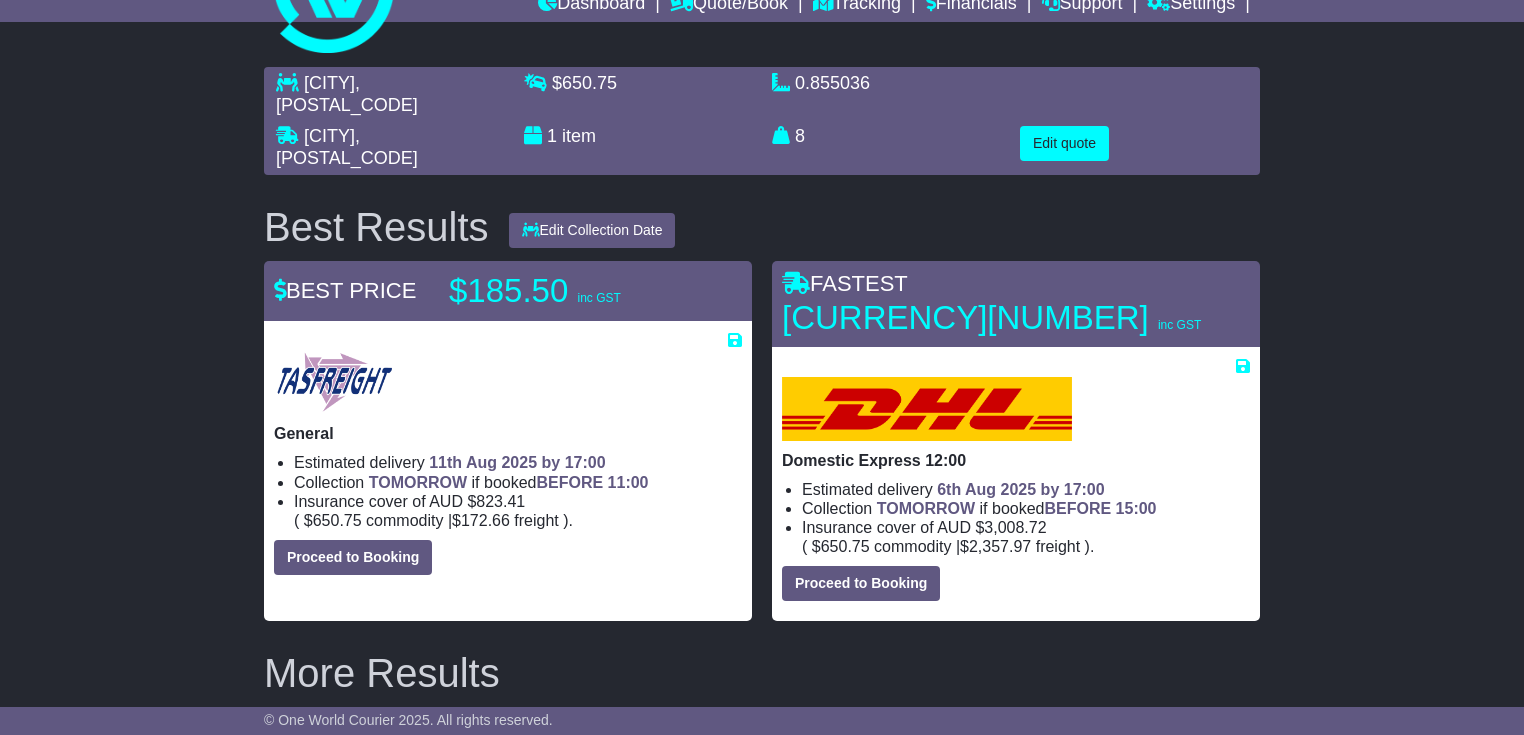 scroll, scrollTop: 80, scrollLeft: 0, axis: vertical 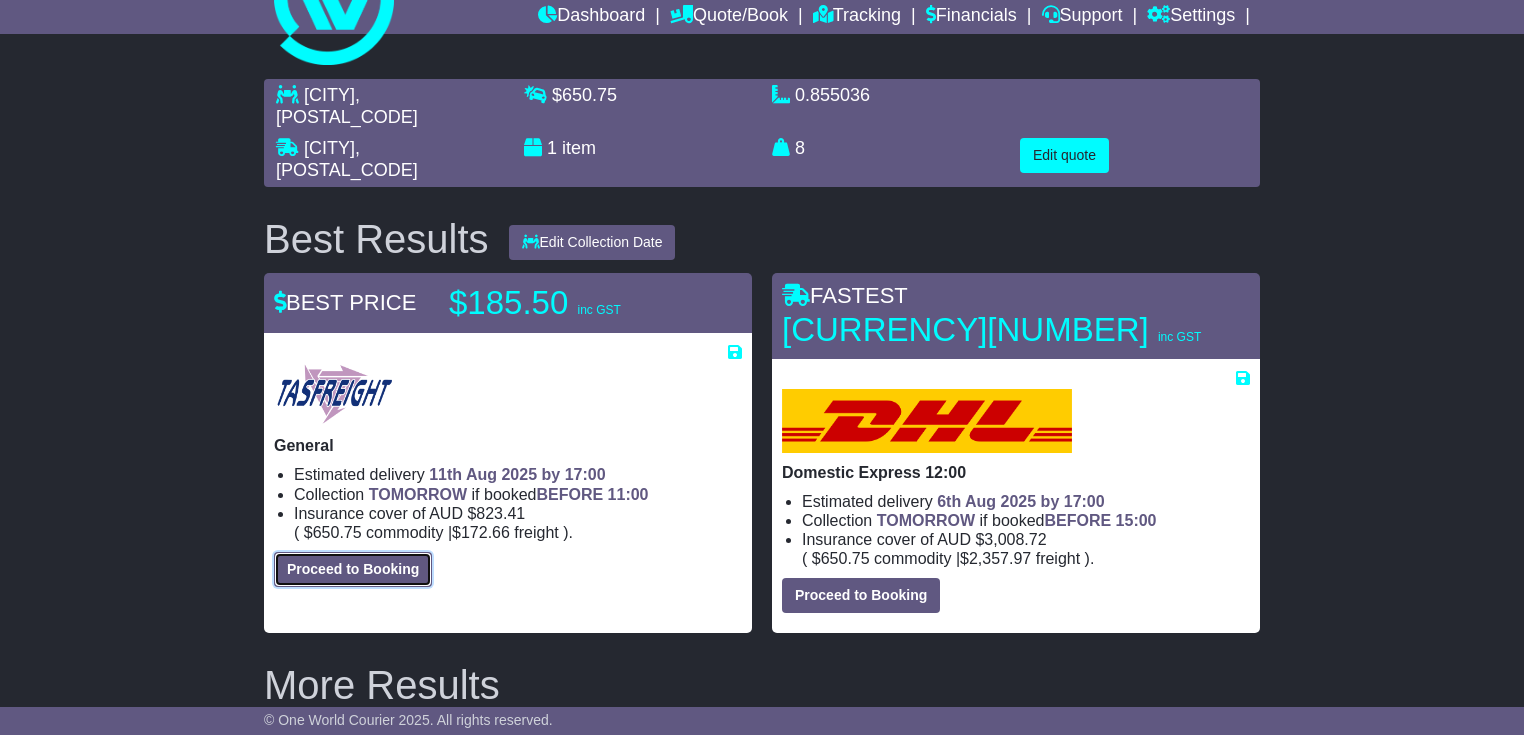 click on "Proceed to Booking" at bounding box center [353, 569] 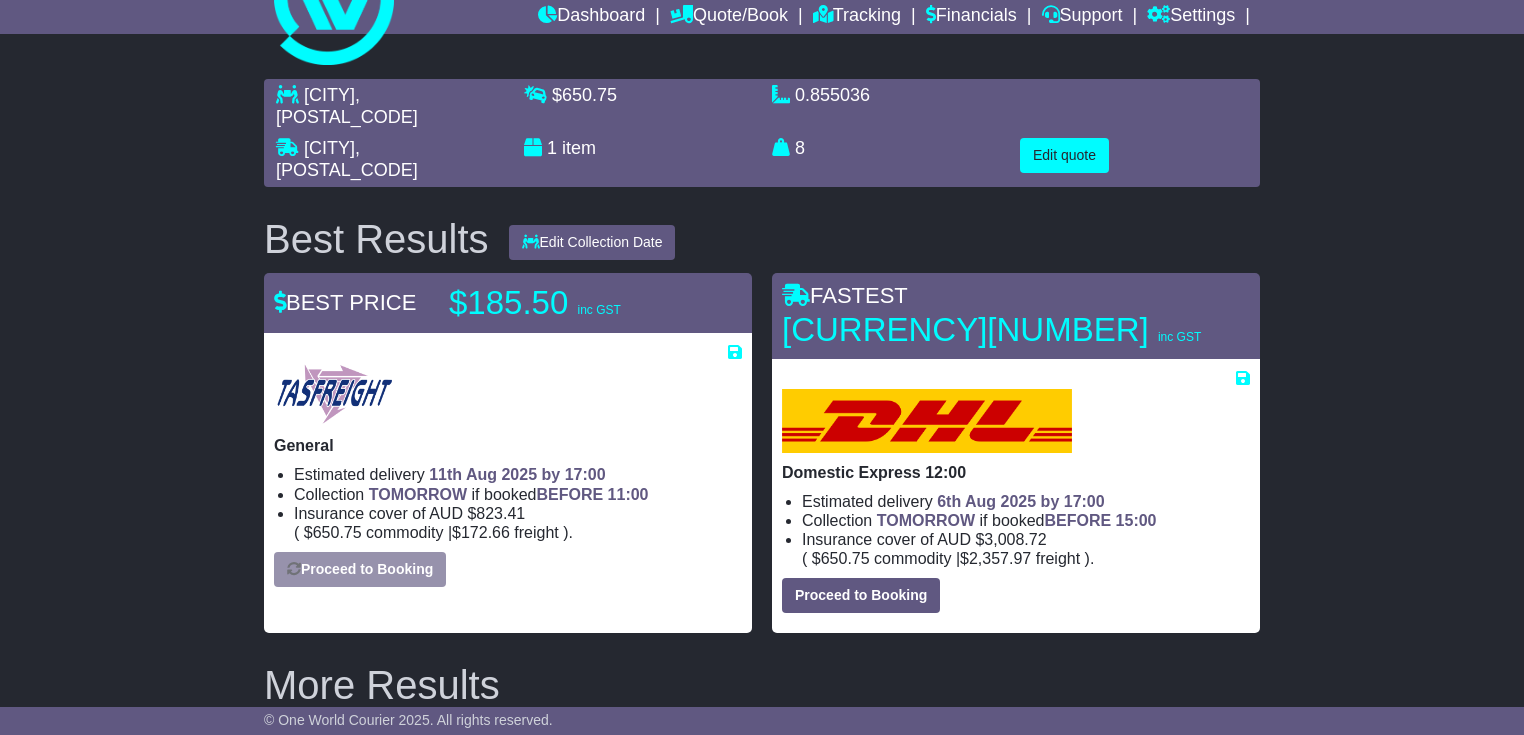 select on "**********" 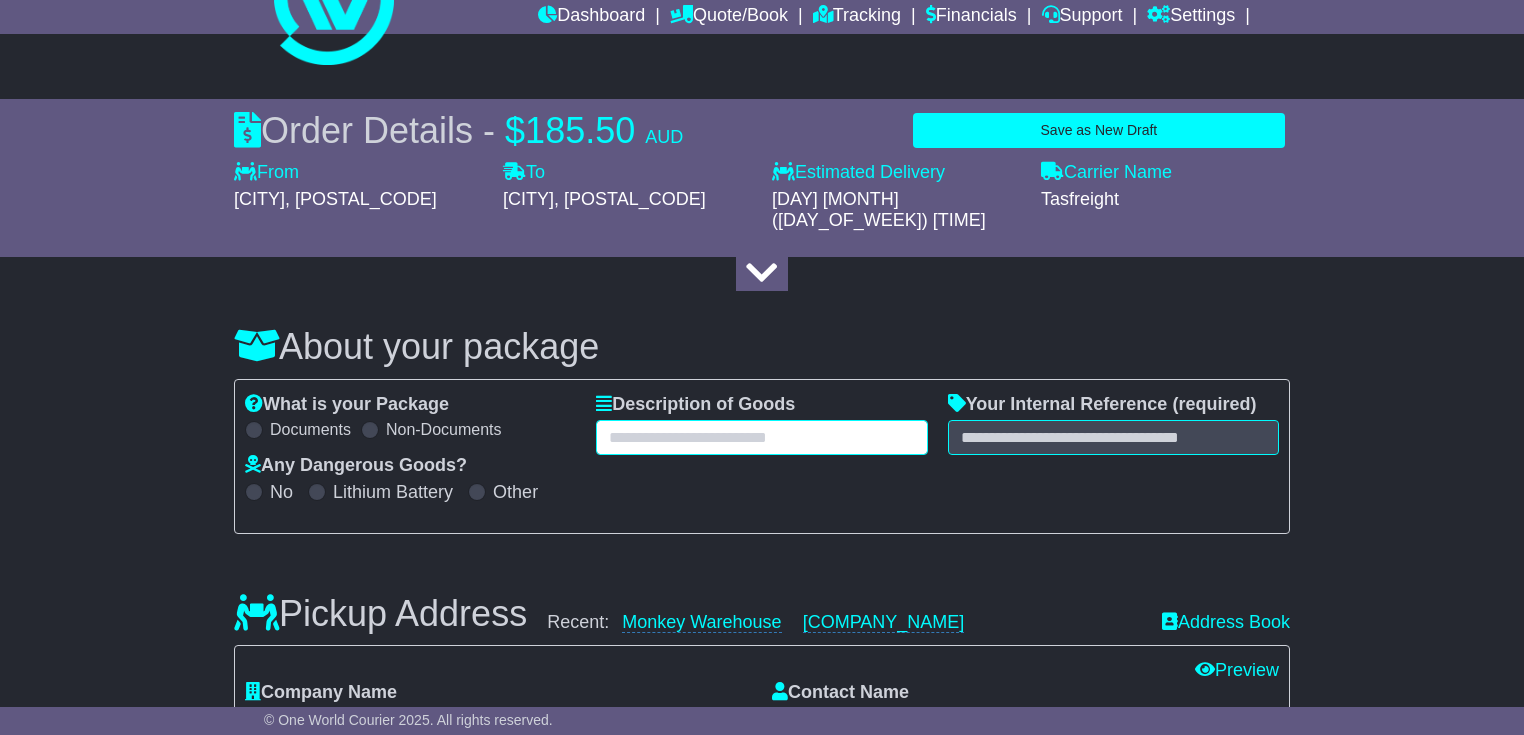 click at bounding box center (761, 437) 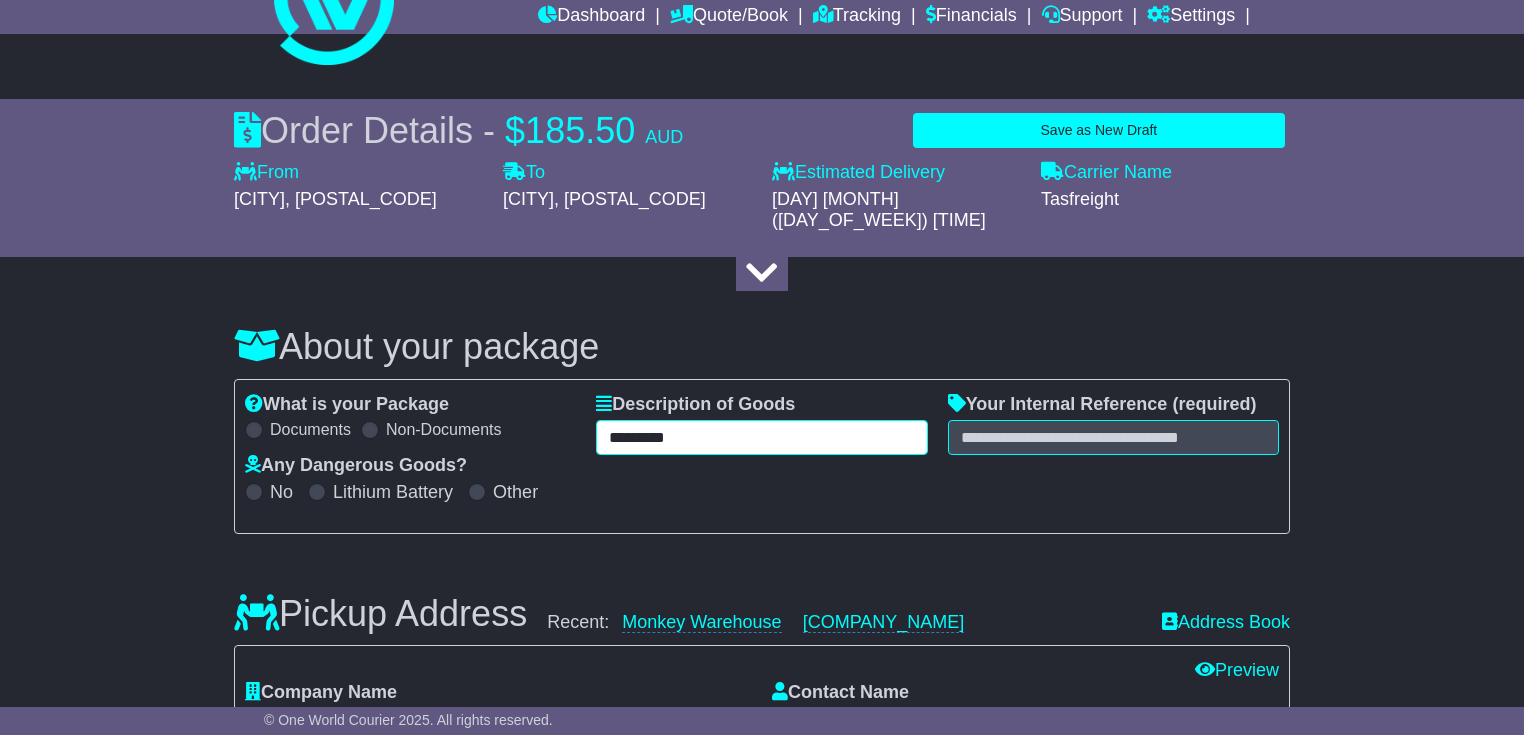 click on "*********" at bounding box center (761, 437) 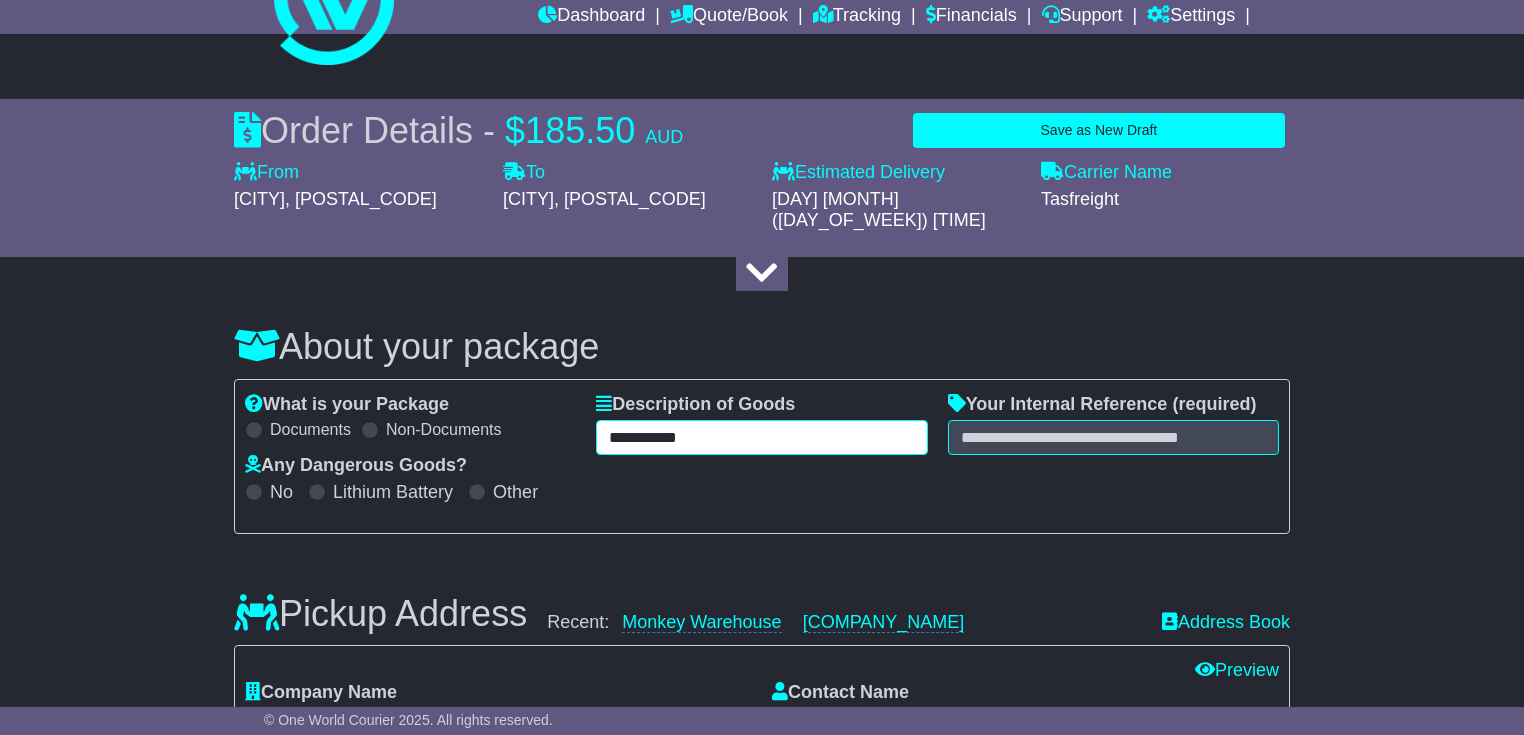 type on "**********" 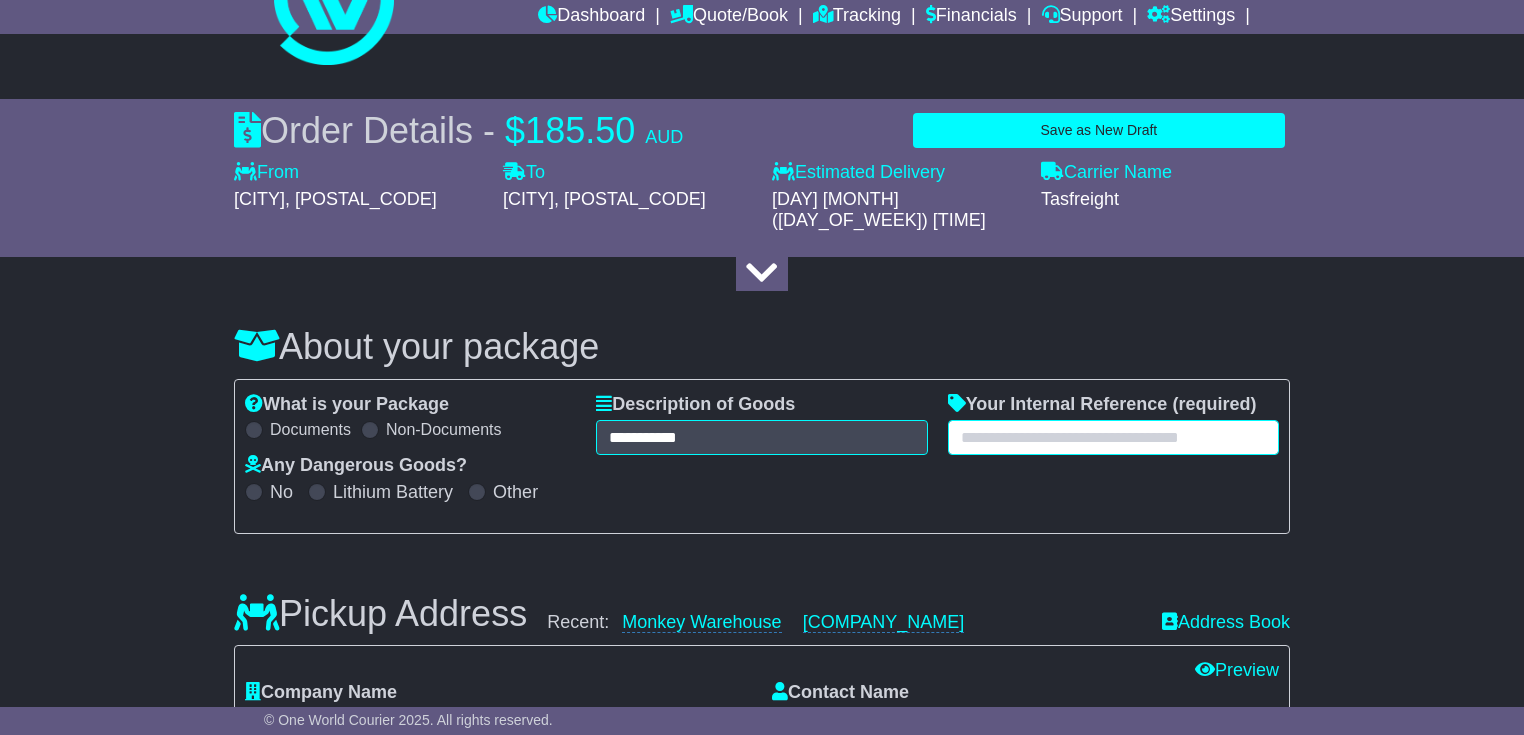 click at bounding box center (1113, 437) 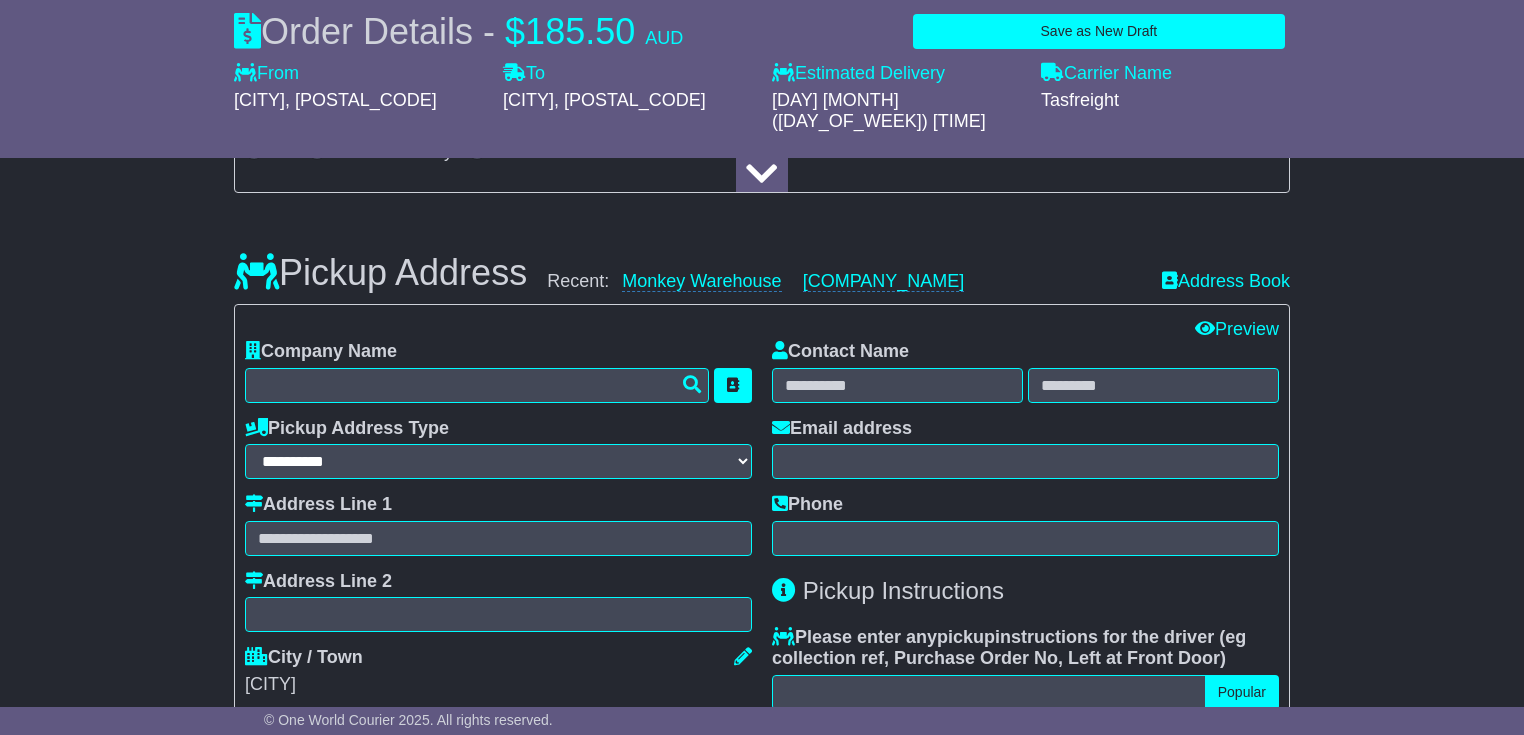 scroll, scrollTop: 480, scrollLeft: 0, axis: vertical 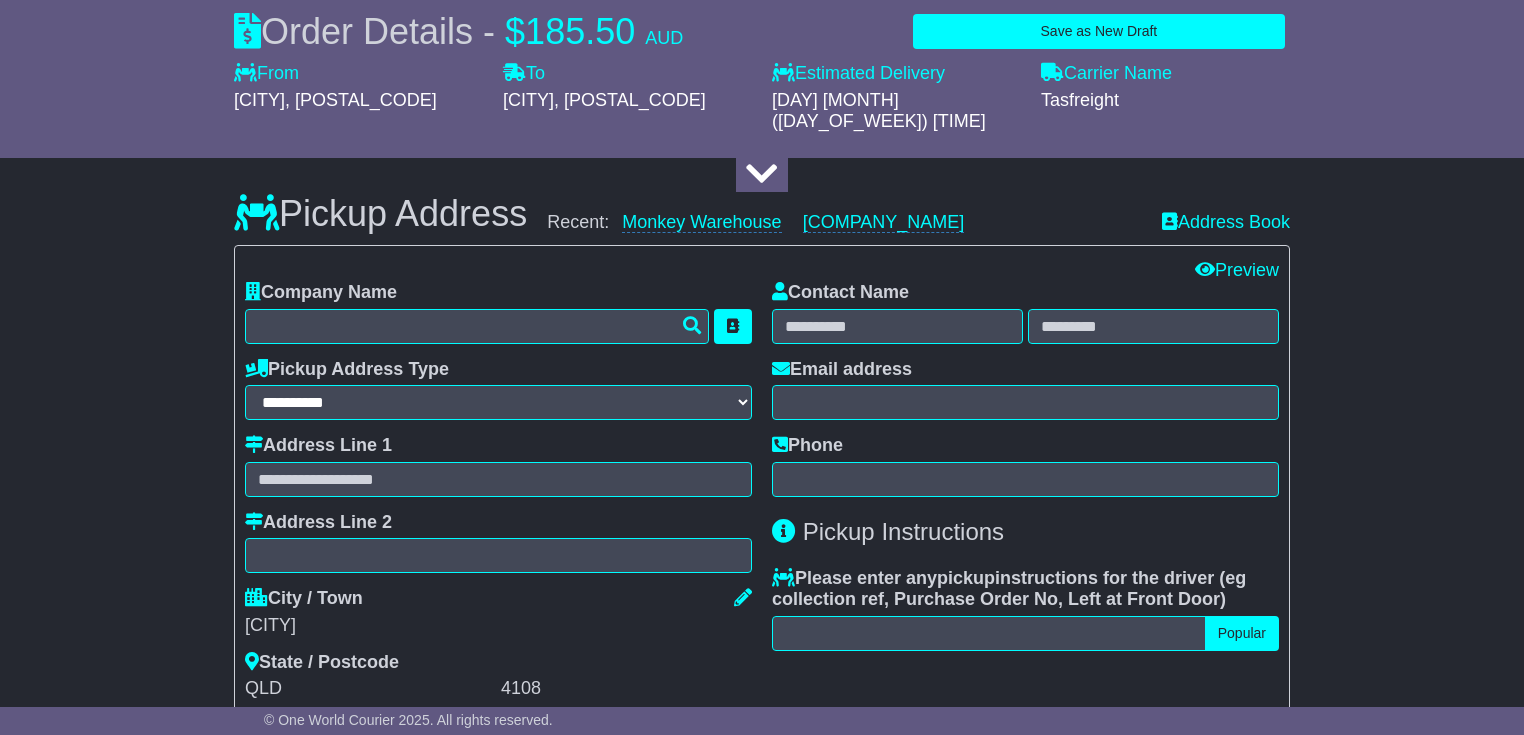 type on "********" 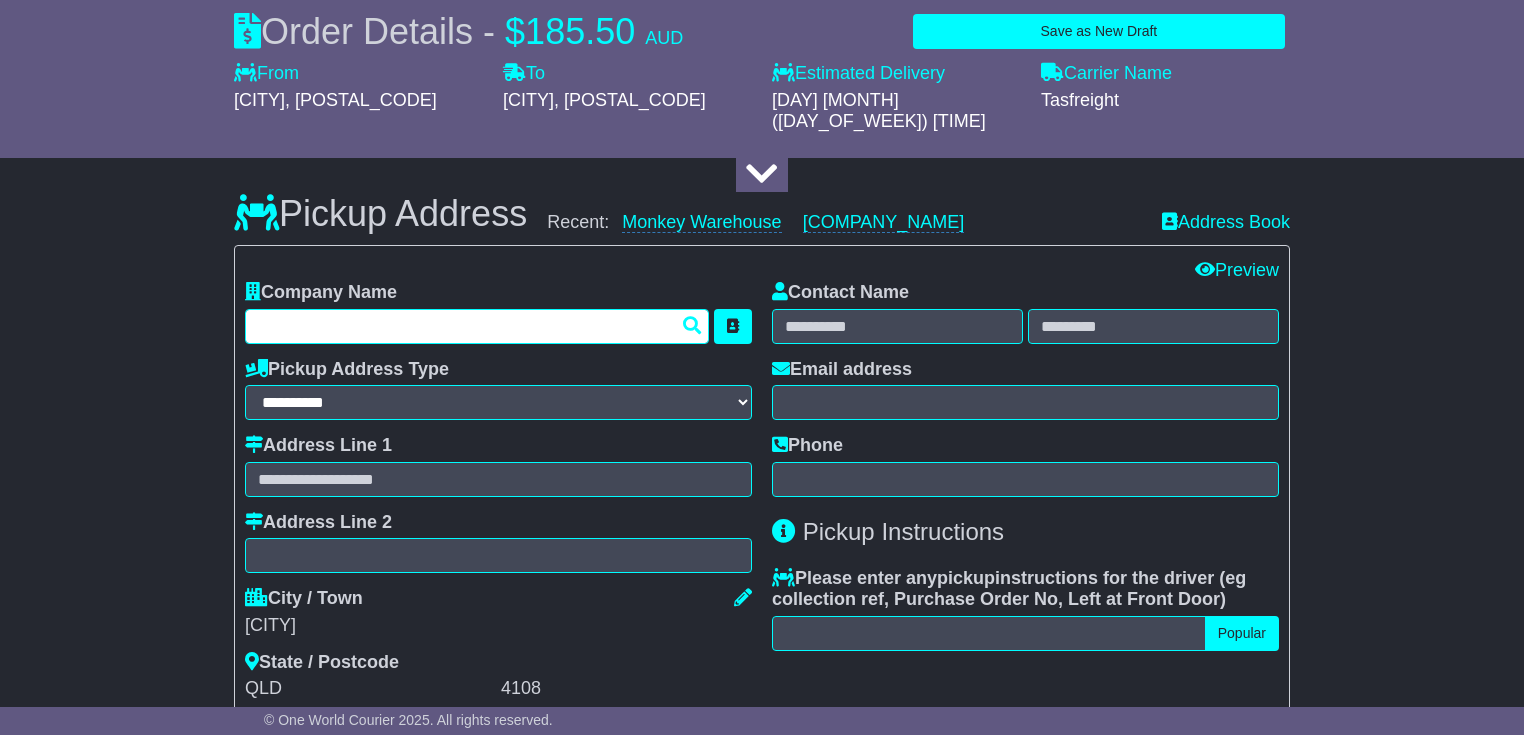 click at bounding box center [477, 326] 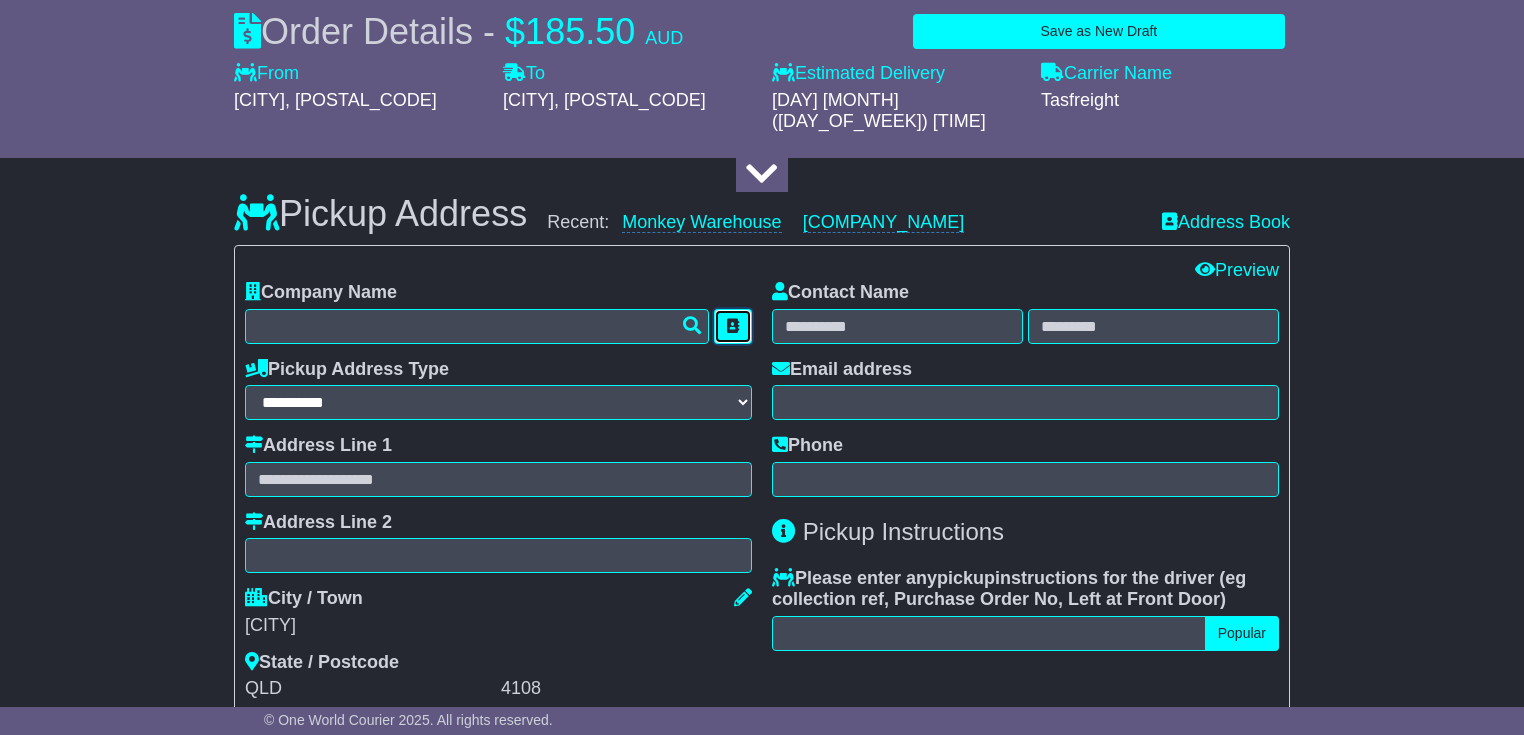 click at bounding box center [733, 326] 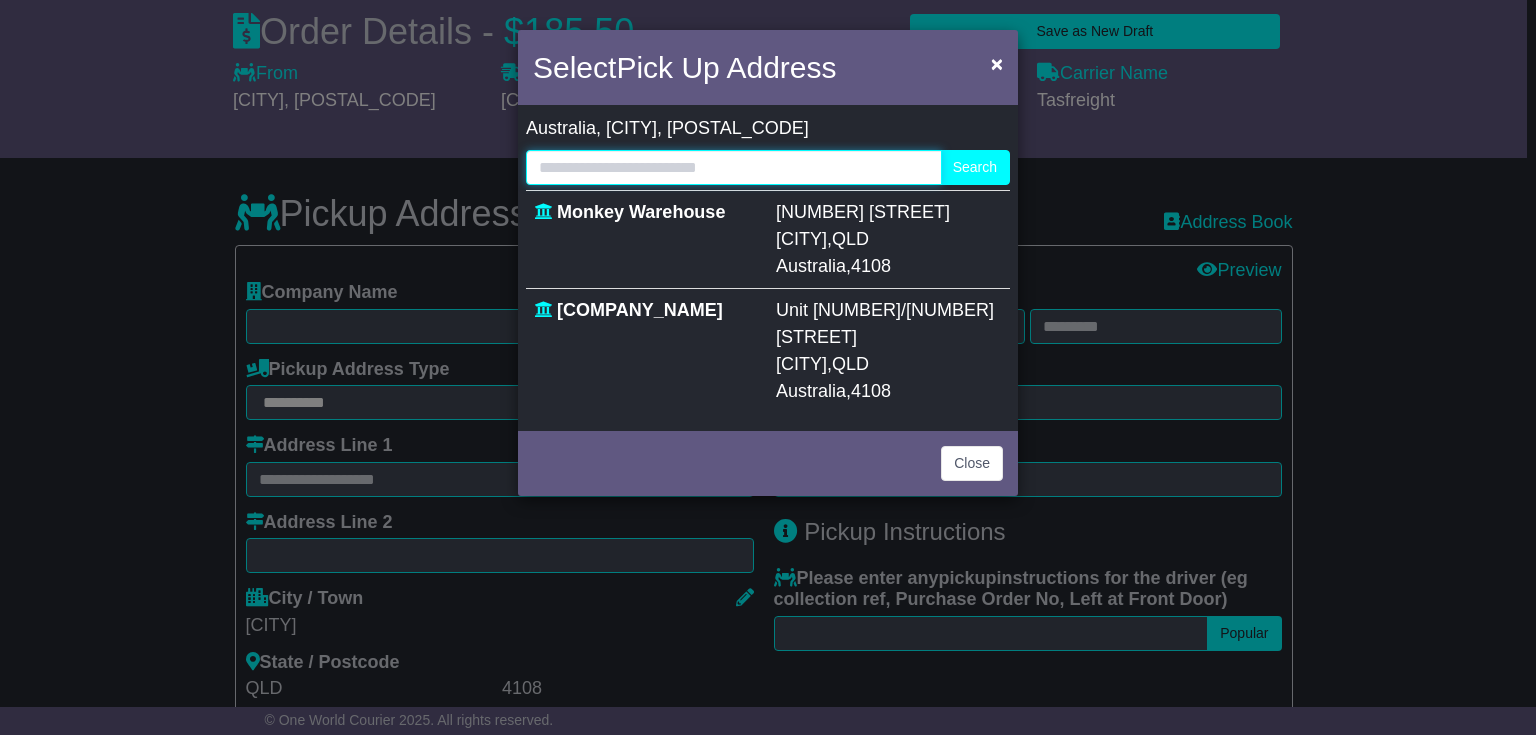 click at bounding box center [734, 167] 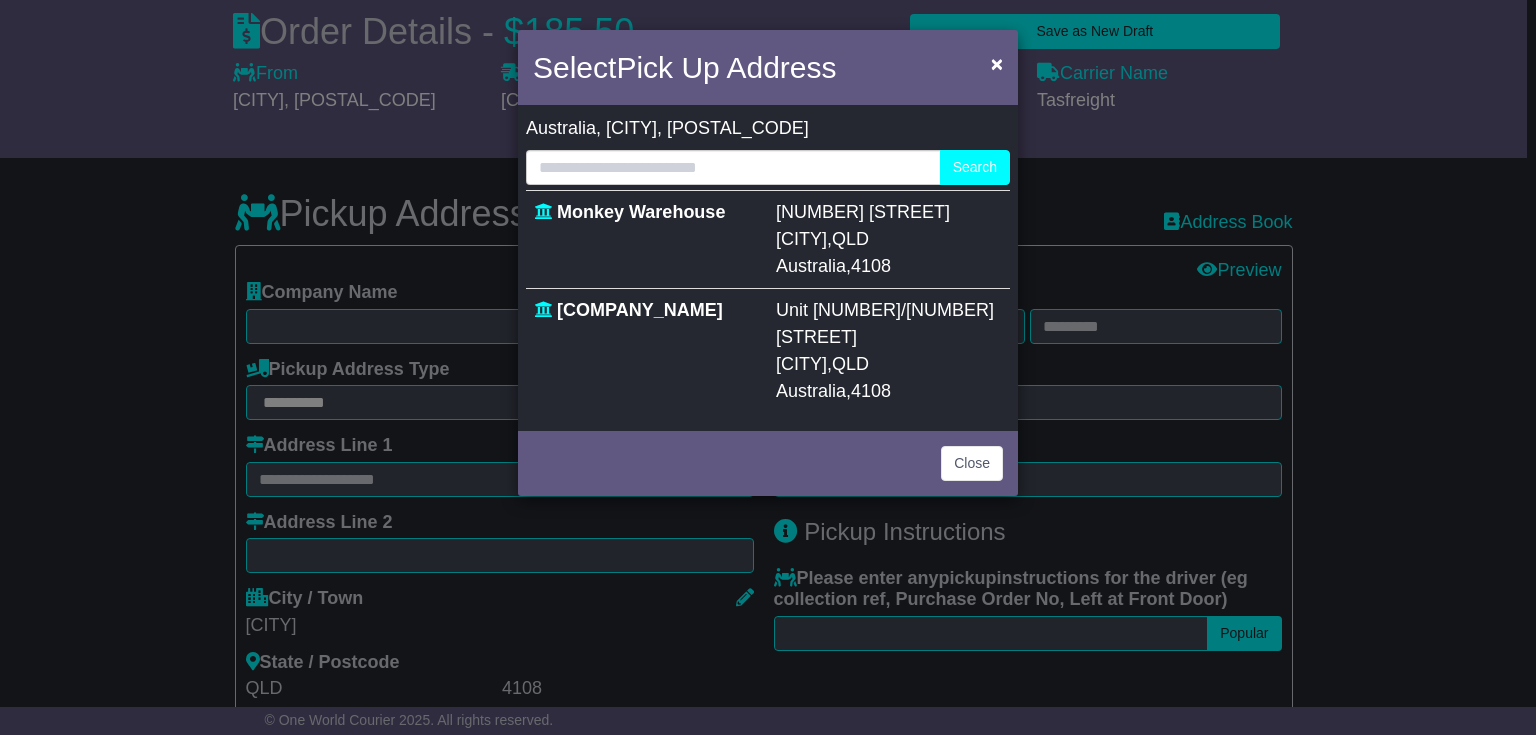 click on "COOPERS PLAINS" at bounding box center (801, 364) 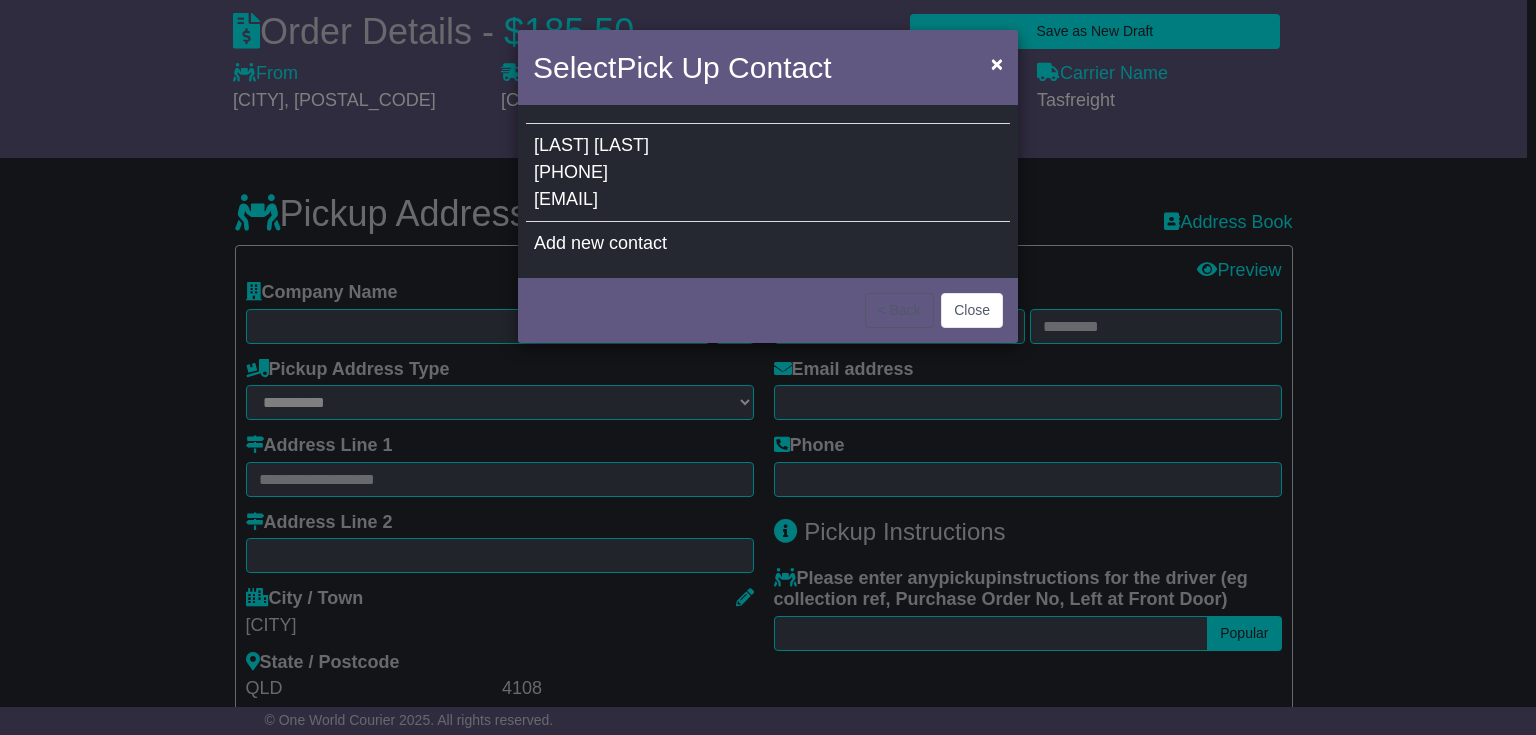 click on "[EMAIL]" at bounding box center (566, 199) 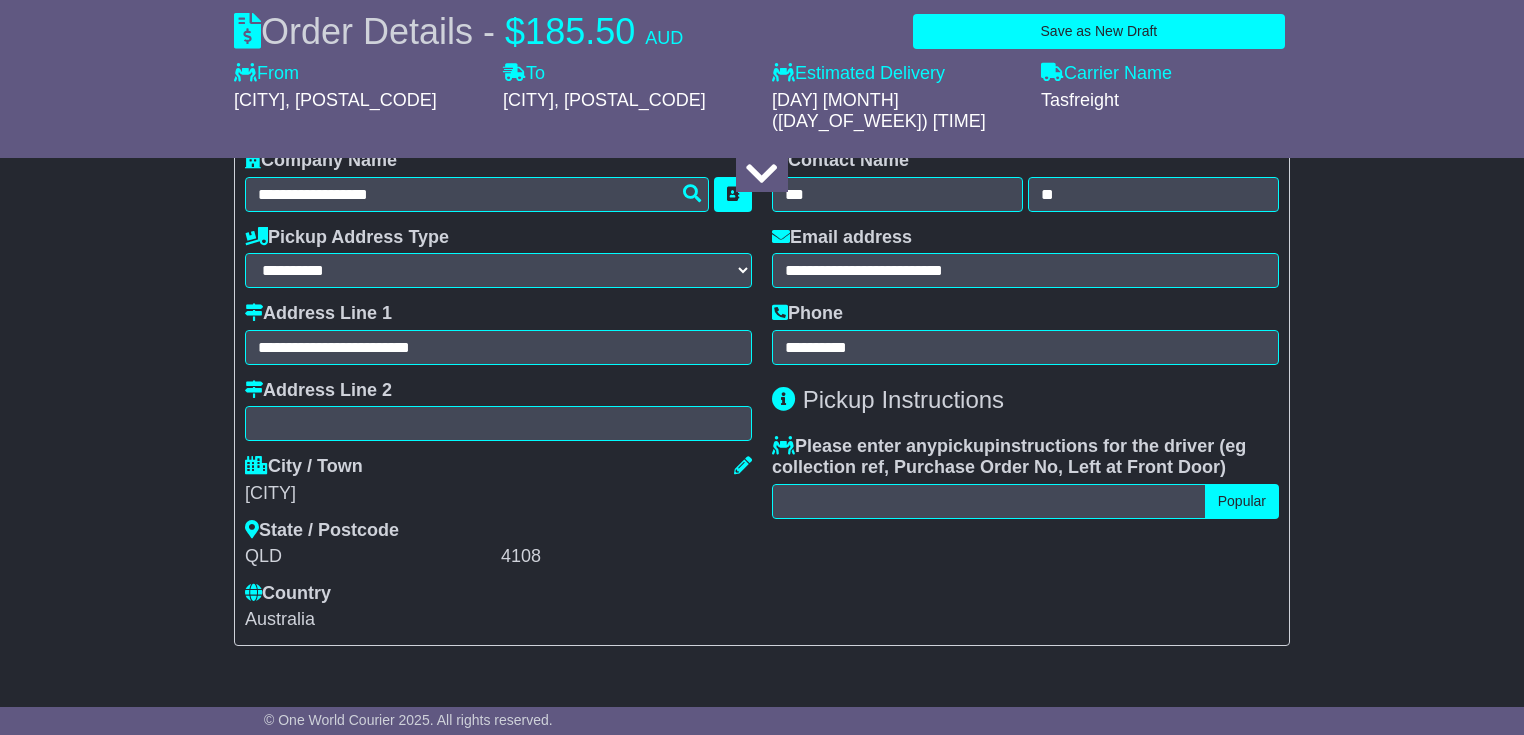scroll, scrollTop: 640, scrollLeft: 0, axis: vertical 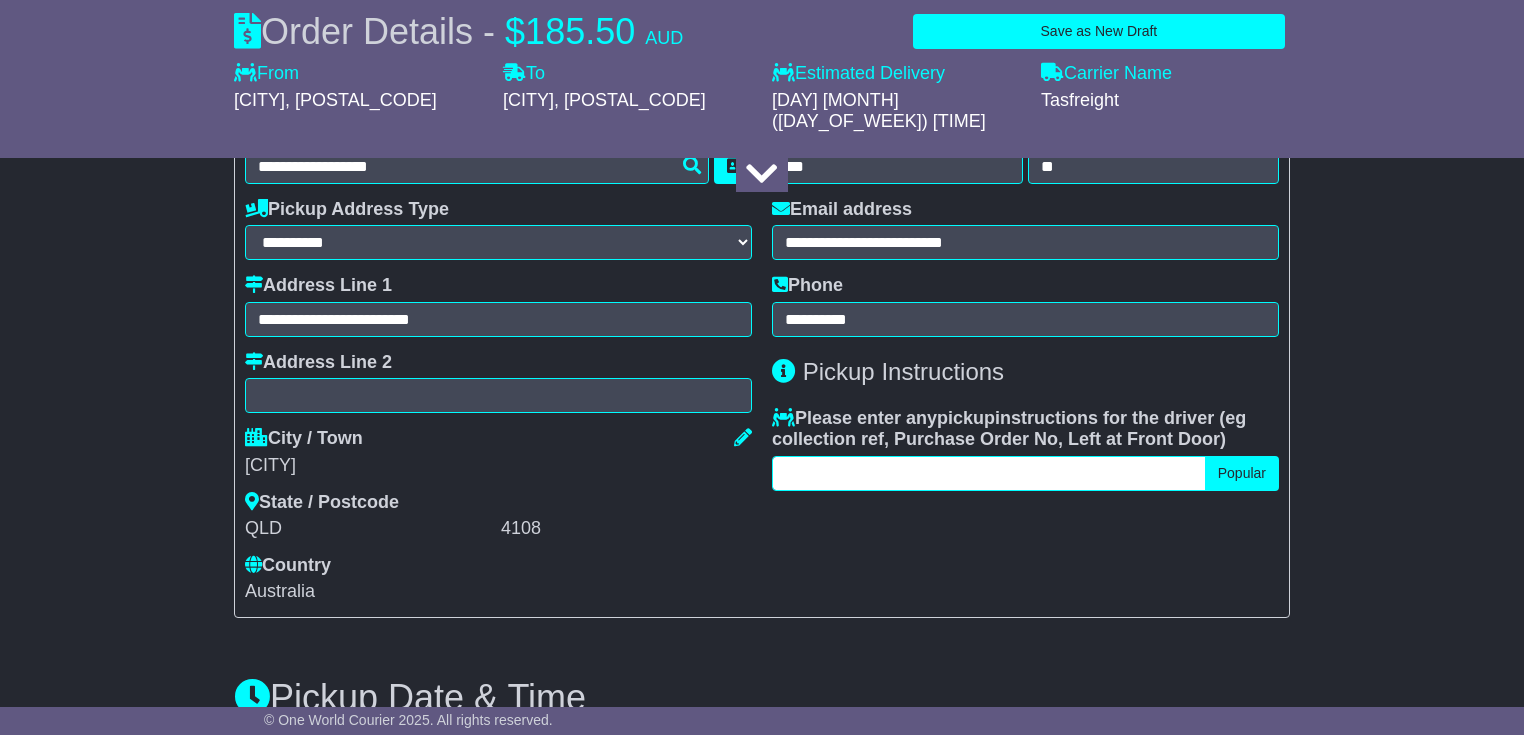 click at bounding box center (989, 473) 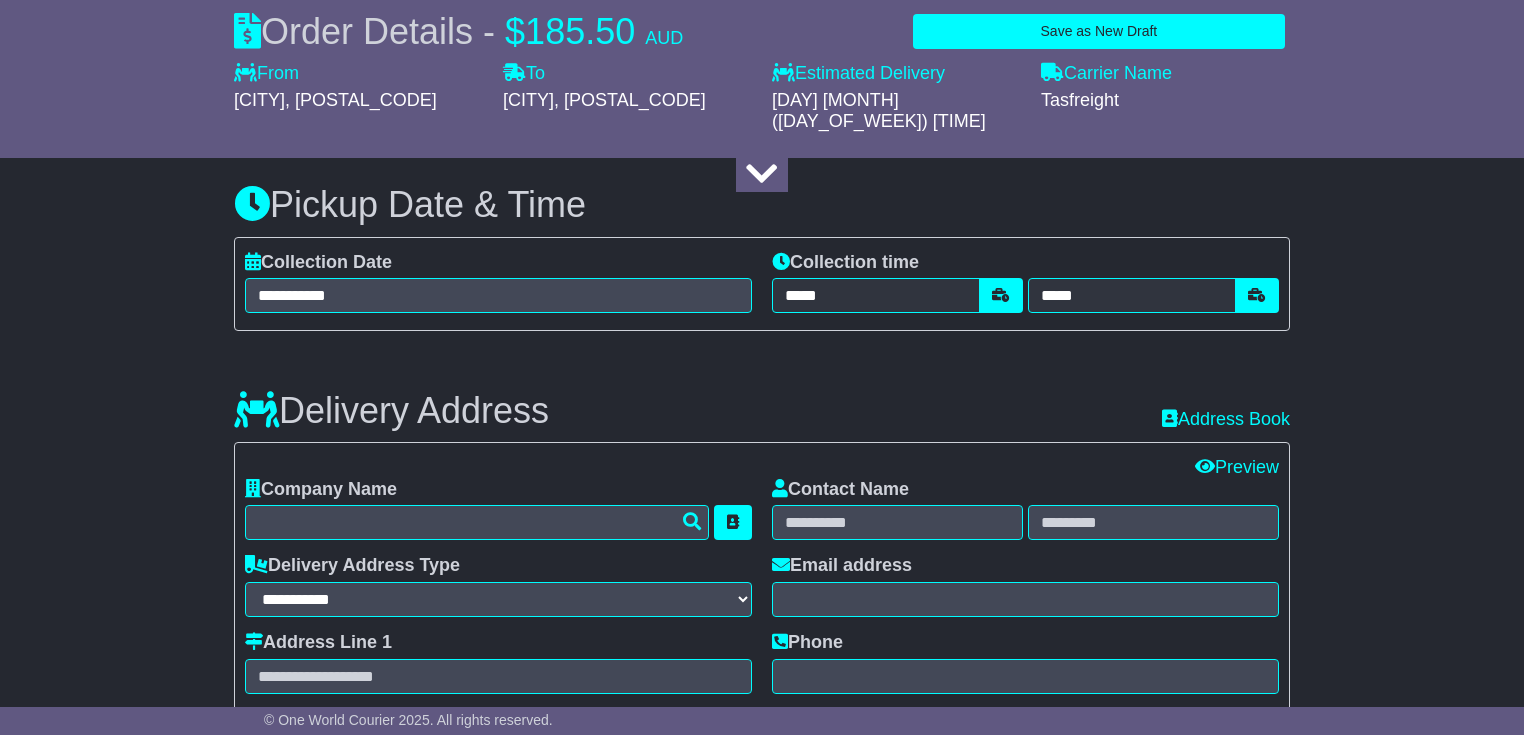 scroll, scrollTop: 1280, scrollLeft: 0, axis: vertical 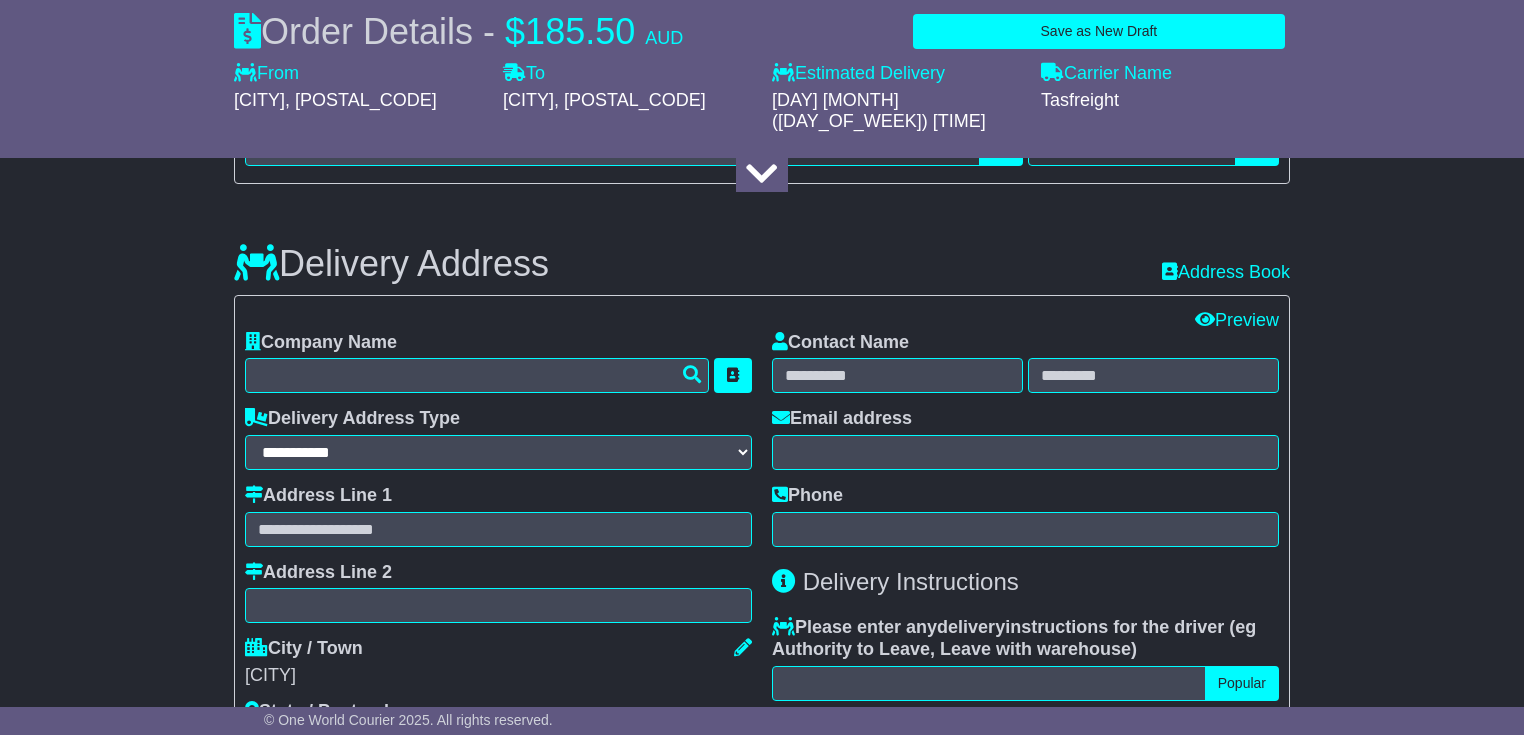 type on "**********" 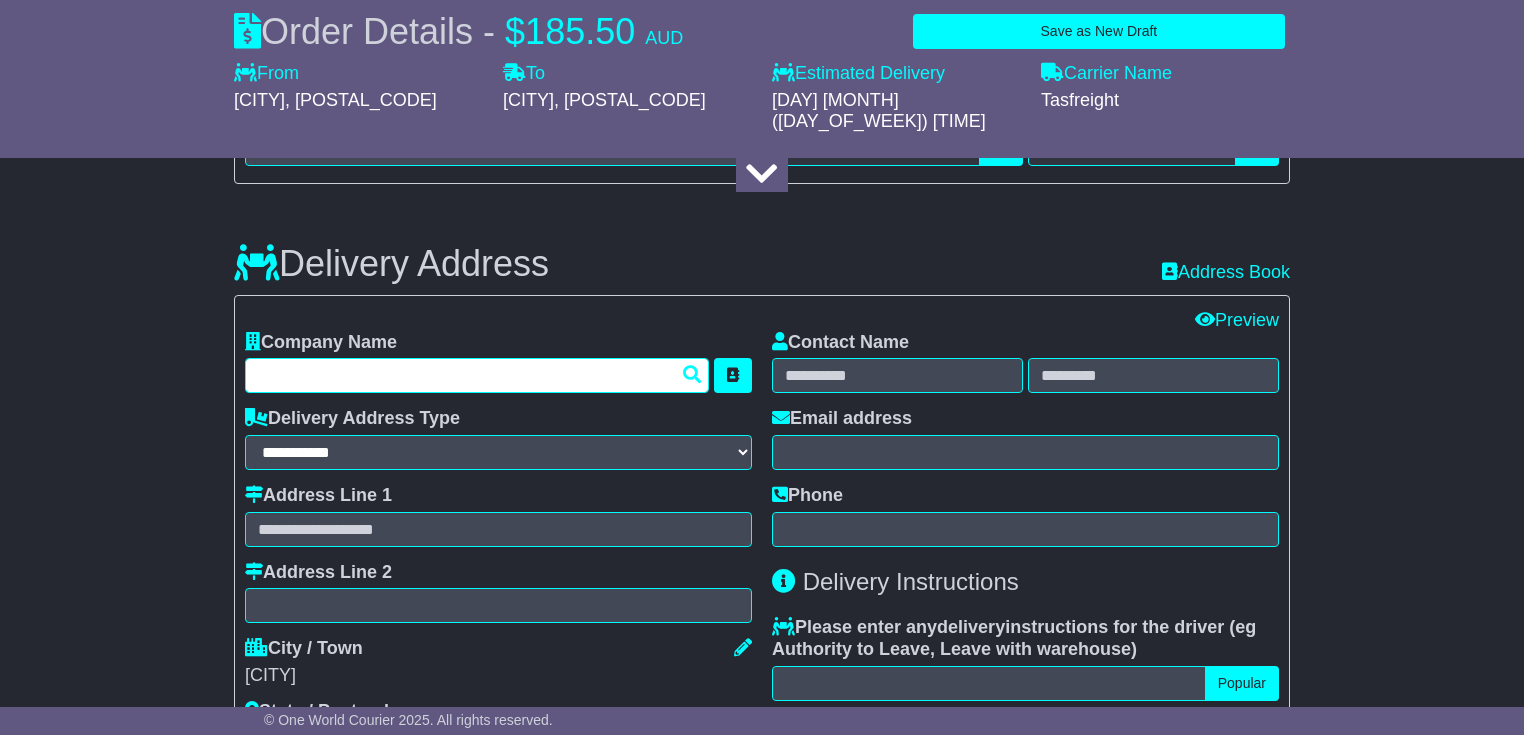 click at bounding box center [477, 375] 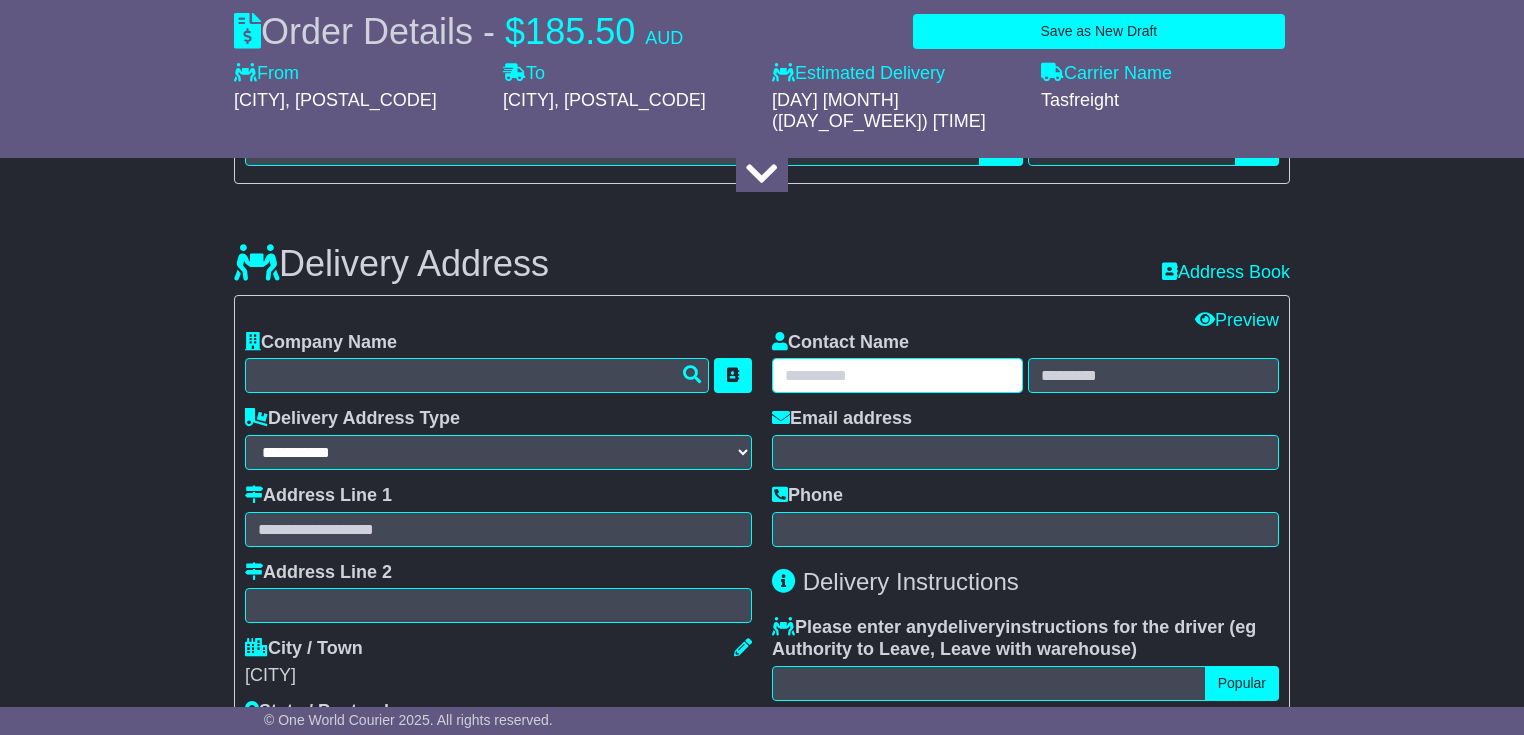 click at bounding box center [897, 375] 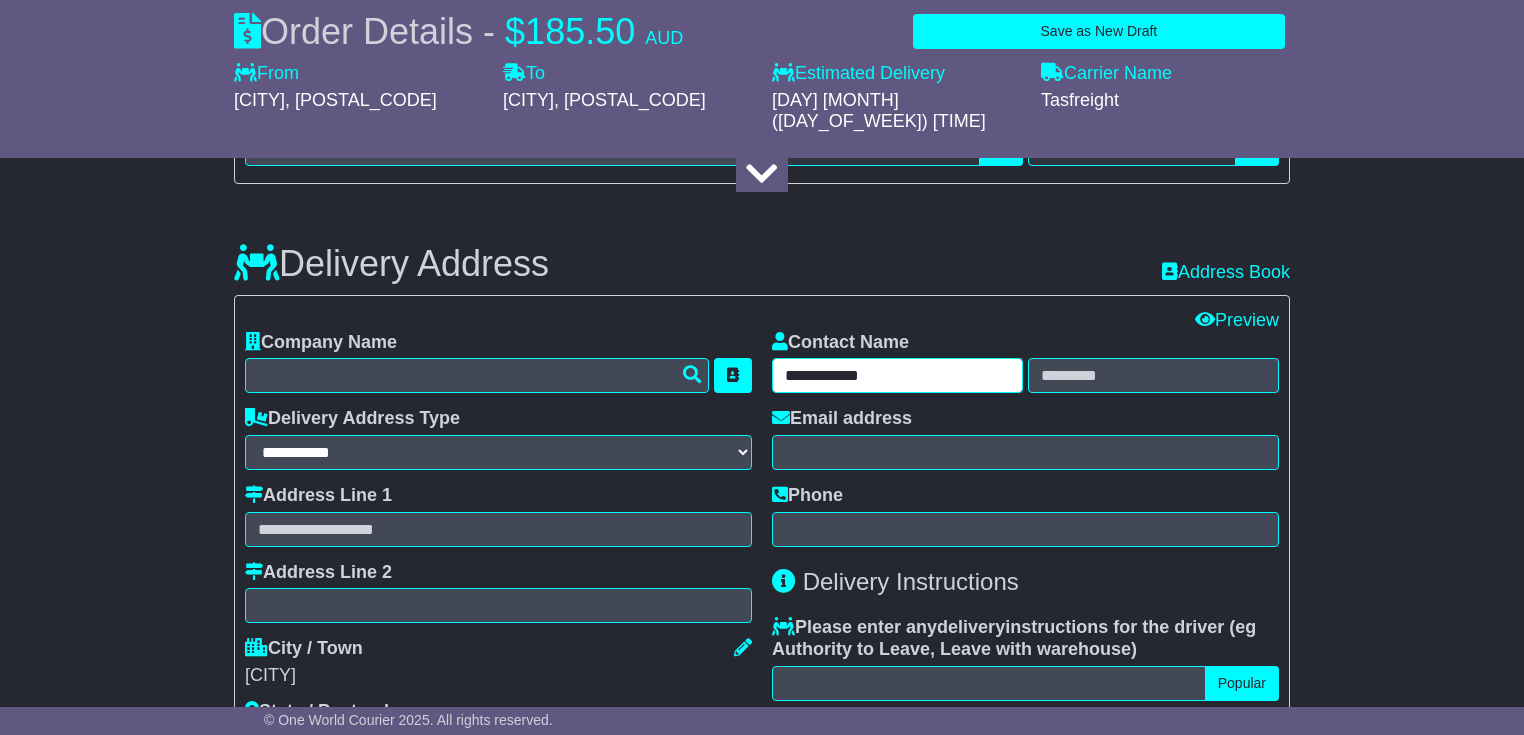 drag, startPoint x: 834, startPoint y: 352, endPoint x: 892, endPoint y: 348, distance: 58.137768 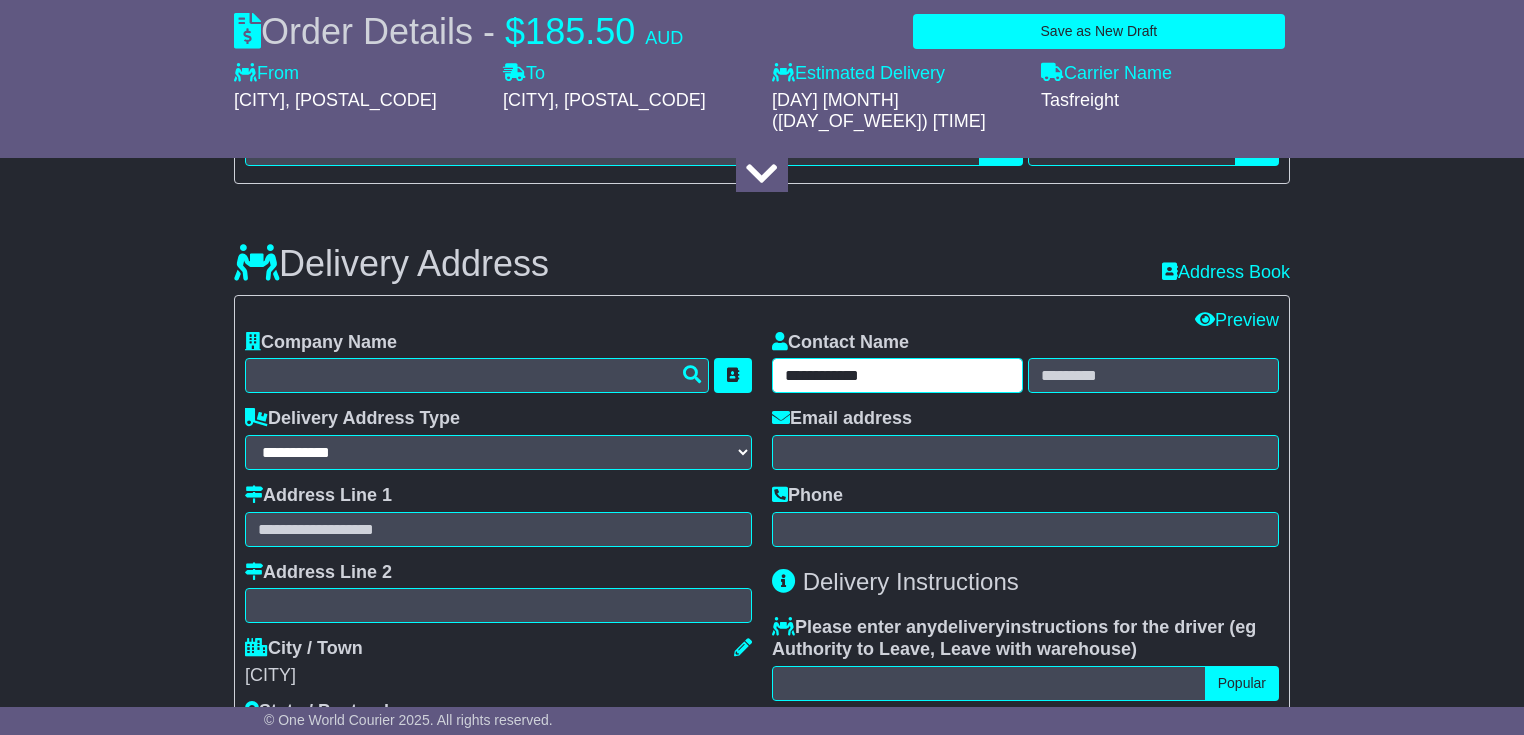 type on "**********" 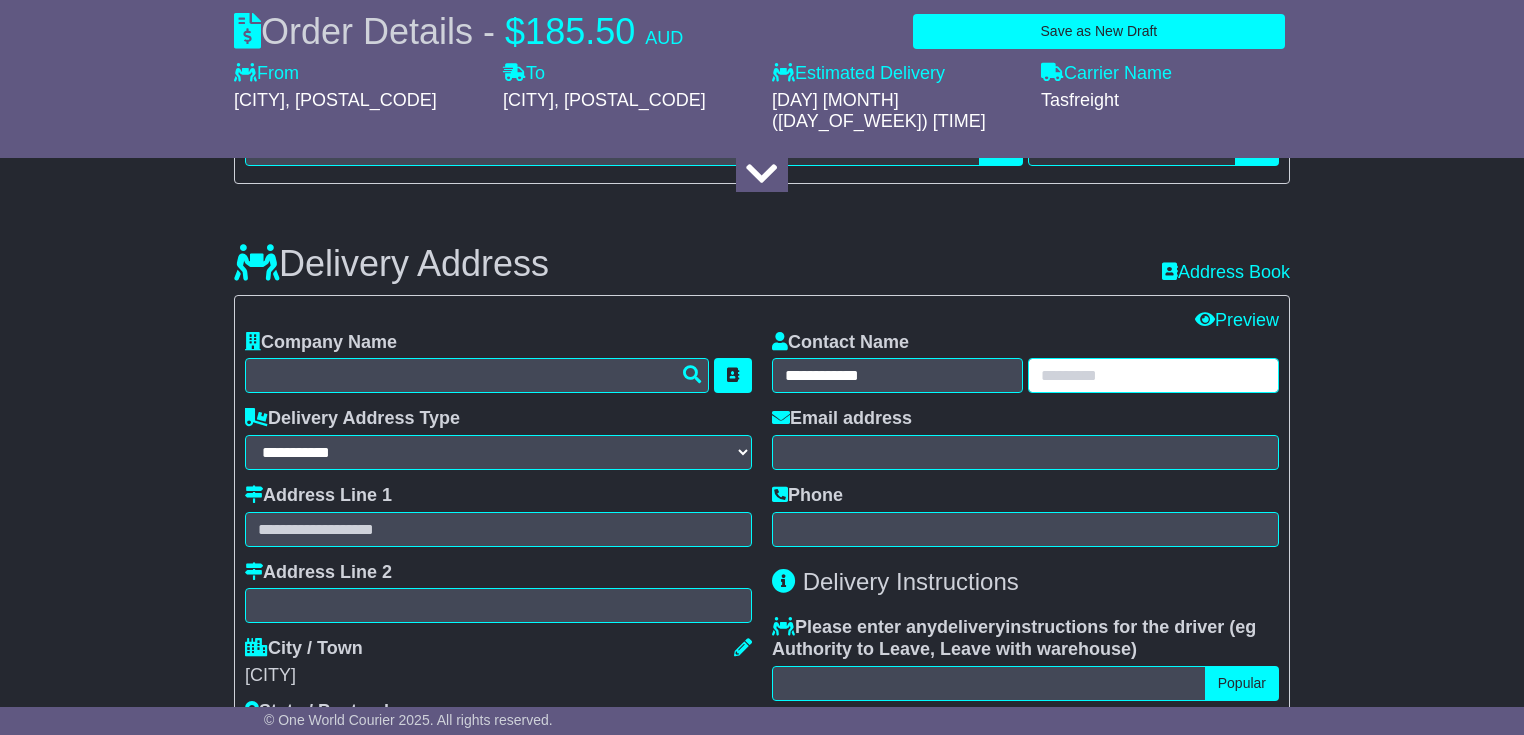 click at bounding box center [1153, 375] 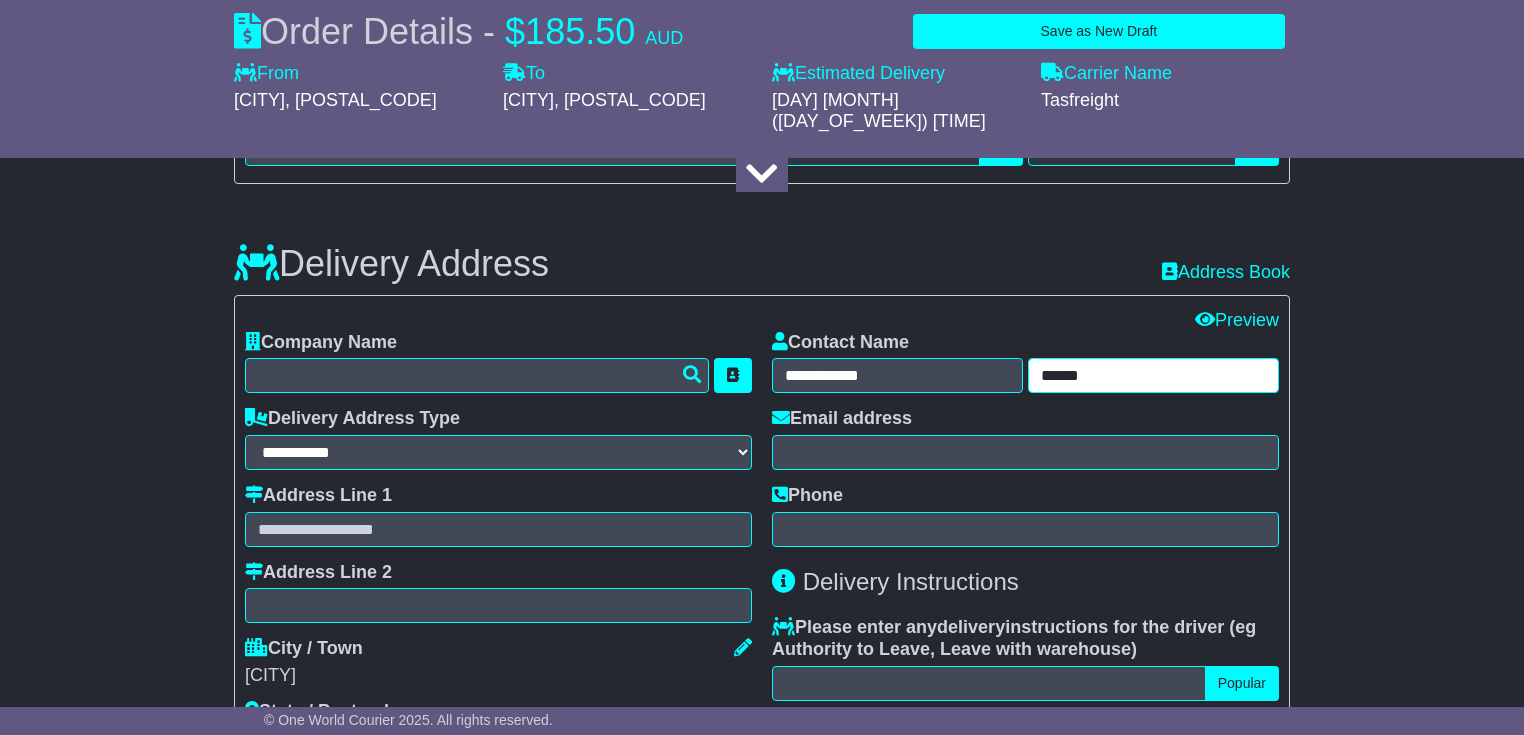 type on "******" 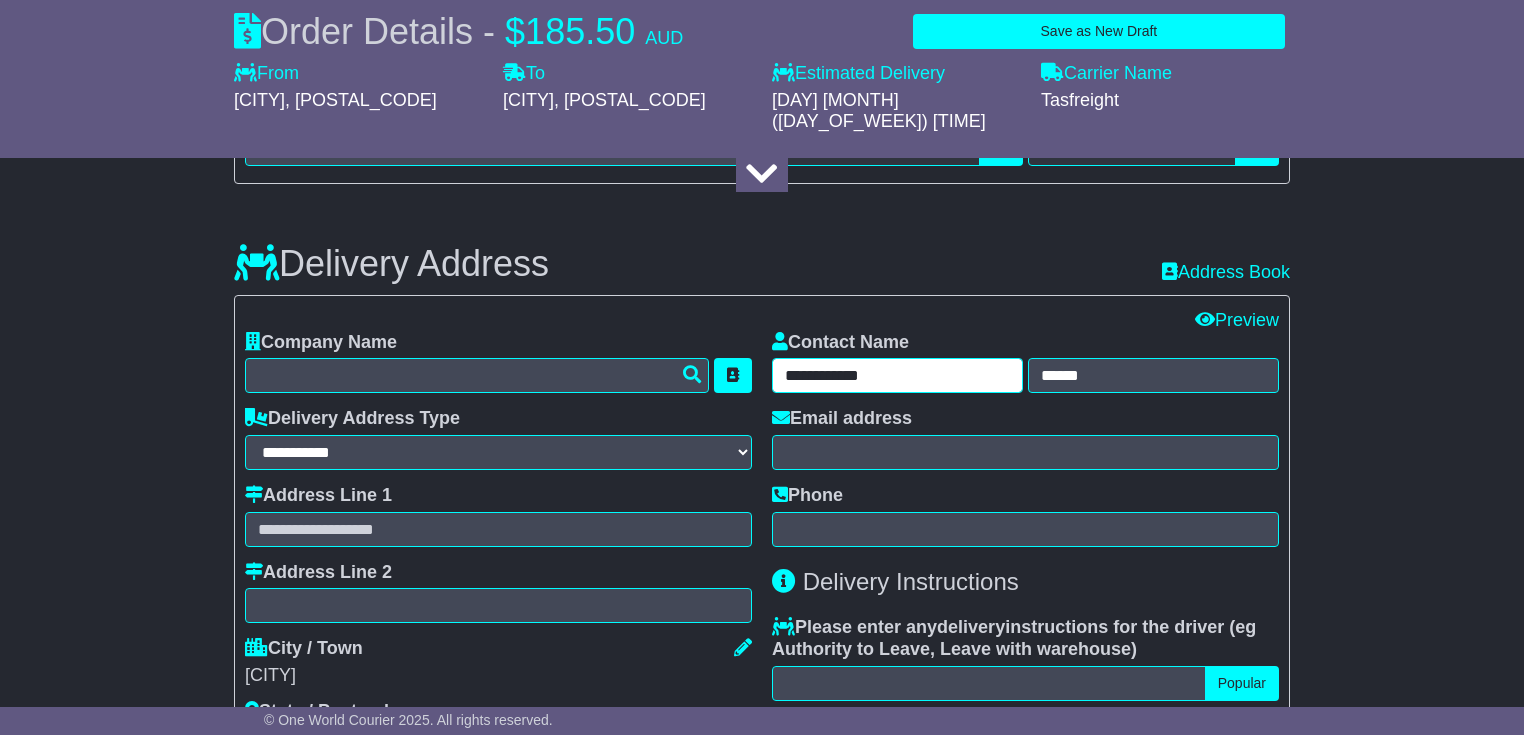 click on "**********" at bounding box center [897, 375] 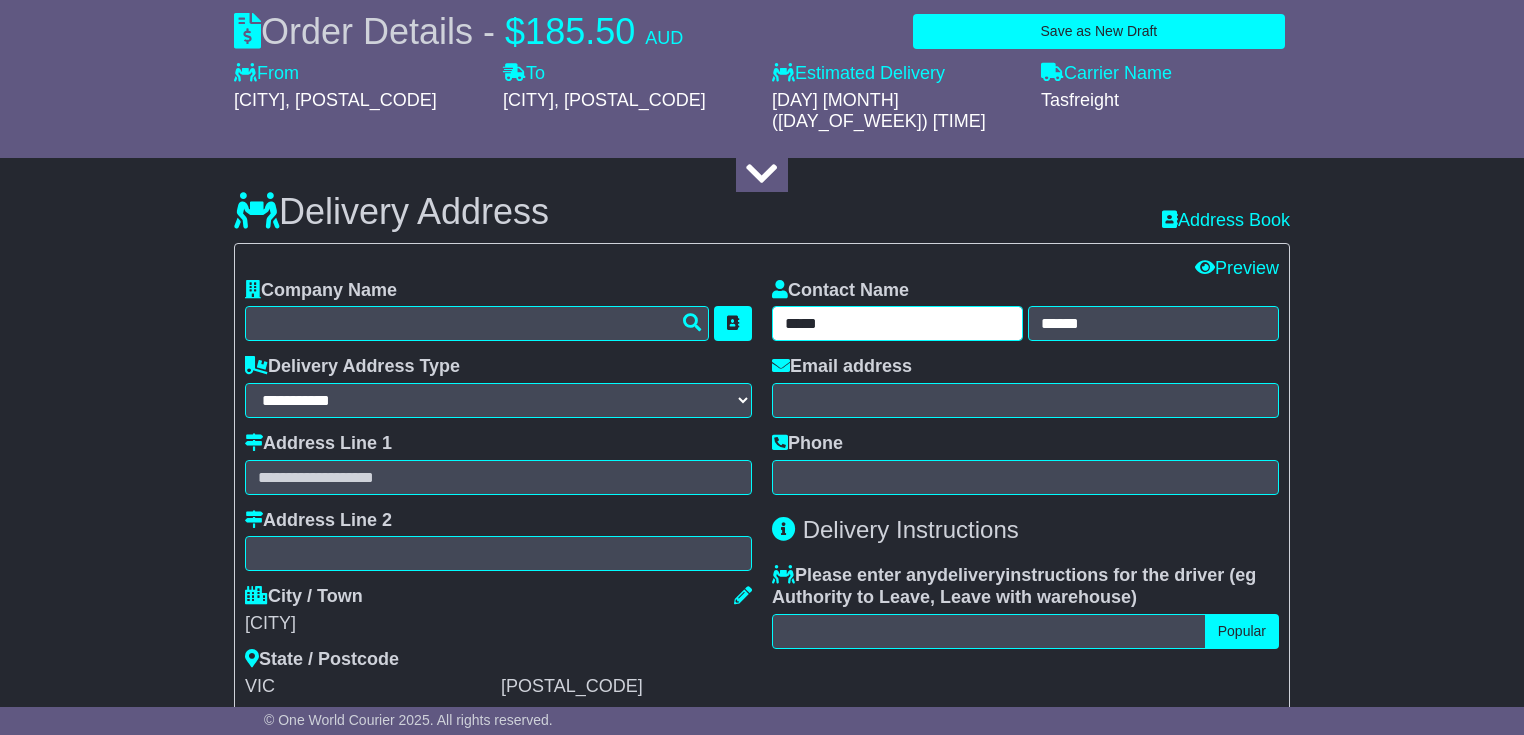scroll, scrollTop: 1360, scrollLeft: 0, axis: vertical 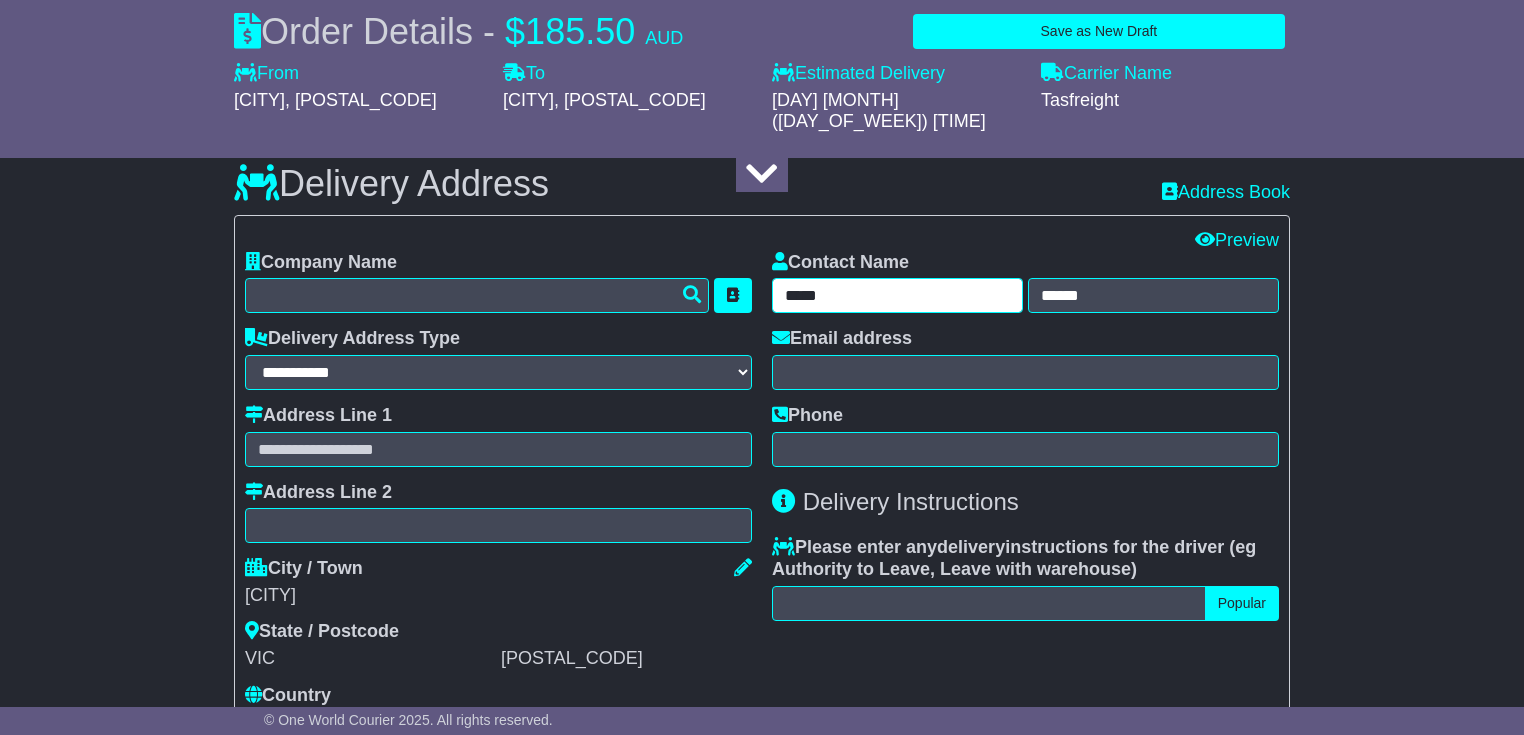 type on "*****" 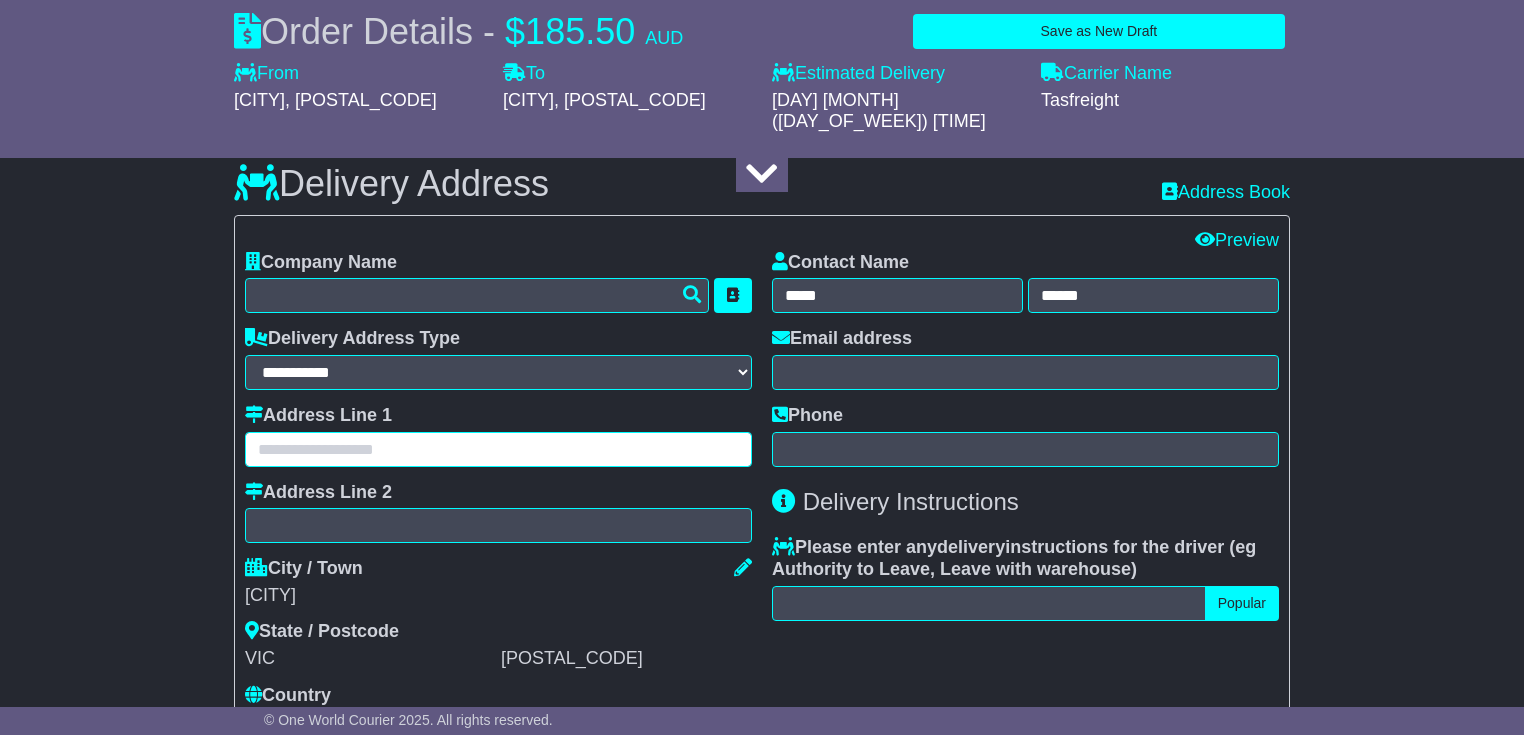 click at bounding box center [498, 449] 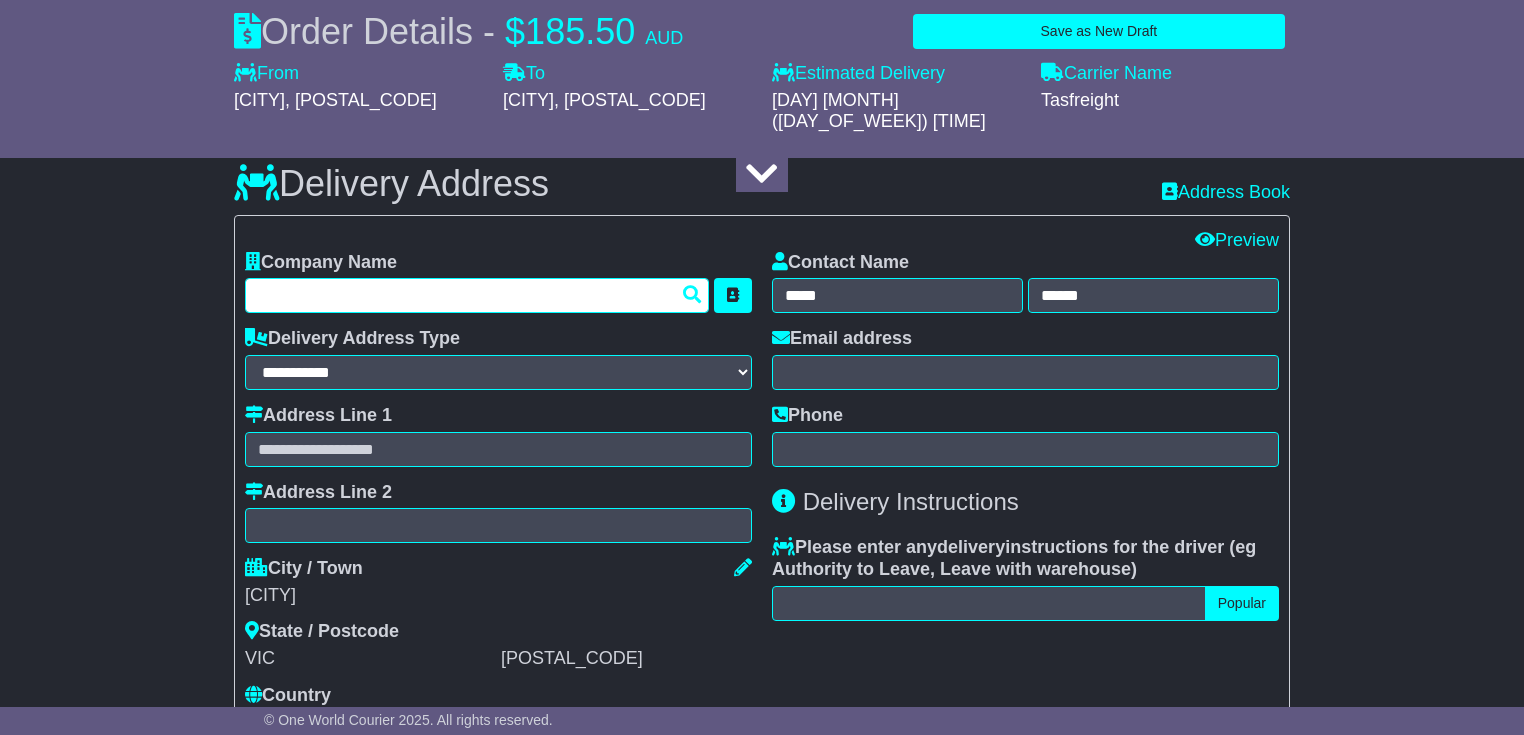 click at bounding box center [477, 295] 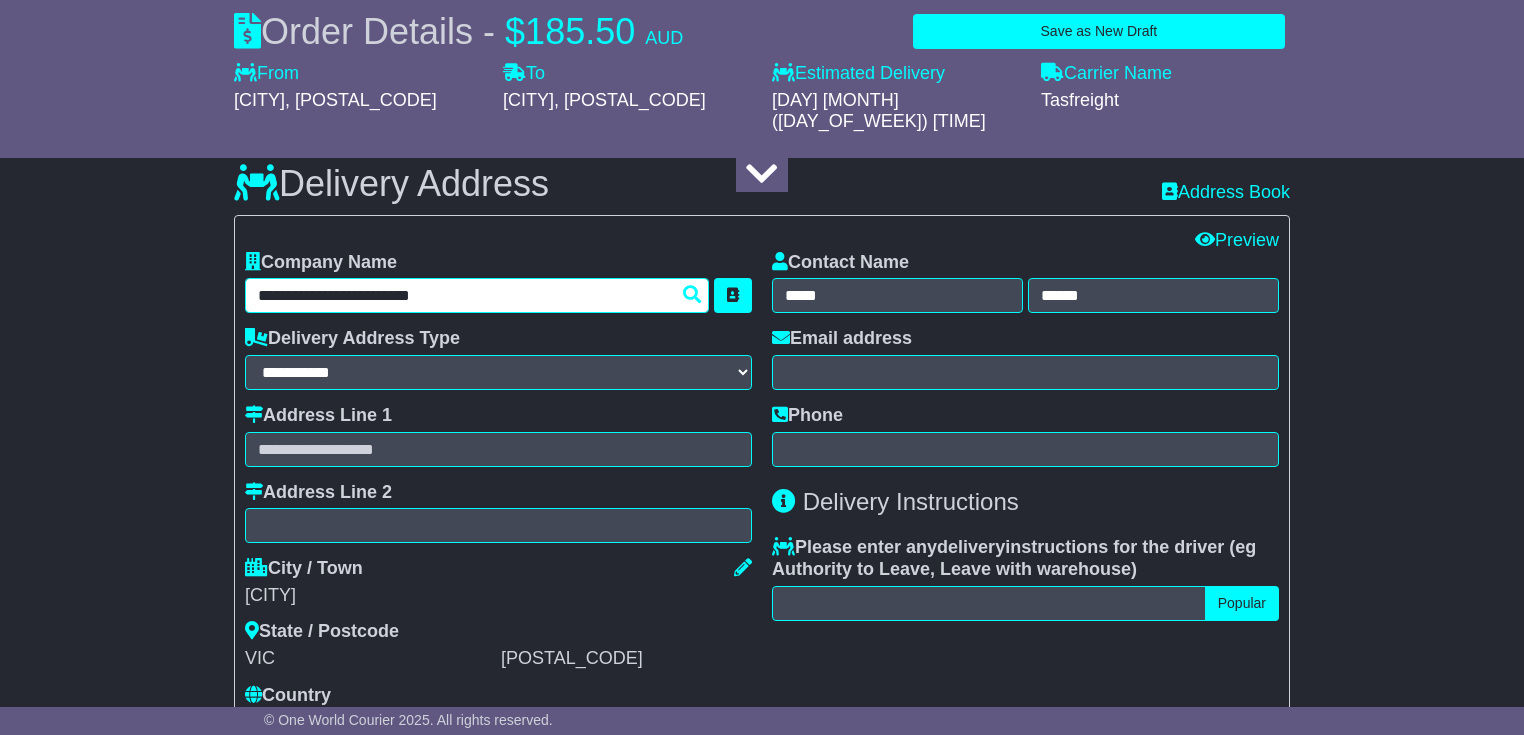 type on "**********" 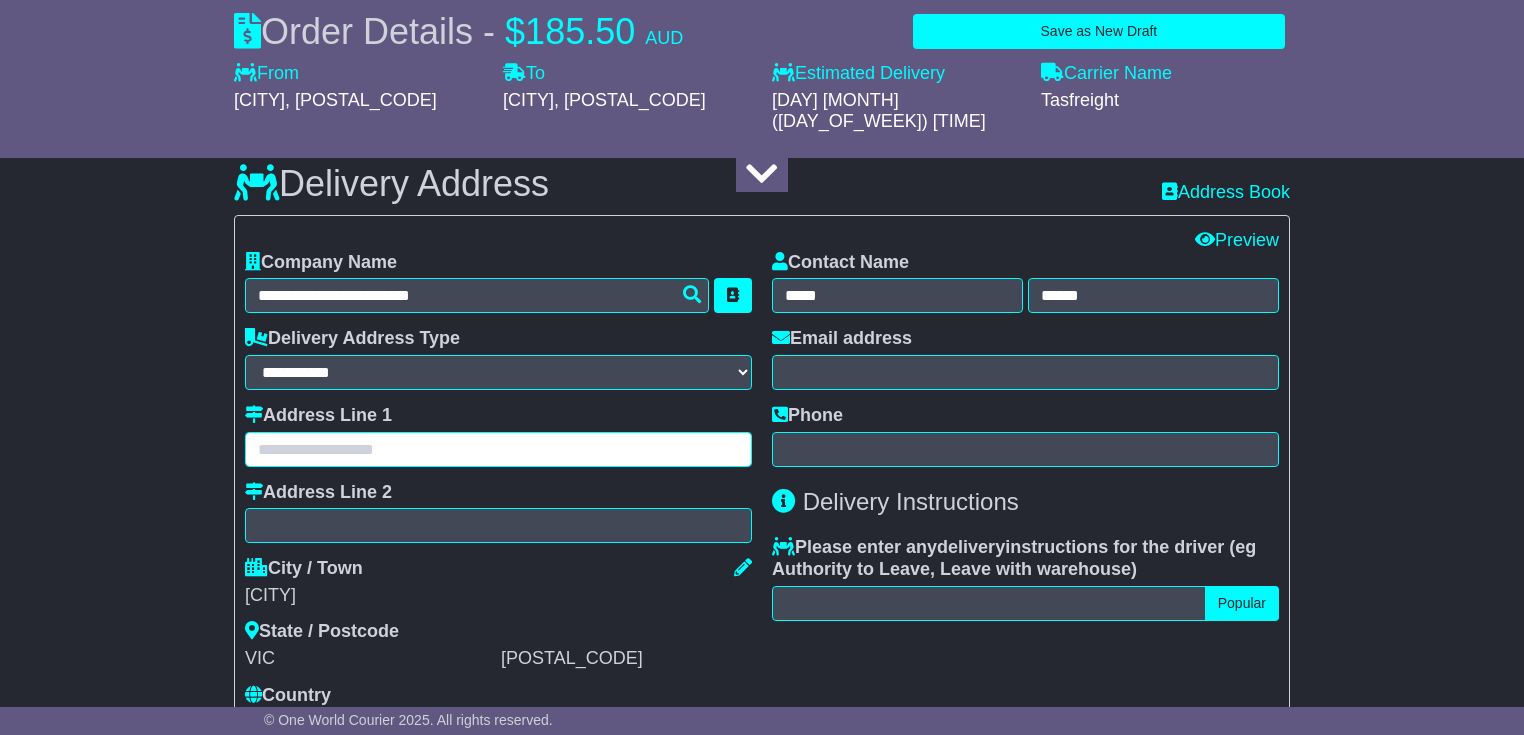 click at bounding box center [498, 449] 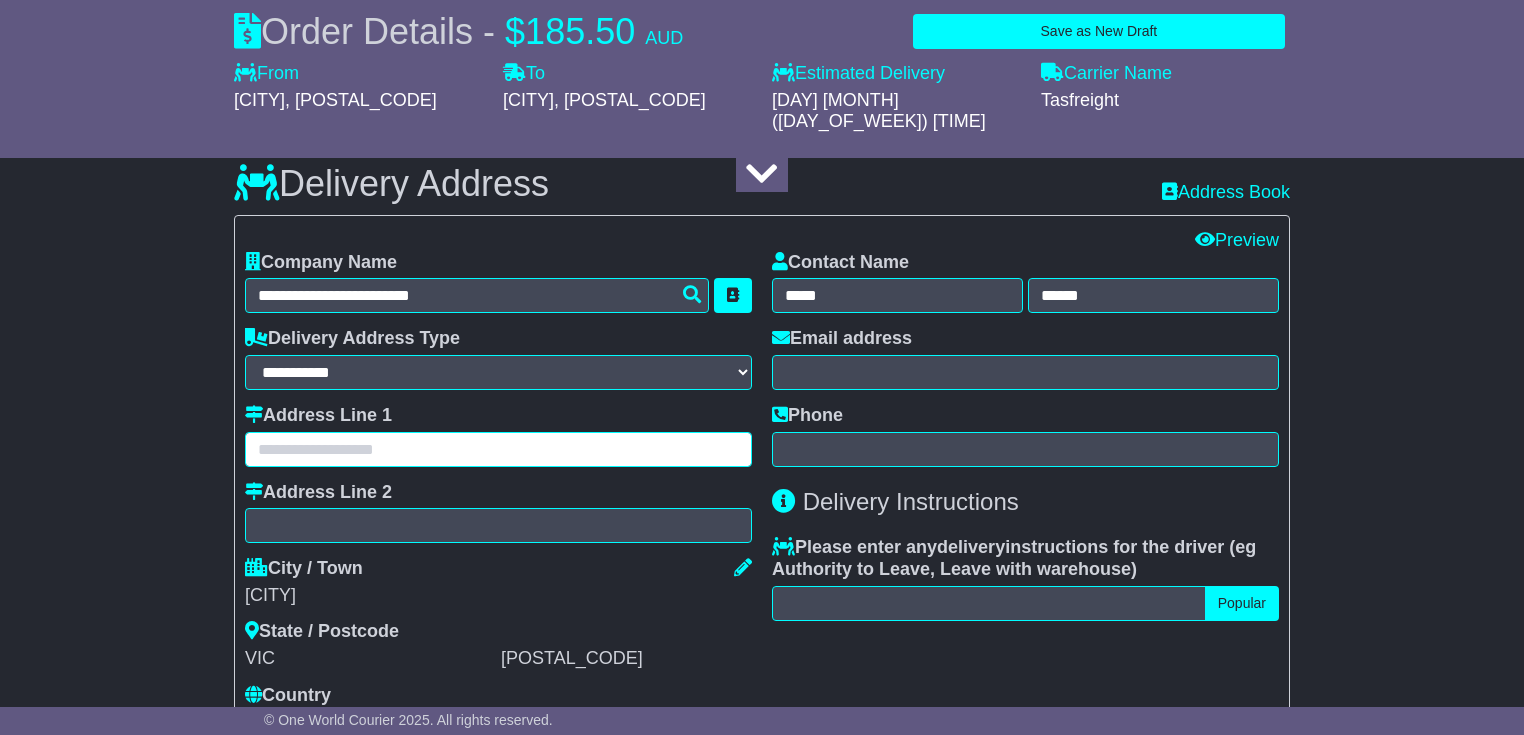 paste on "**********" 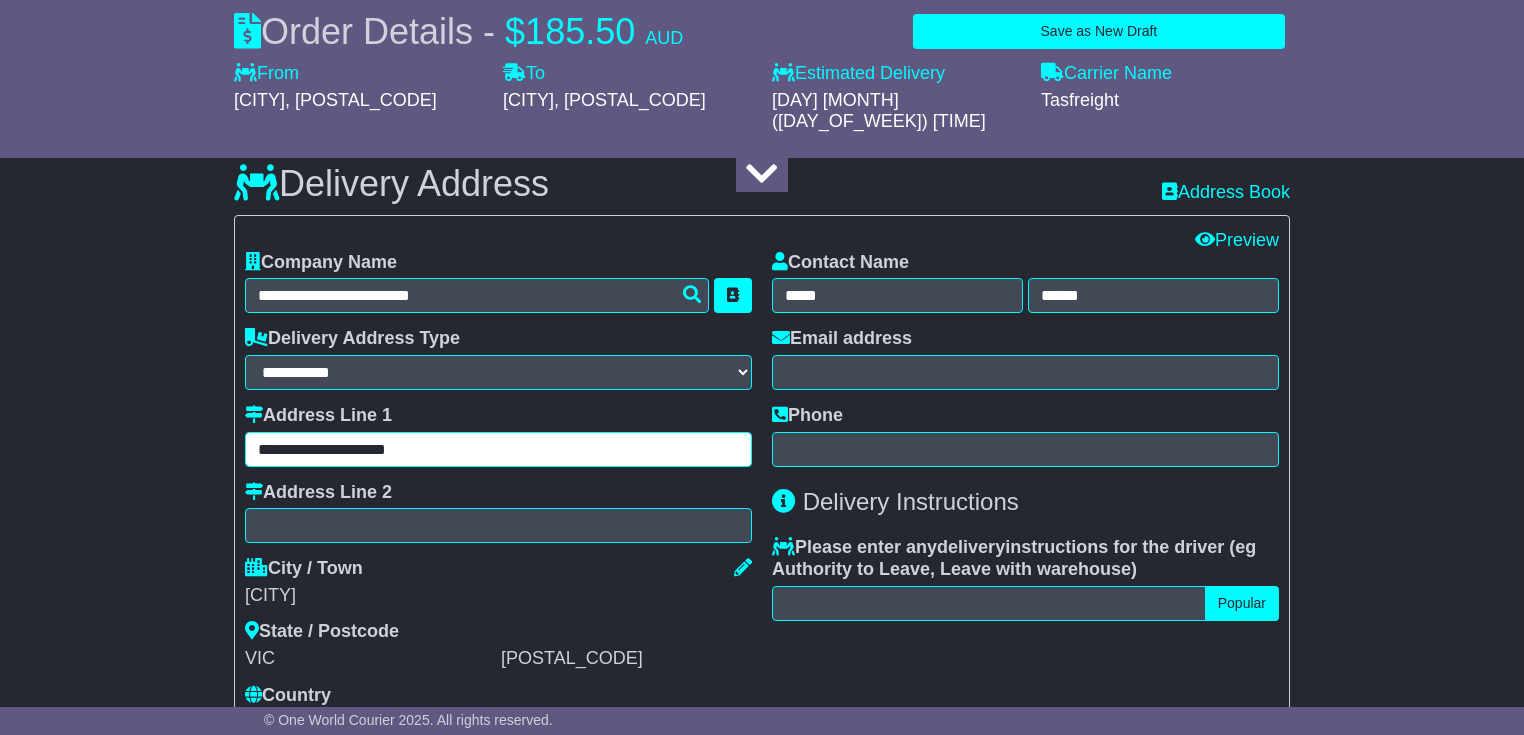 click on "**********" at bounding box center [498, 449] 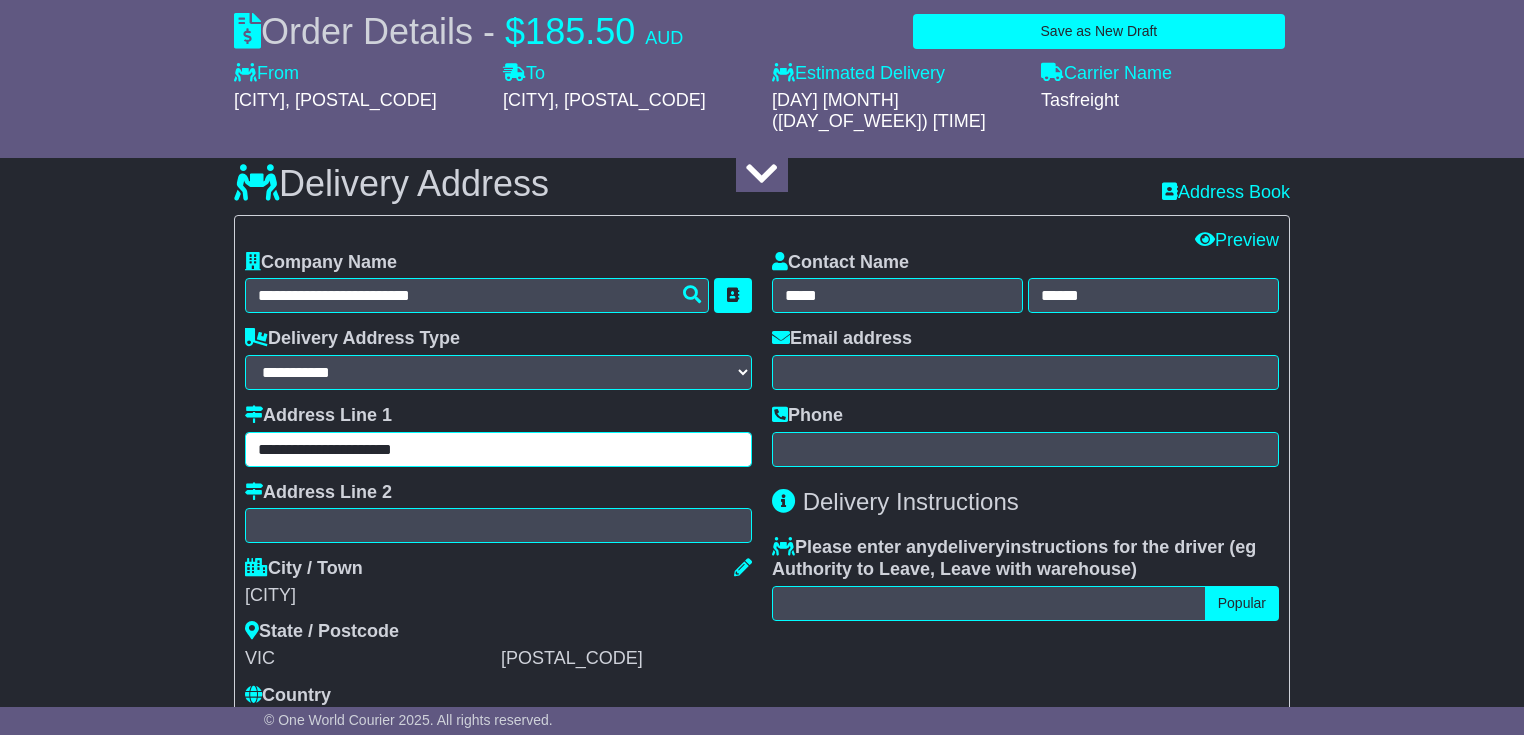 scroll, scrollTop: 1440, scrollLeft: 0, axis: vertical 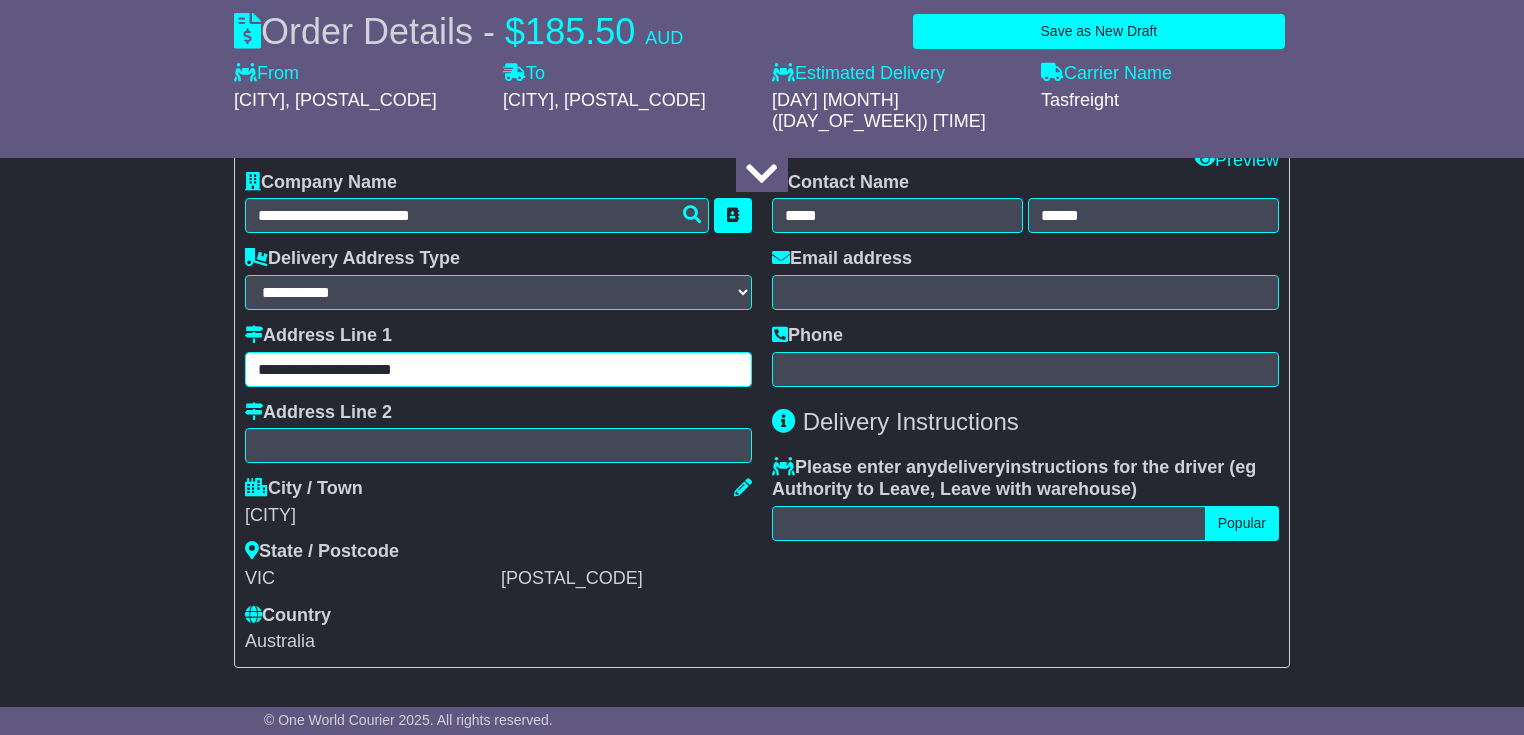 type on "**********" 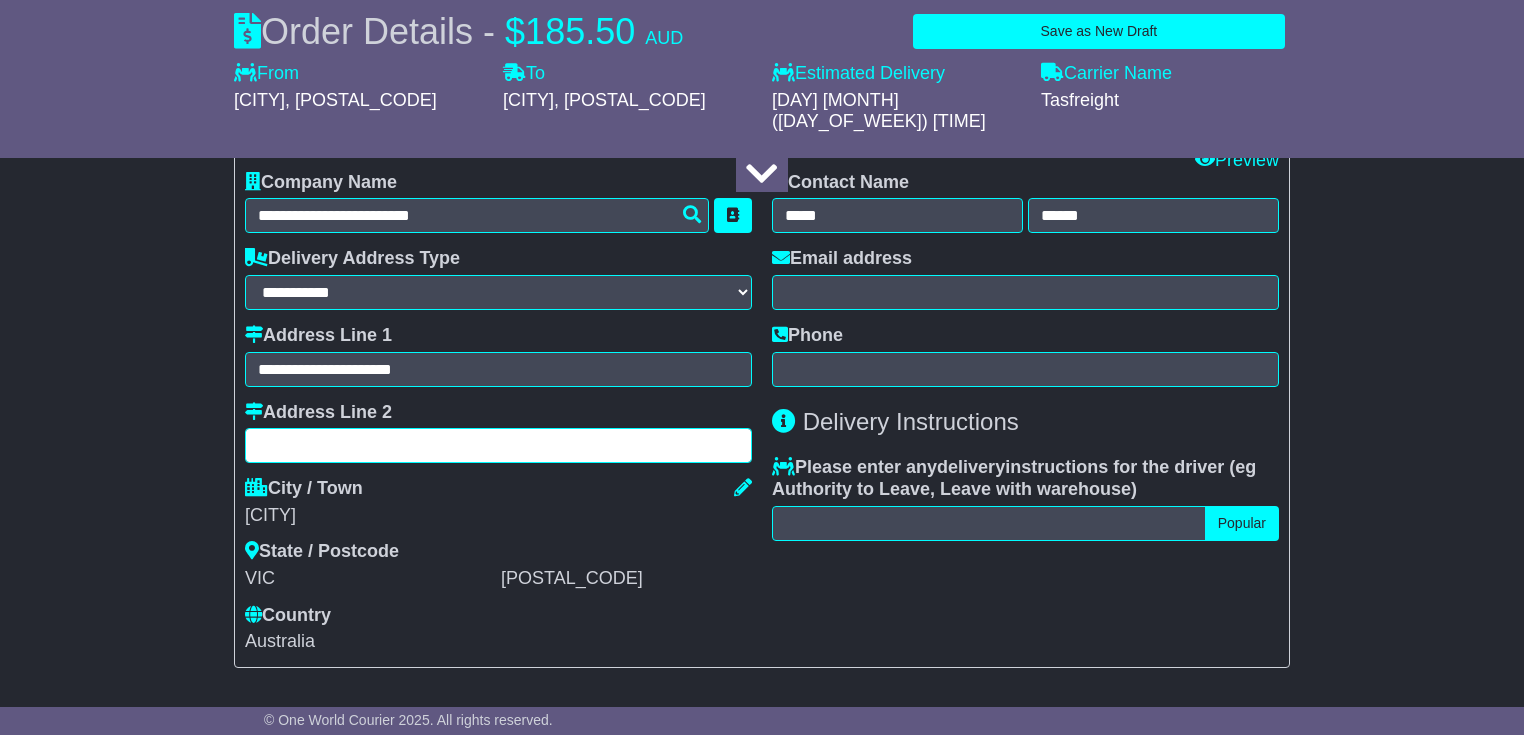 click at bounding box center (498, 445) 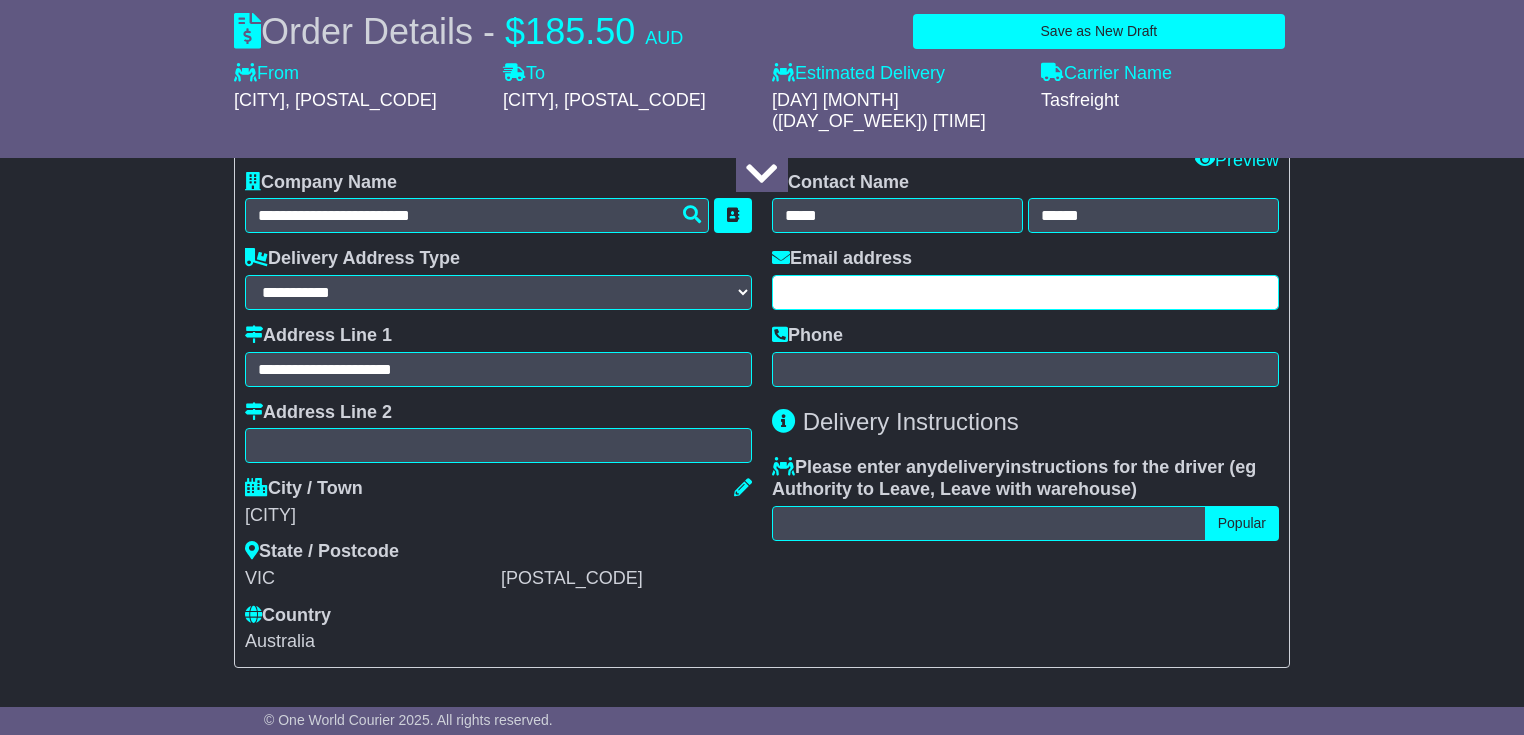 click at bounding box center (1025, 292) 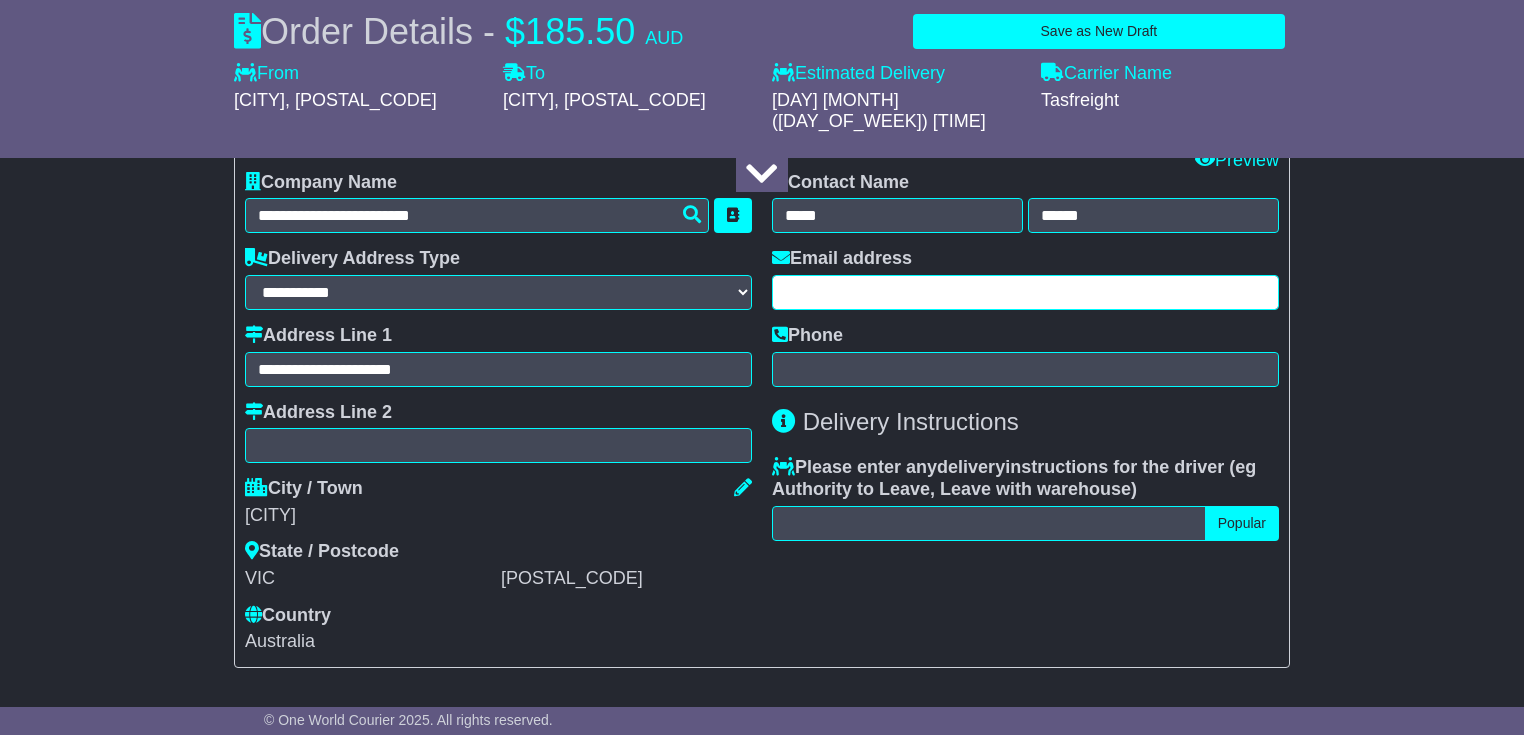 click at bounding box center (1025, 292) 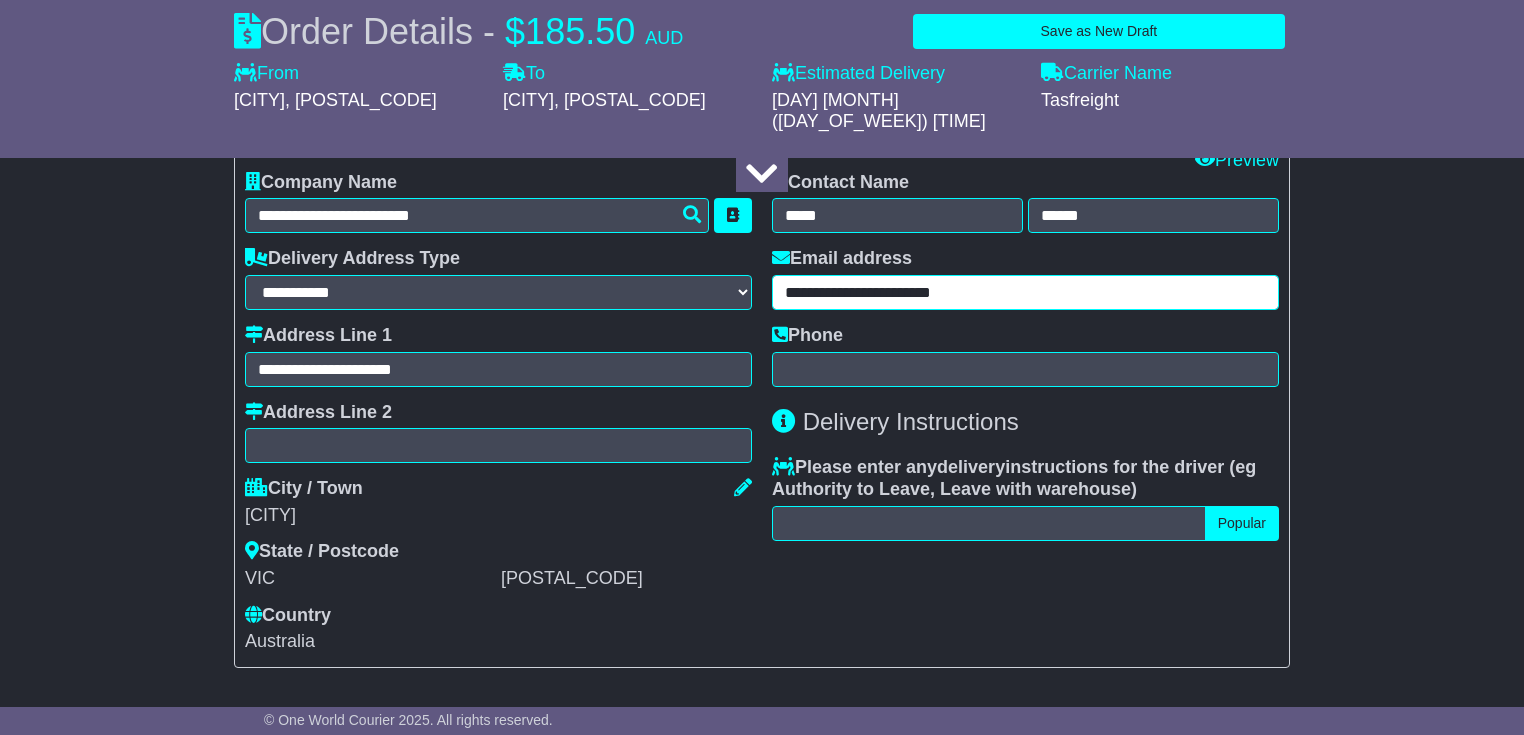click on "**********" at bounding box center [1025, 292] 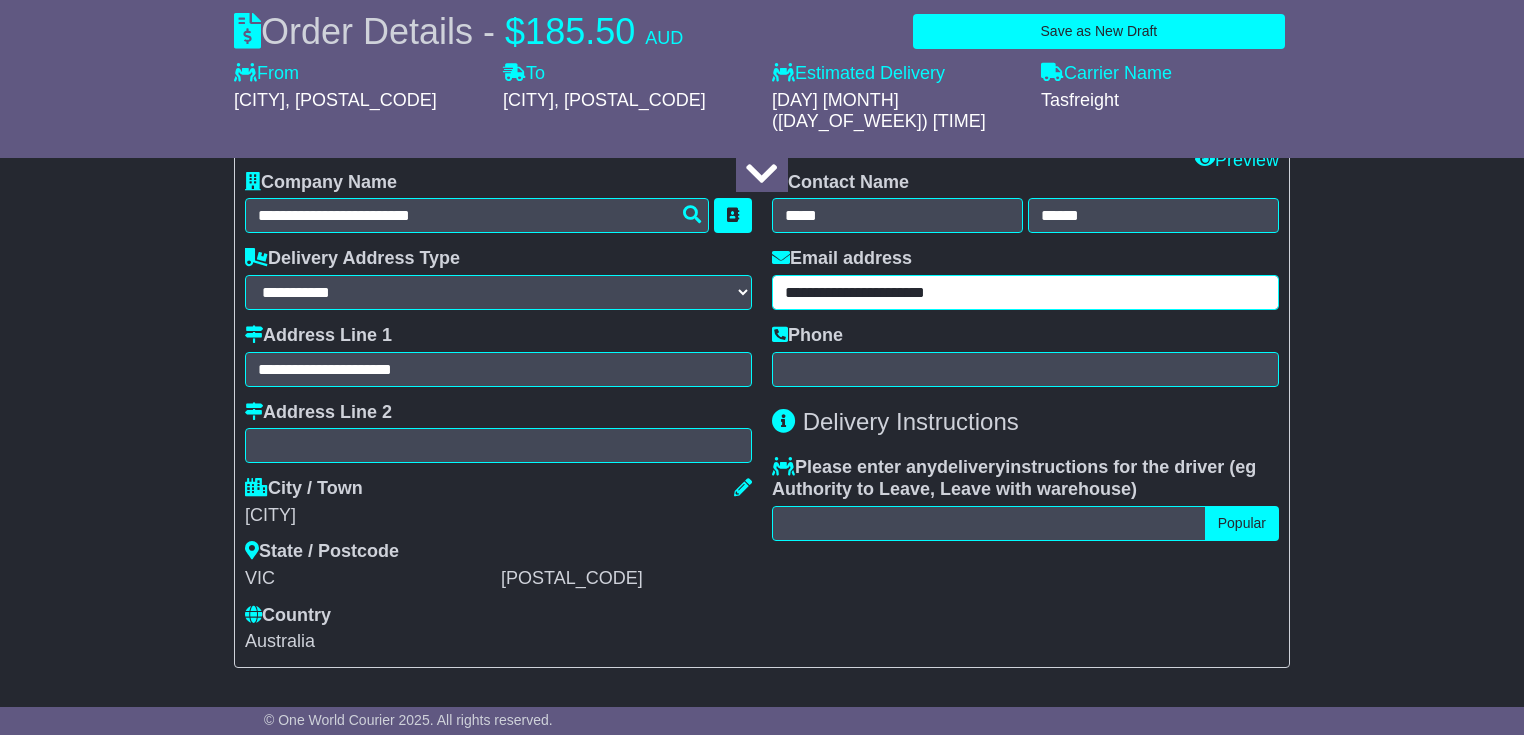 type on "**********" 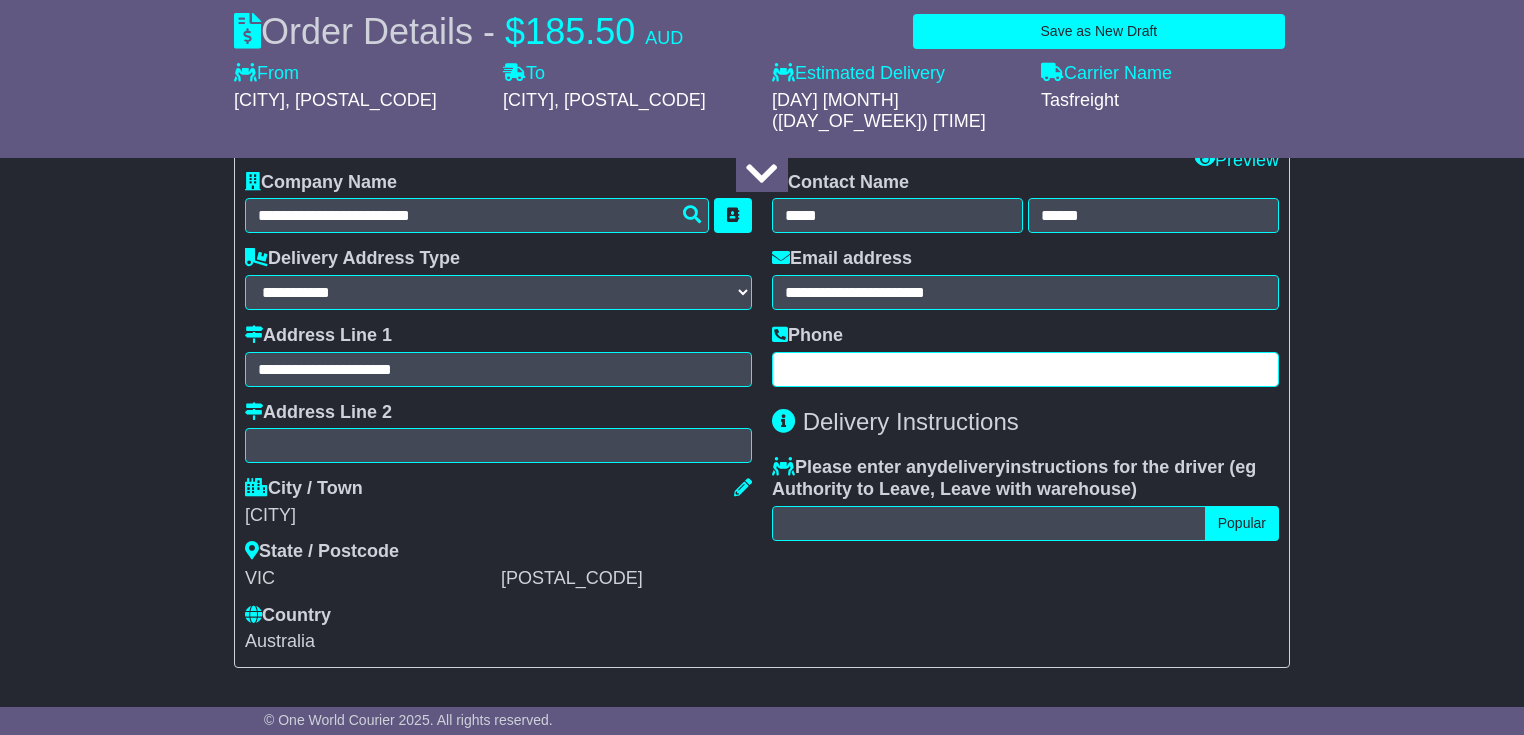 drag, startPoint x: 793, startPoint y: 340, endPoint x: 776, endPoint y: 407, distance: 69.12308 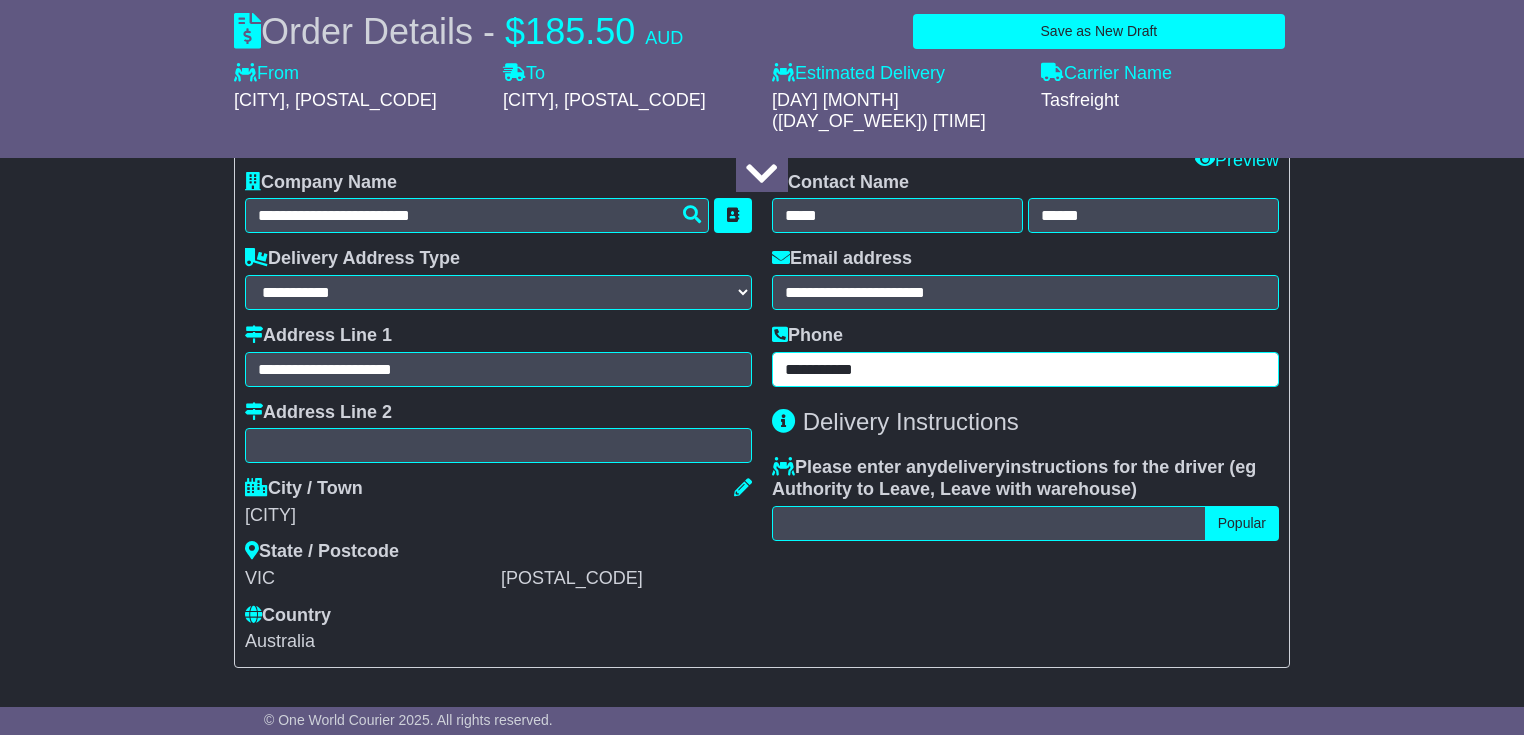 click on "**********" at bounding box center (1025, 369) 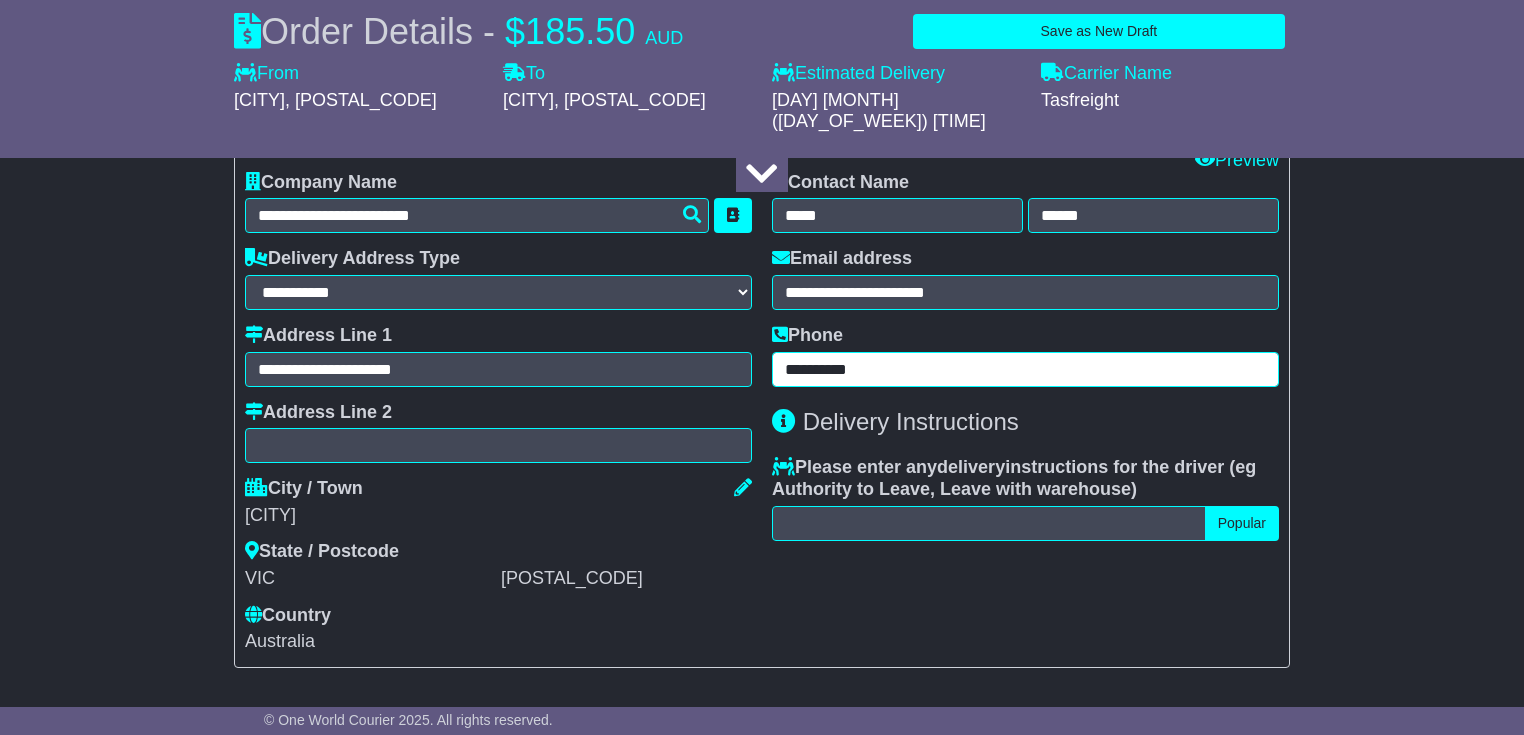 type on "**********" 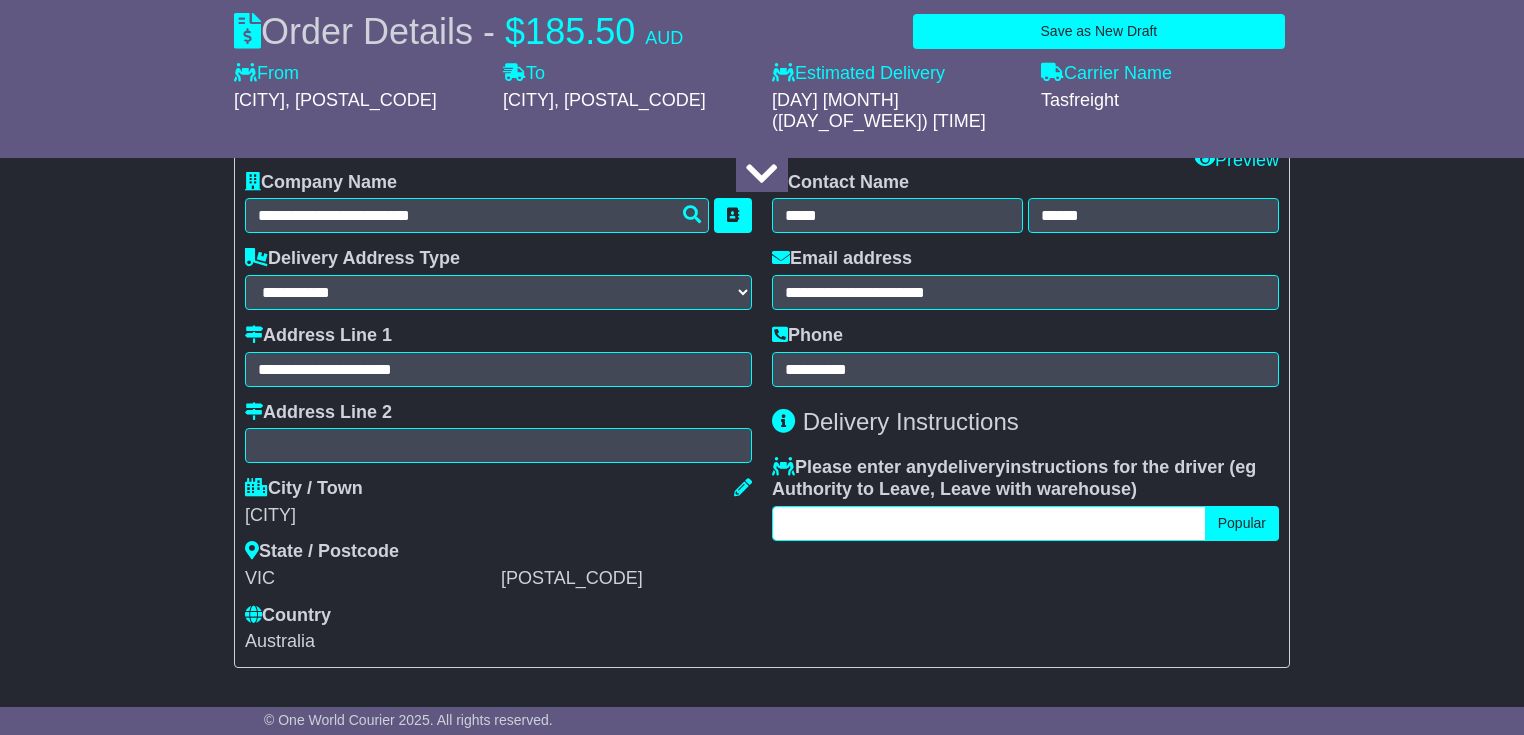 drag, startPoint x: 837, startPoint y: 504, endPoint x: 822, endPoint y: 496, distance: 17 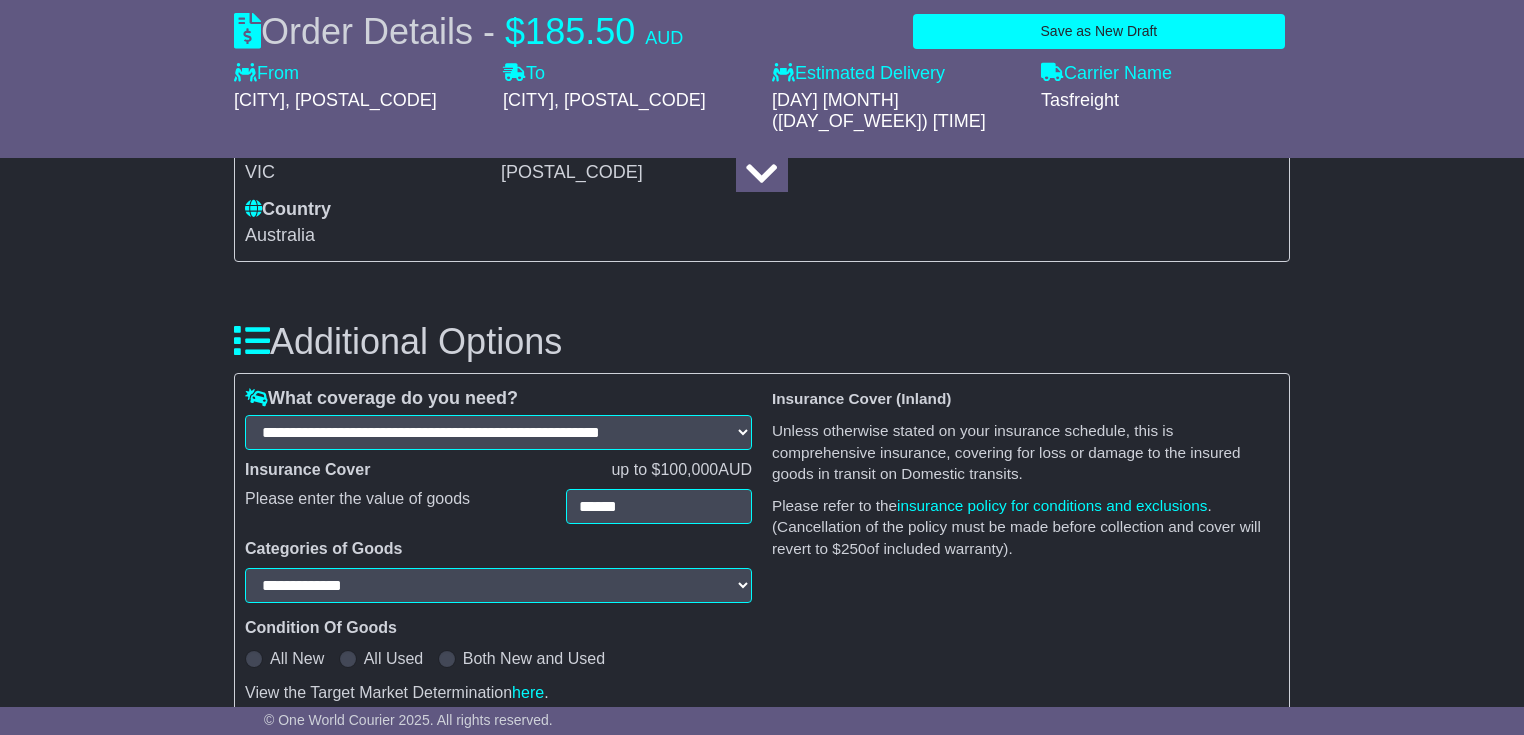 scroll, scrollTop: 2000, scrollLeft: 0, axis: vertical 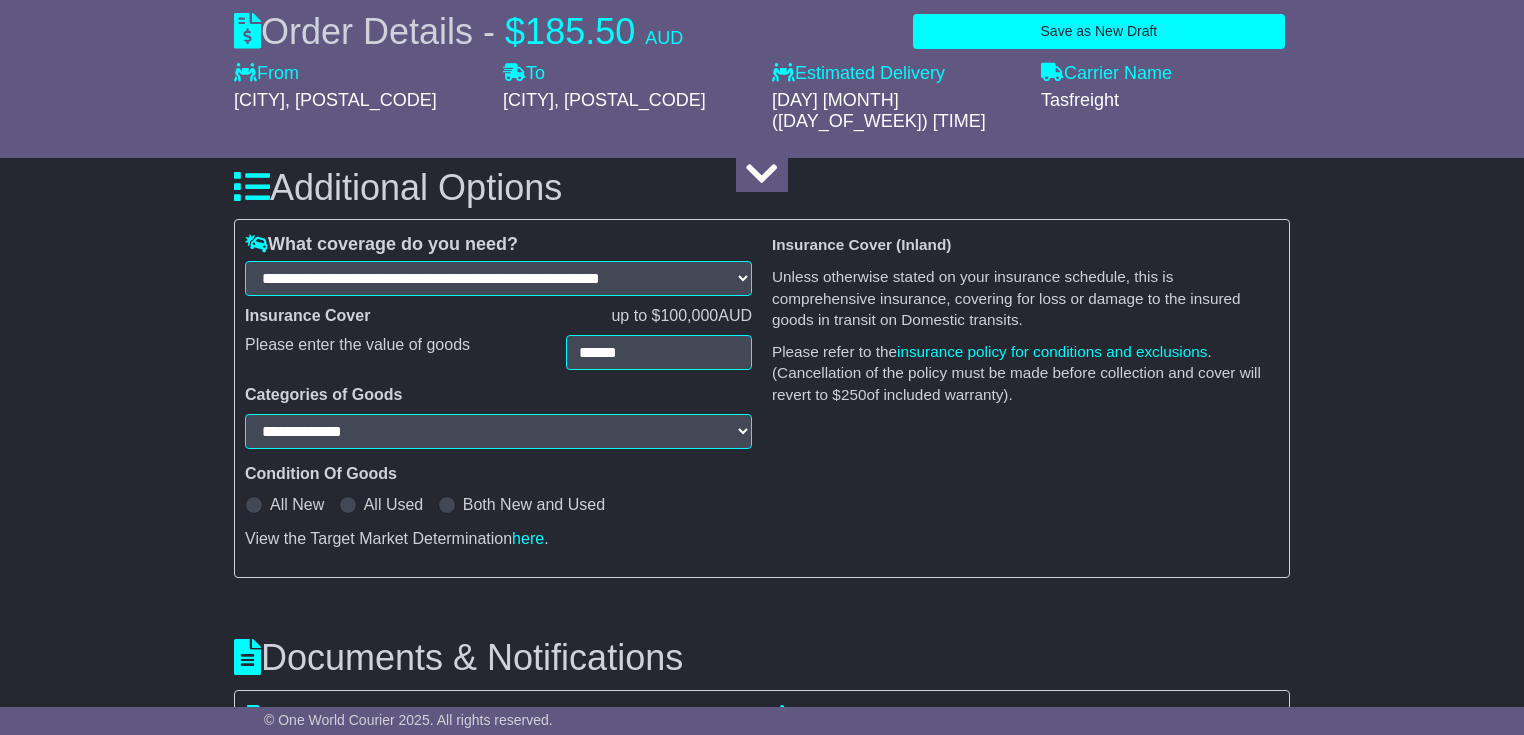 type on "**********" 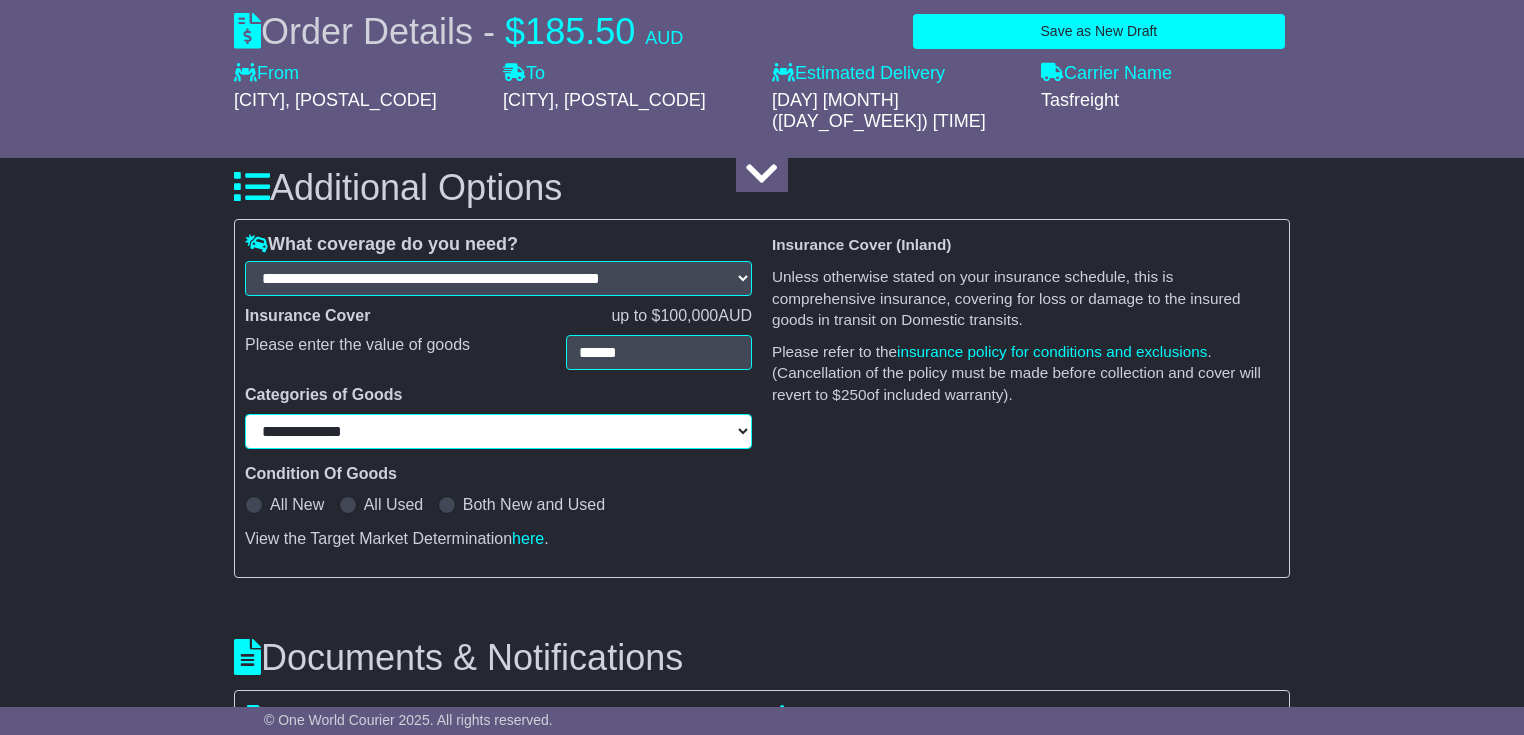 click on "**********" at bounding box center (498, 431) 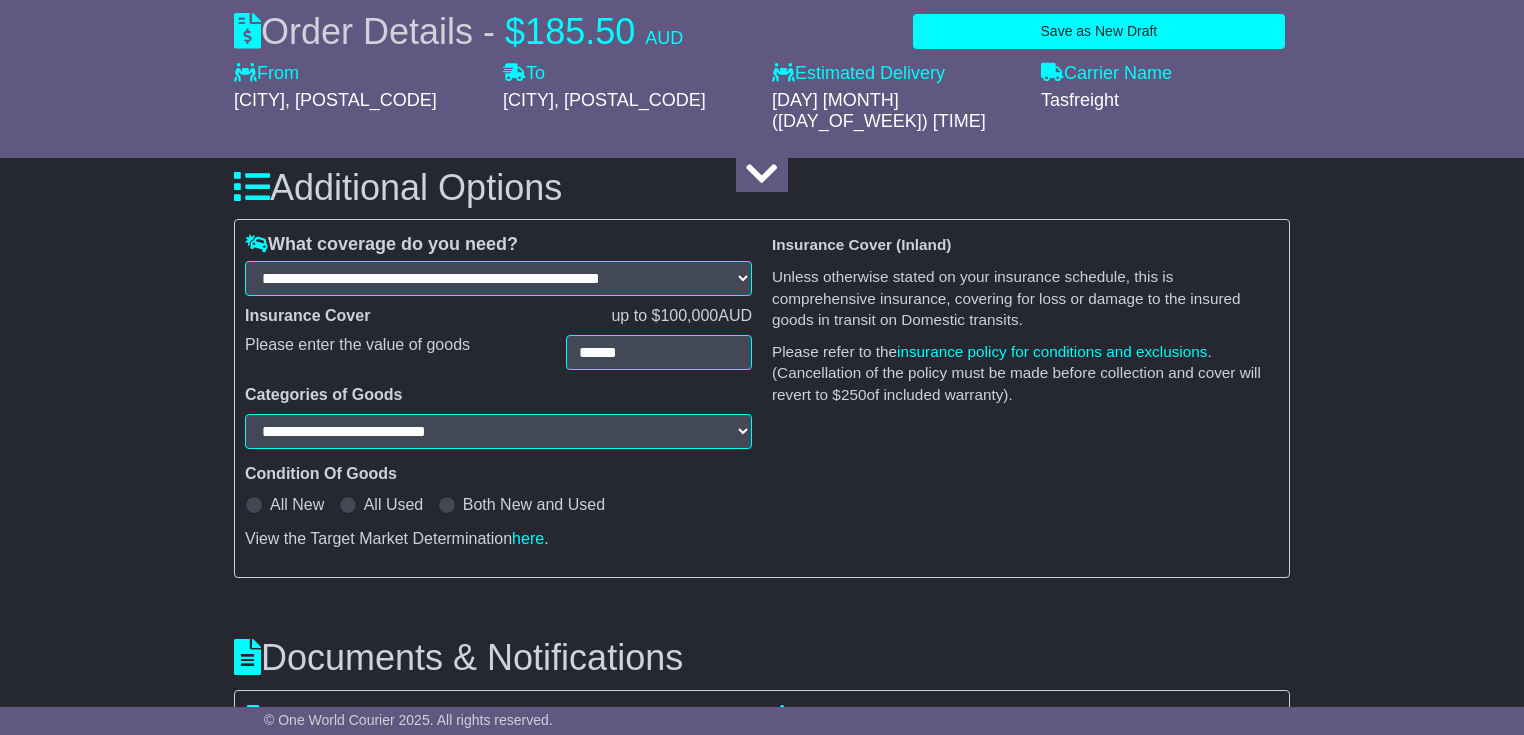 select on "**********" 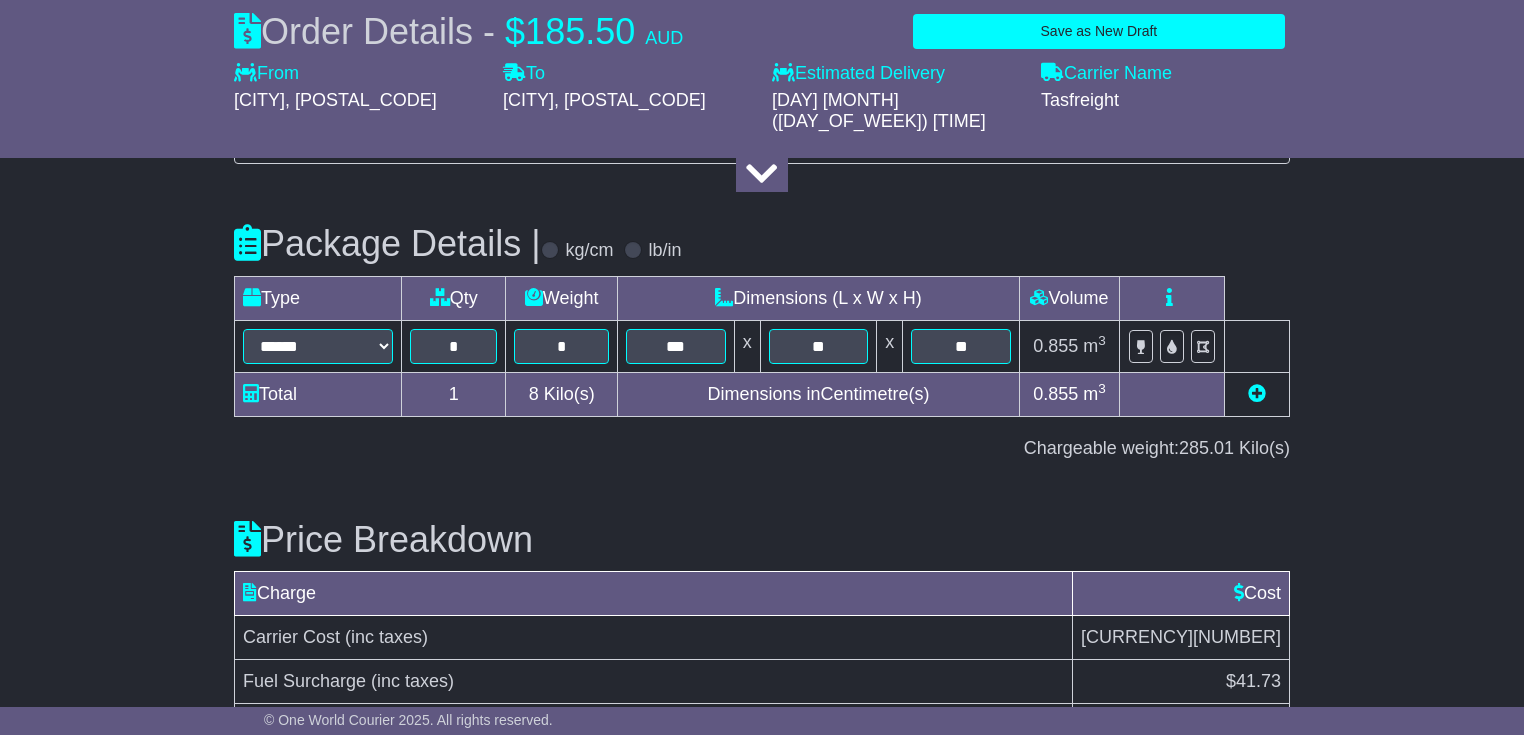 scroll, scrollTop: 2759, scrollLeft: 0, axis: vertical 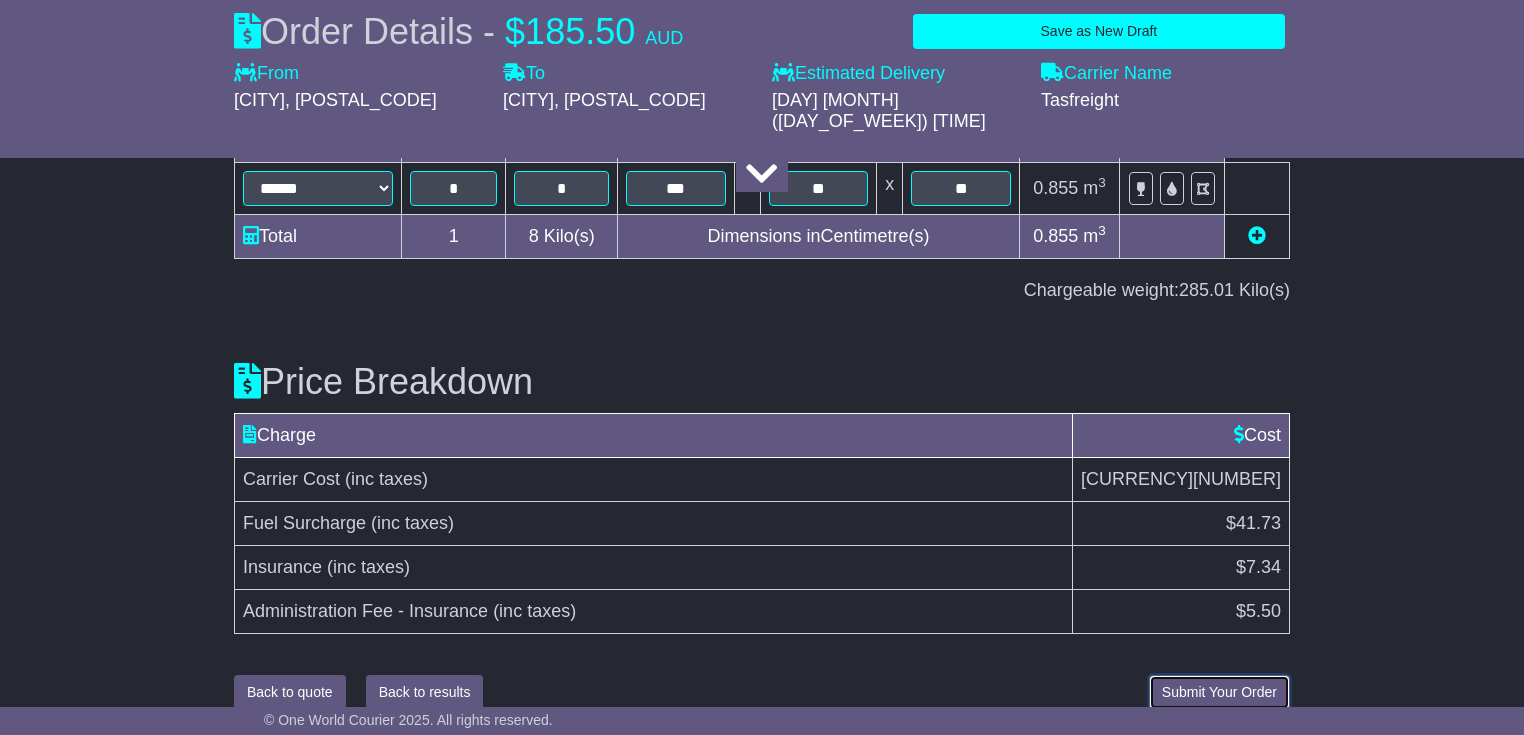 click on "Submit Your Order" at bounding box center [1219, 692] 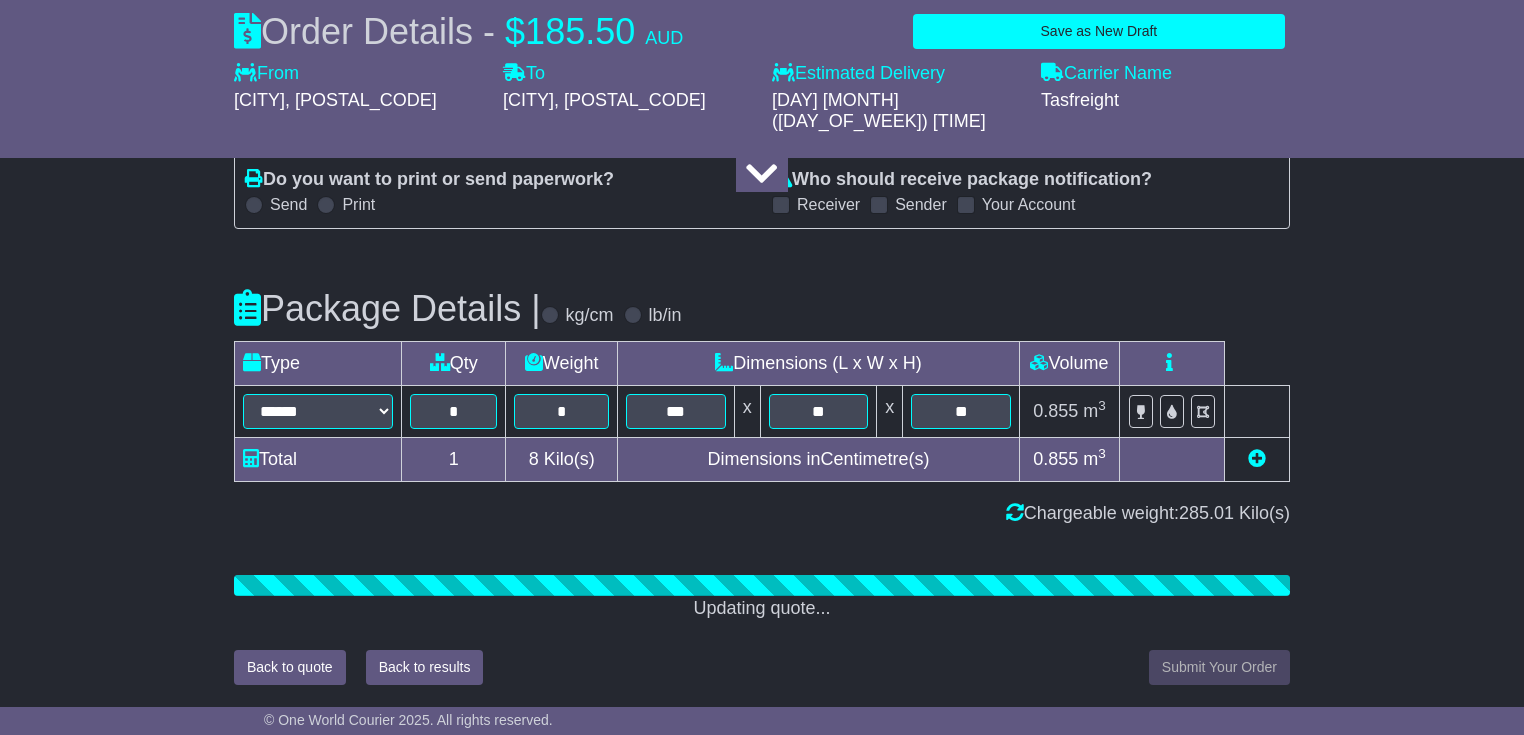 scroll, scrollTop: 2511, scrollLeft: 0, axis: vertical 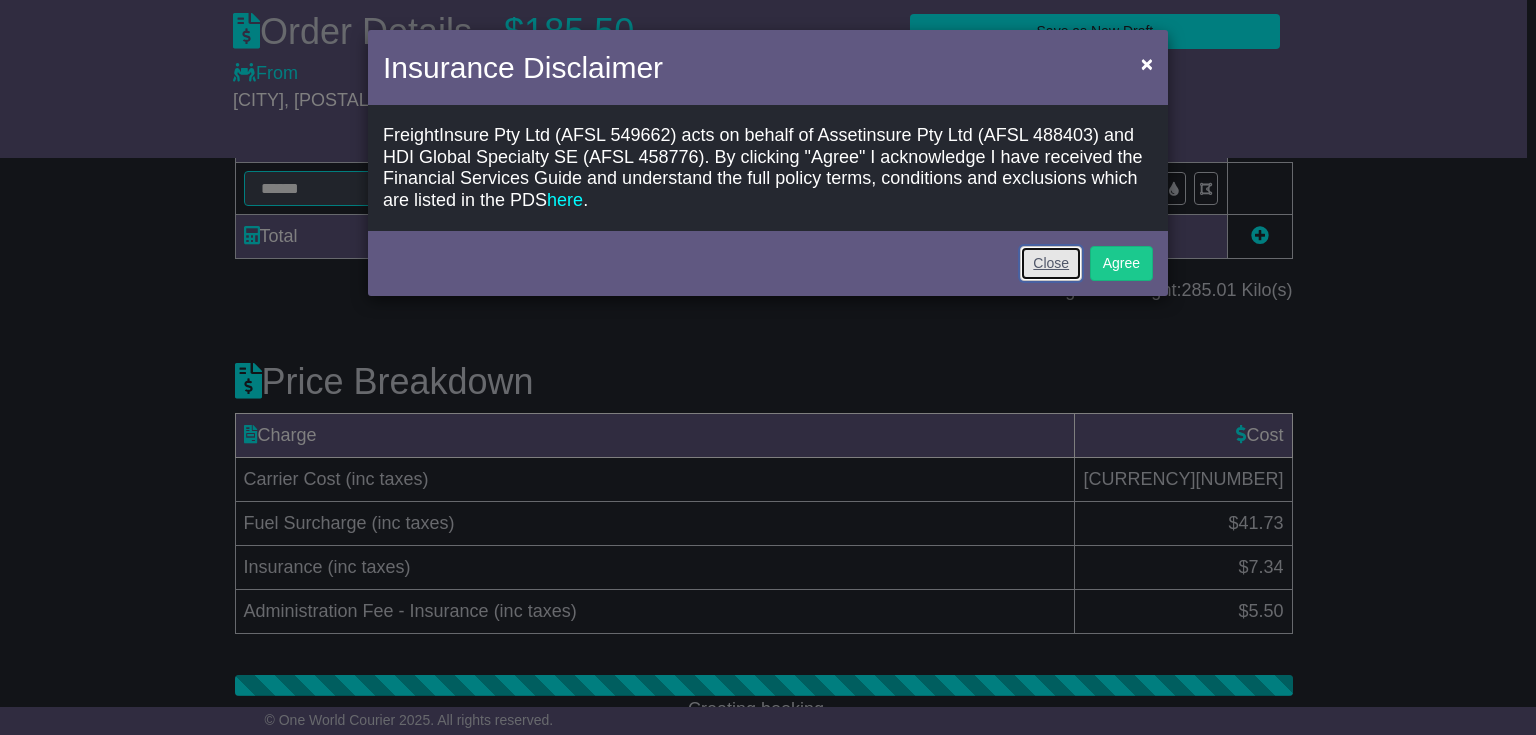 click on "Close" 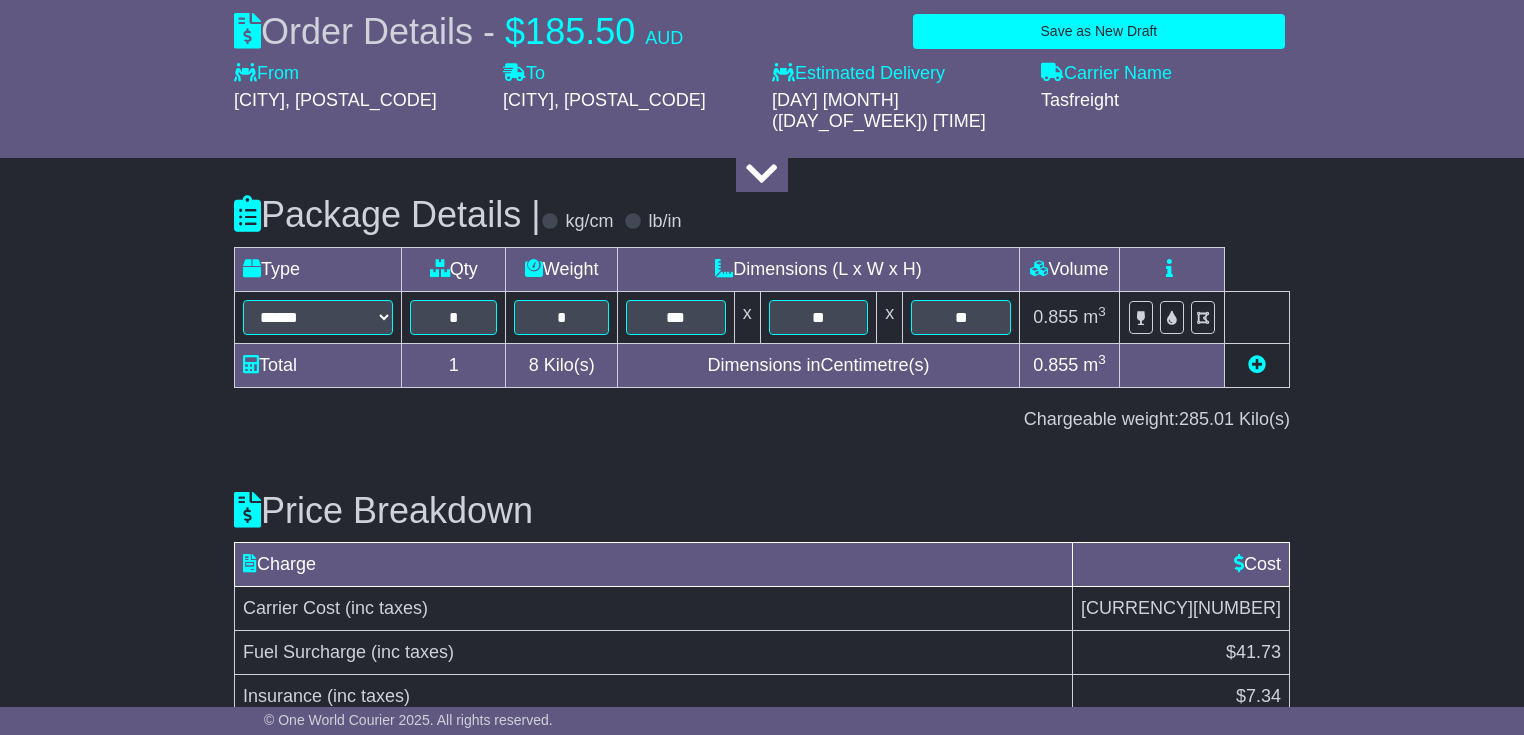 scroll, scrollTop: 2759, scrollLeft: 0, axis: vertical 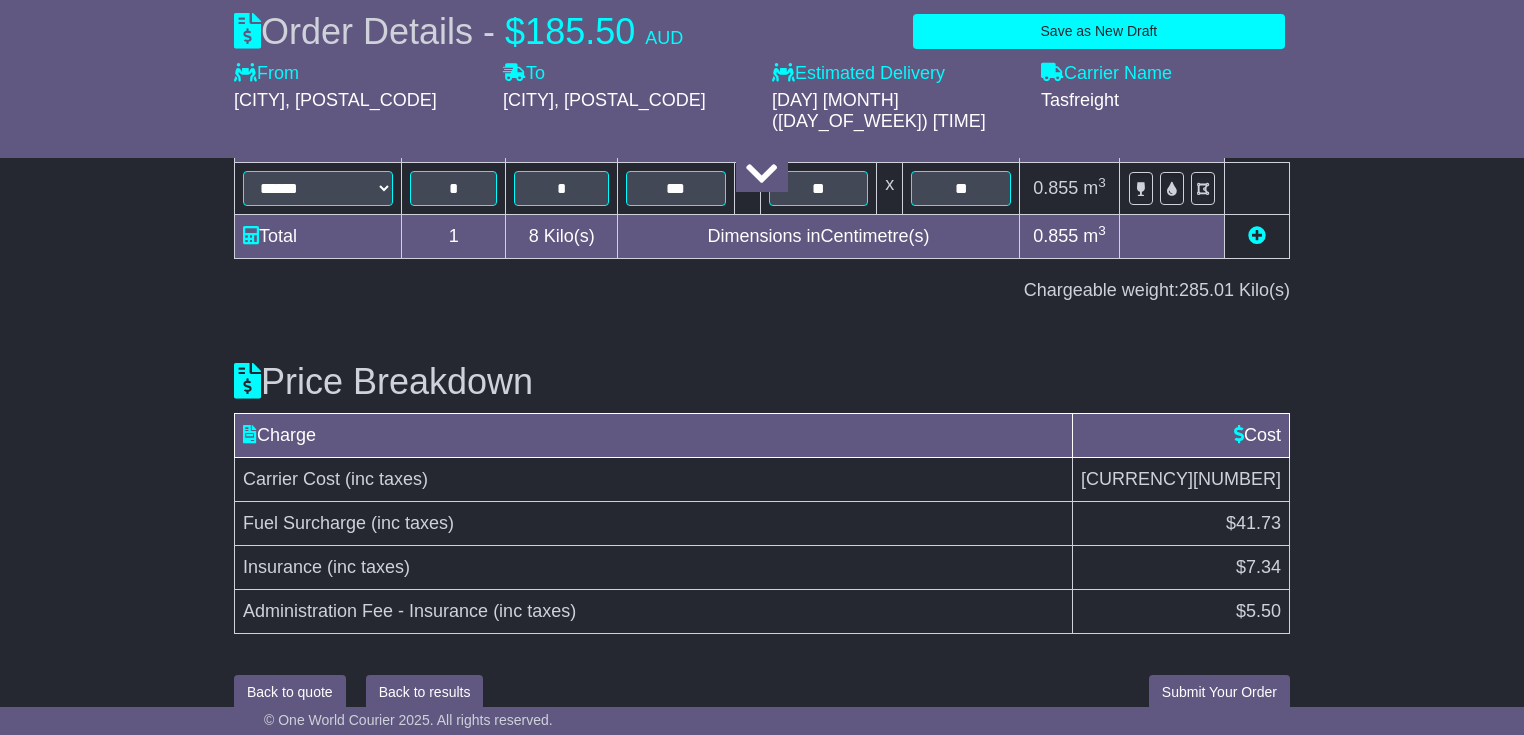 click on "Creating booking...
Back to quote
Back to results
Submit Your Order (POA)
Submit Your Order" at bounding box center [762, 692] 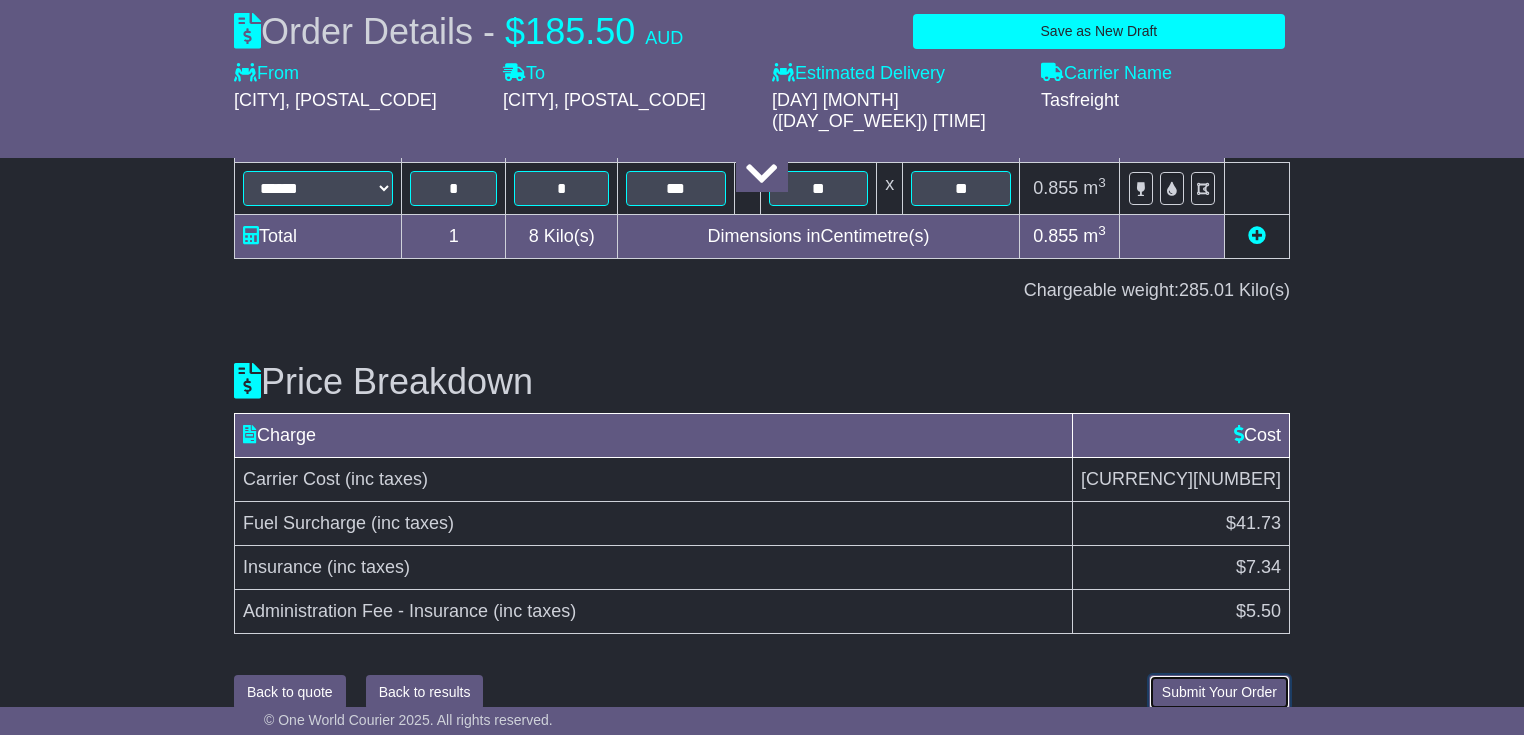 click on "Submit Your Order" at bounding box center (1219, 692) 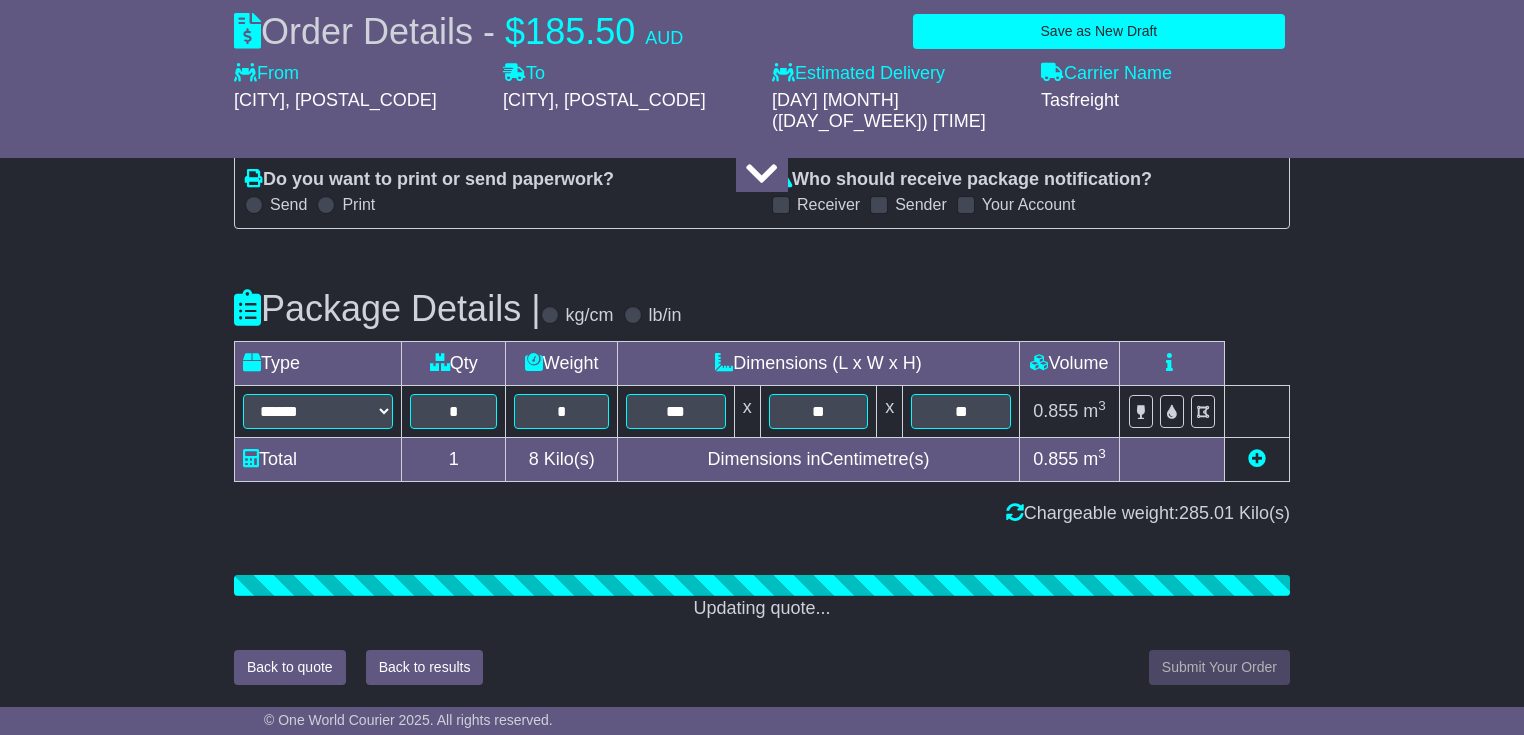 scroll, scrollTop: 2511, scrollLeft: 0, axis: vertical 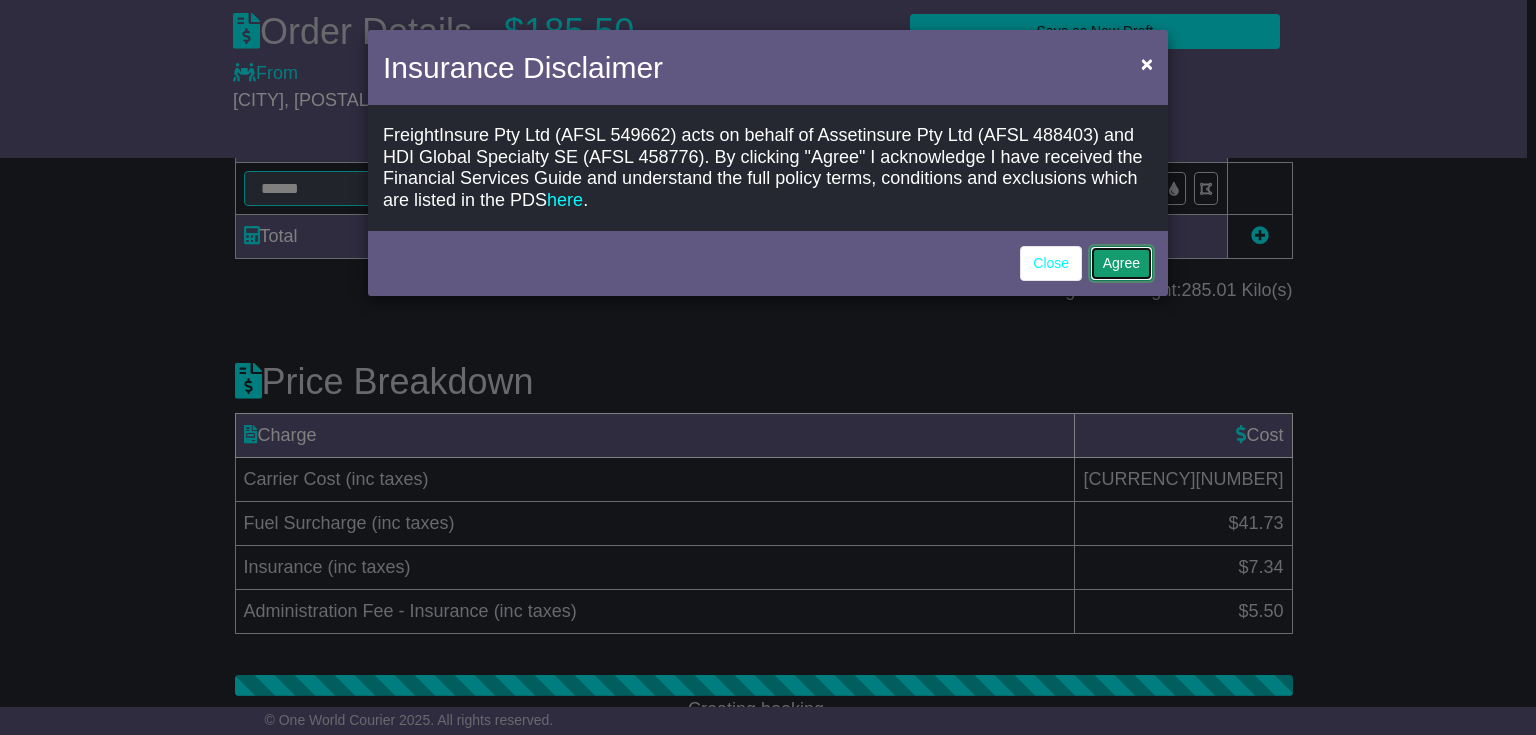 click on "Agree" 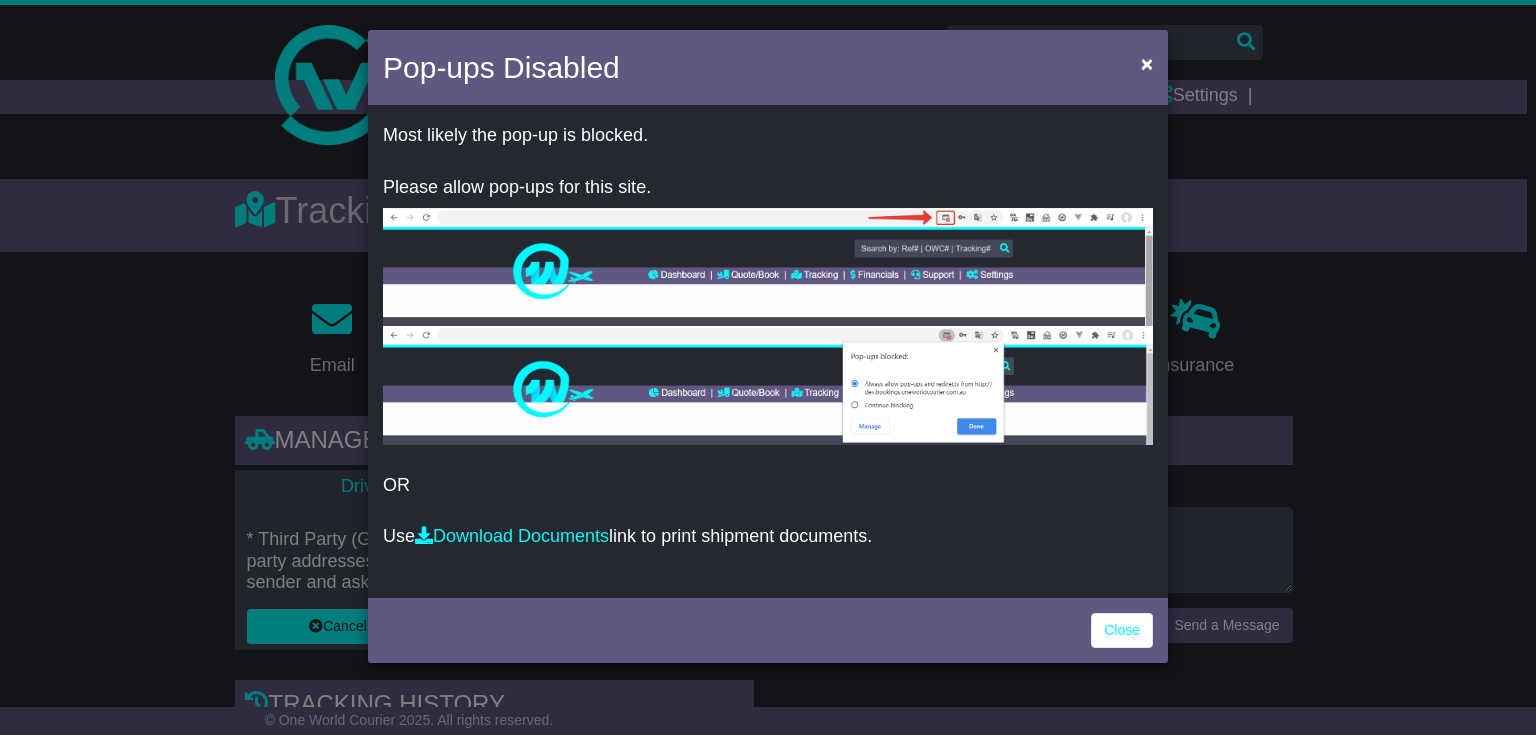 scroll, scrollTop: 0, scrollLeft: 0, axis: both 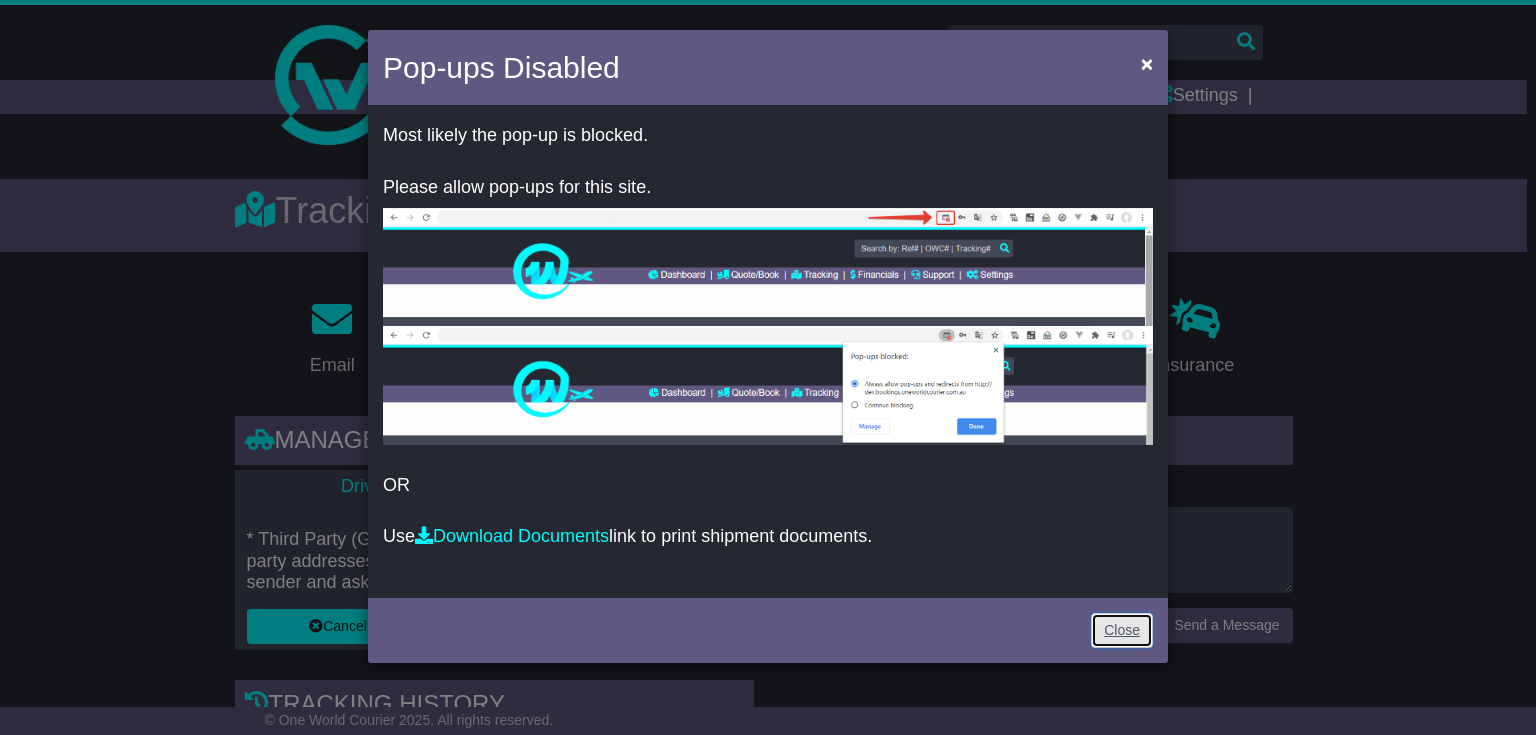 click on "Close" at bounding box center [1122, 630] 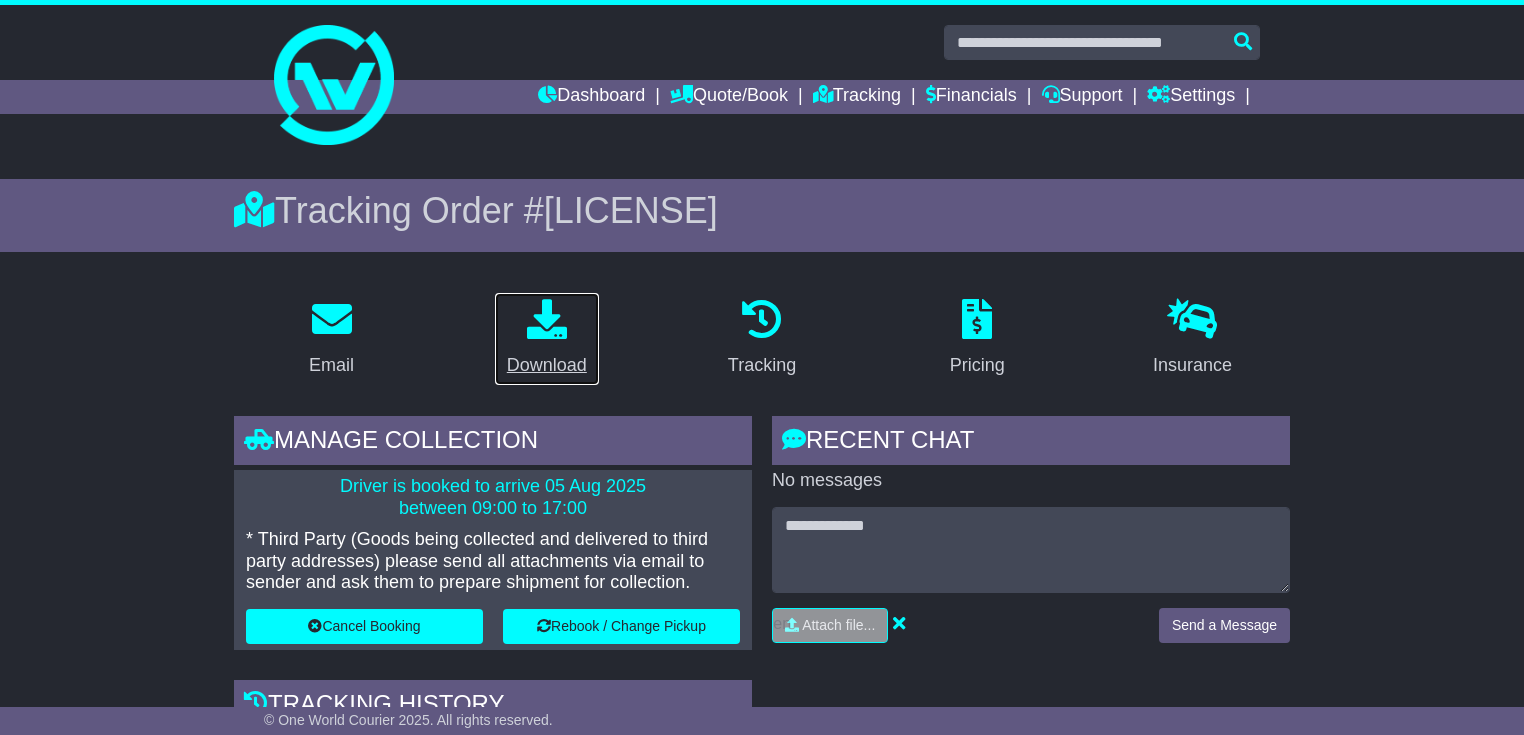 click at bounding box center [547, 320] 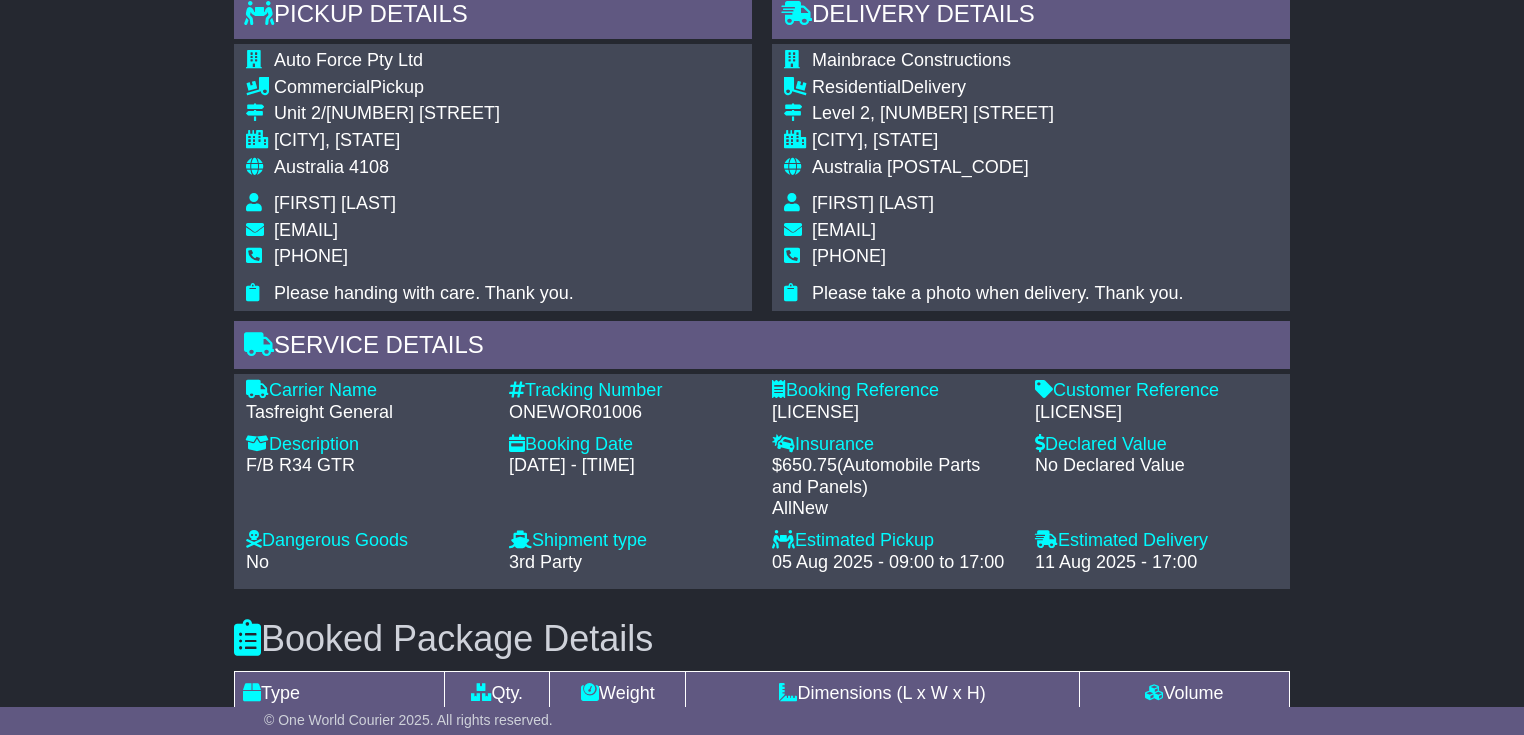 scroll, scrollTop: 1440, scrollLeft: 0, axis: vertical 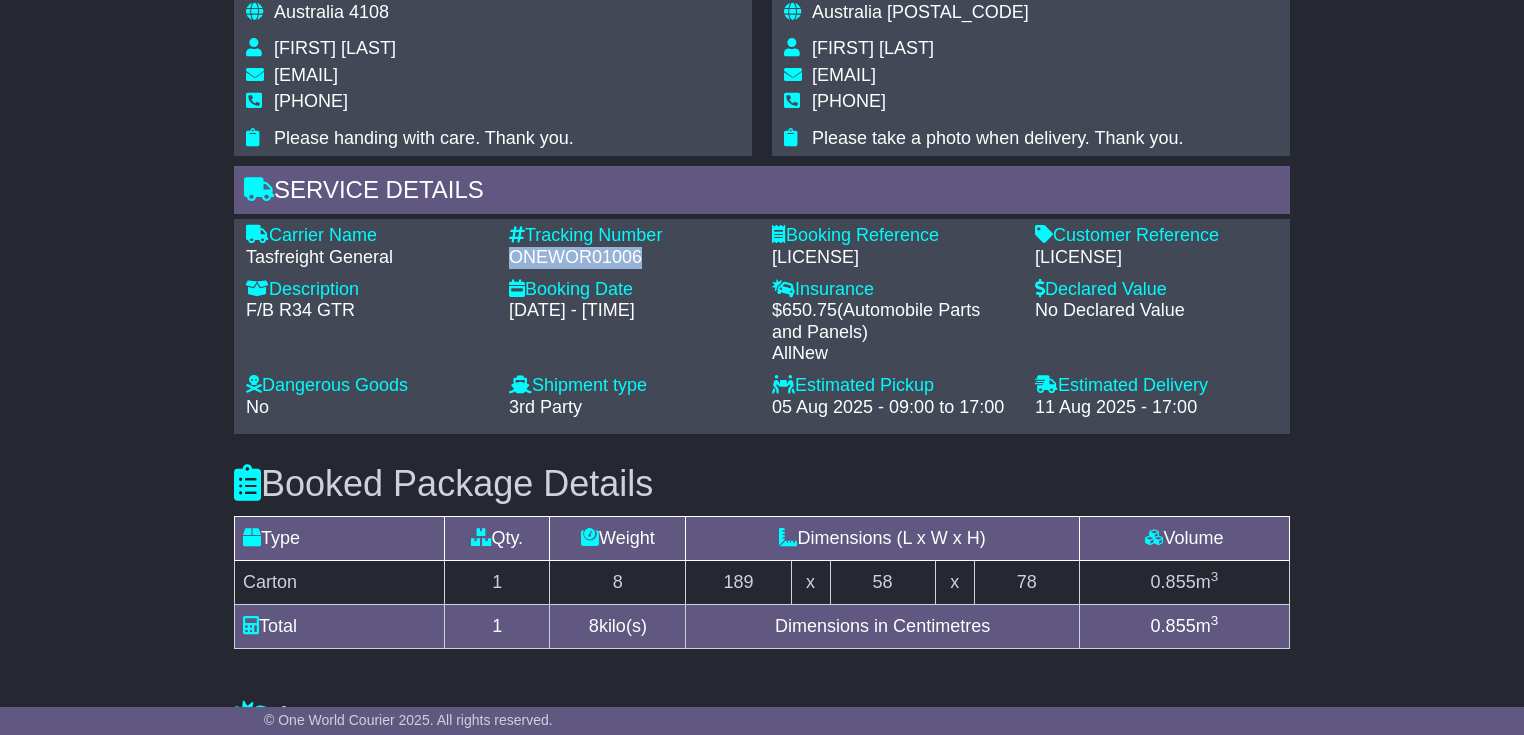 drag, startPoint x: 507, startPoint y: 252, endPoint x: 666, endPoint y: 255, distance: 159.0283 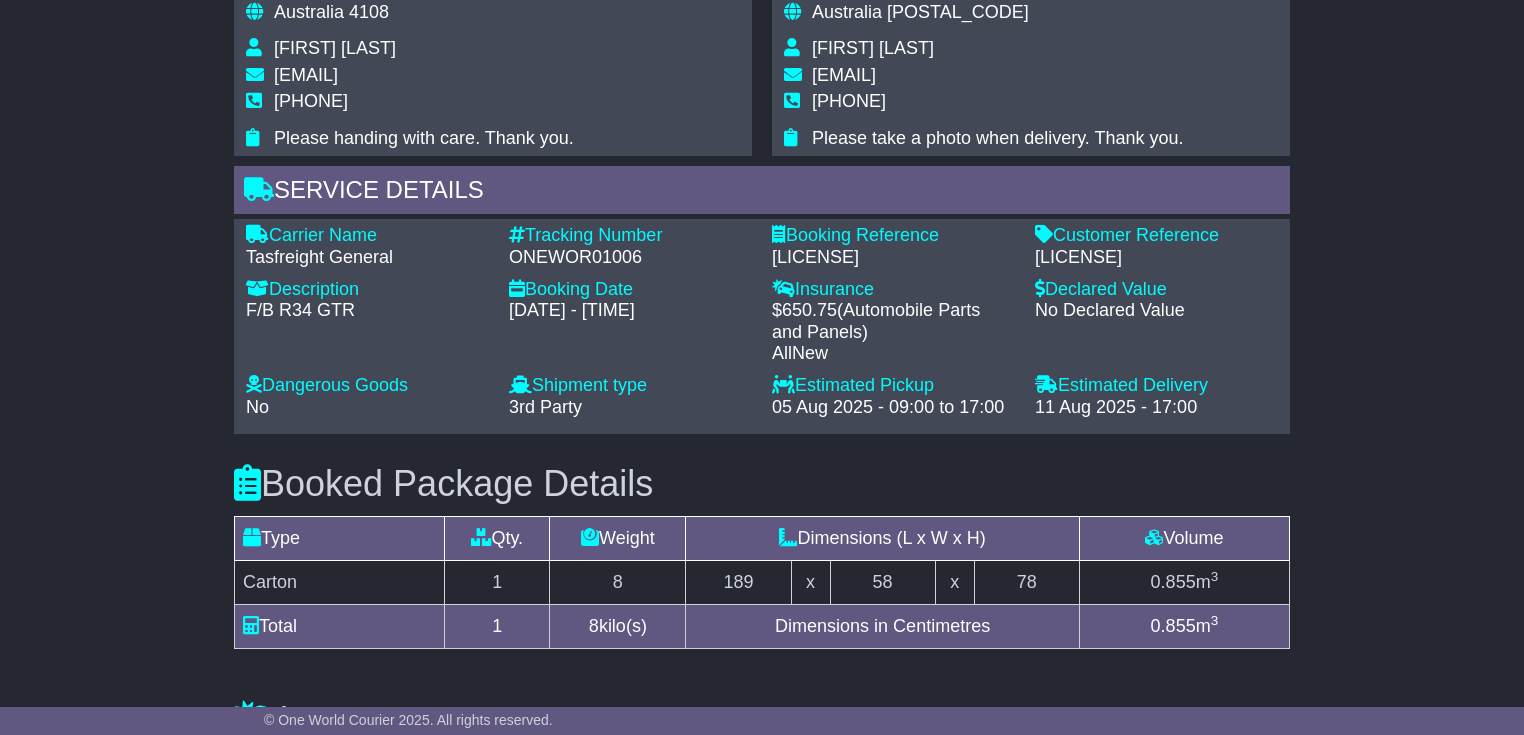 drag, startPoint x: 483, startPoint y: 282, endPoint x: 496, endPoint y: 252, distance: 32.695564 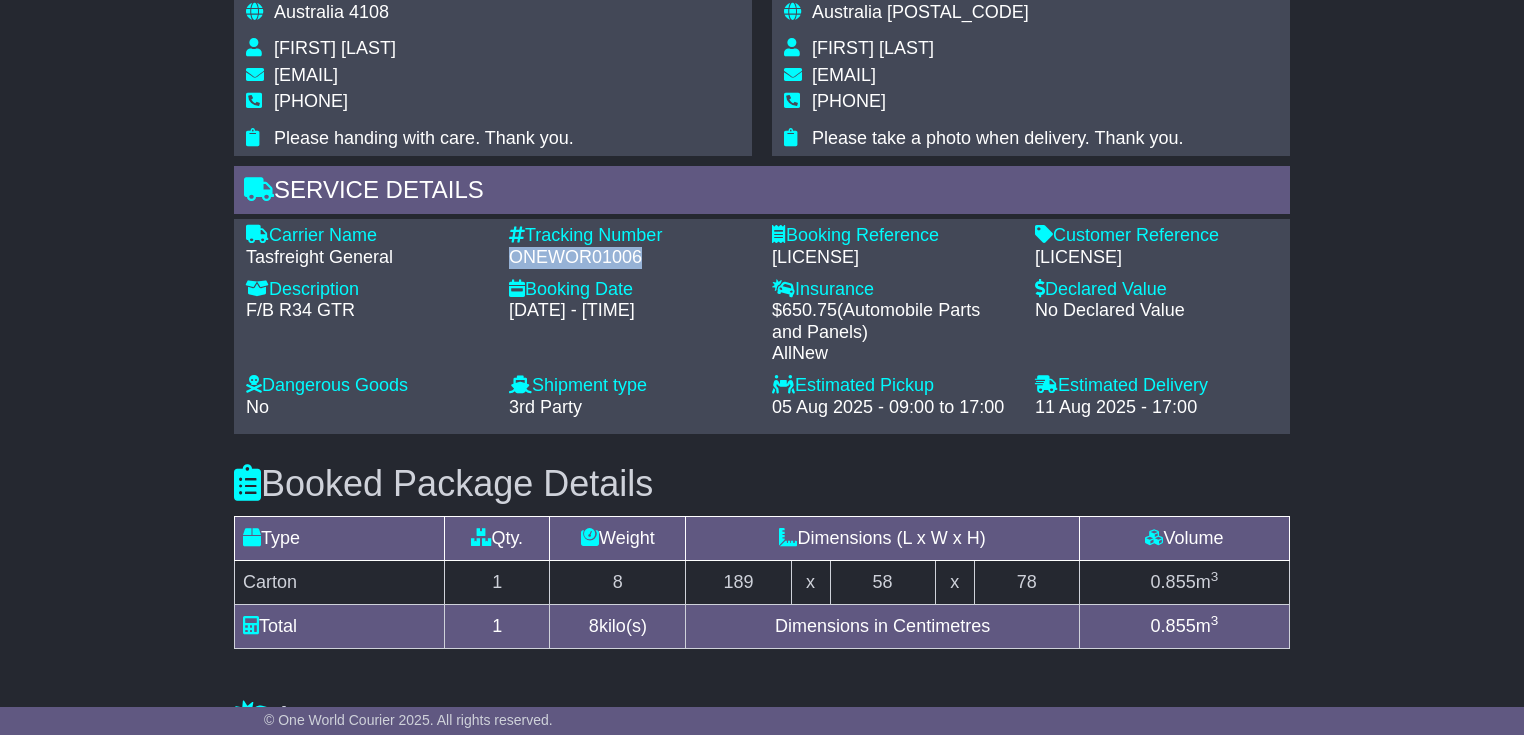 drag, startPoint x: 505, startPoint y: 245, endPoint x: 645, endPoint y: 260, distance: 140.80128 